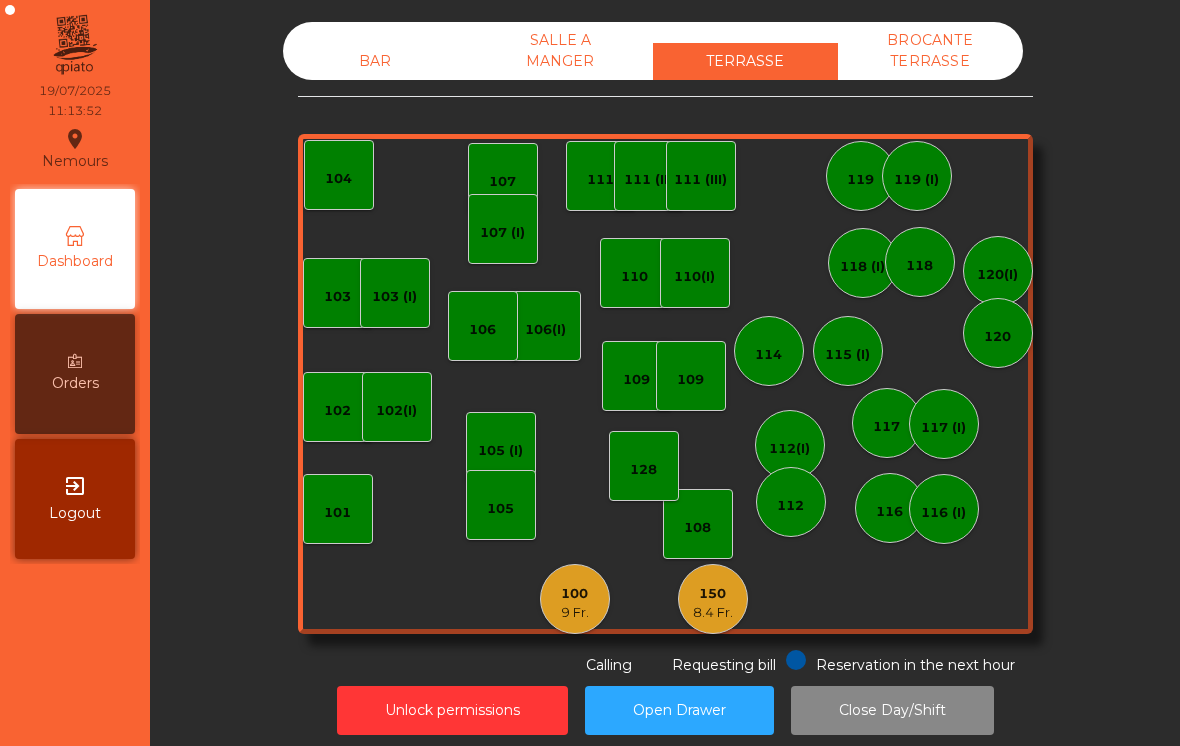 scroll, scrollTop: 0, scrollLeft: 0, axis: both 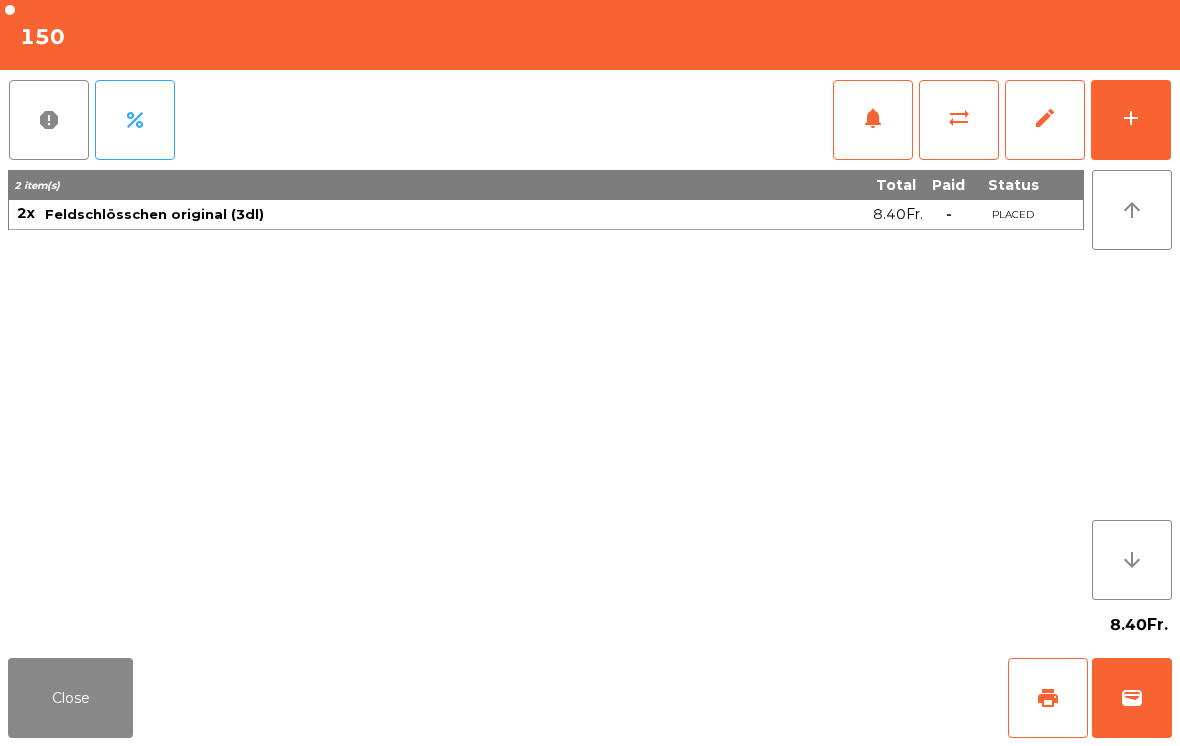 click on "print" 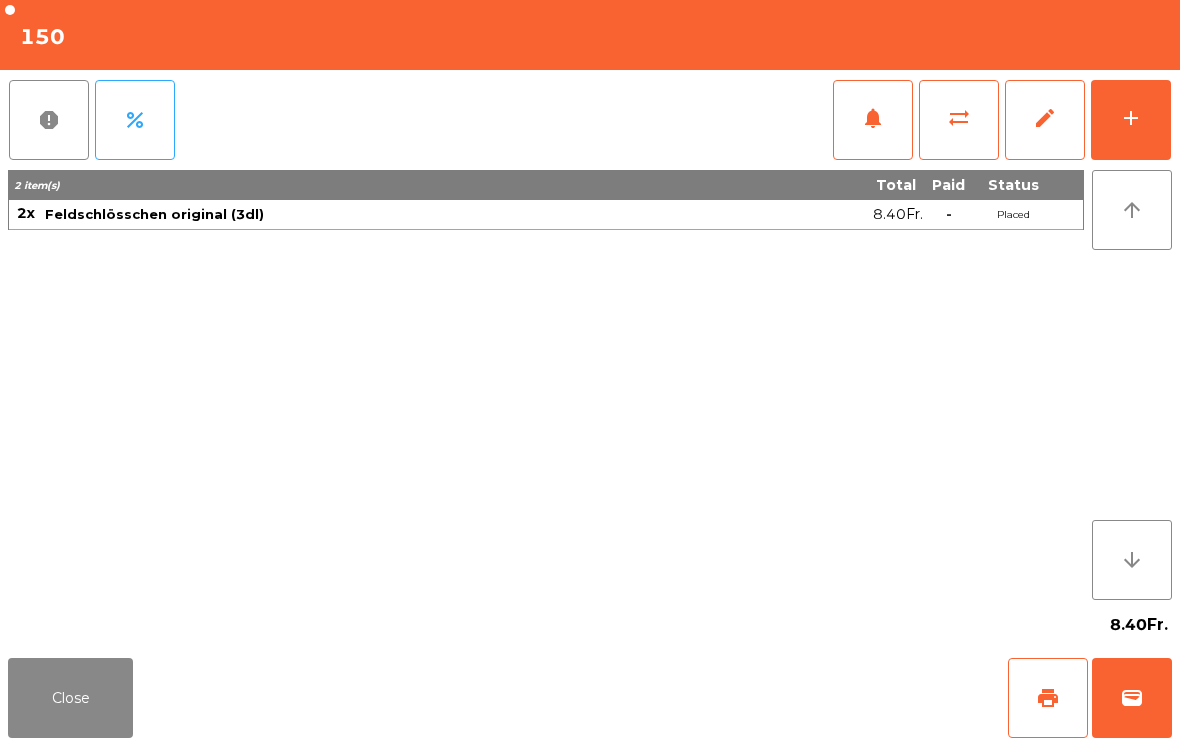 click on "Close" 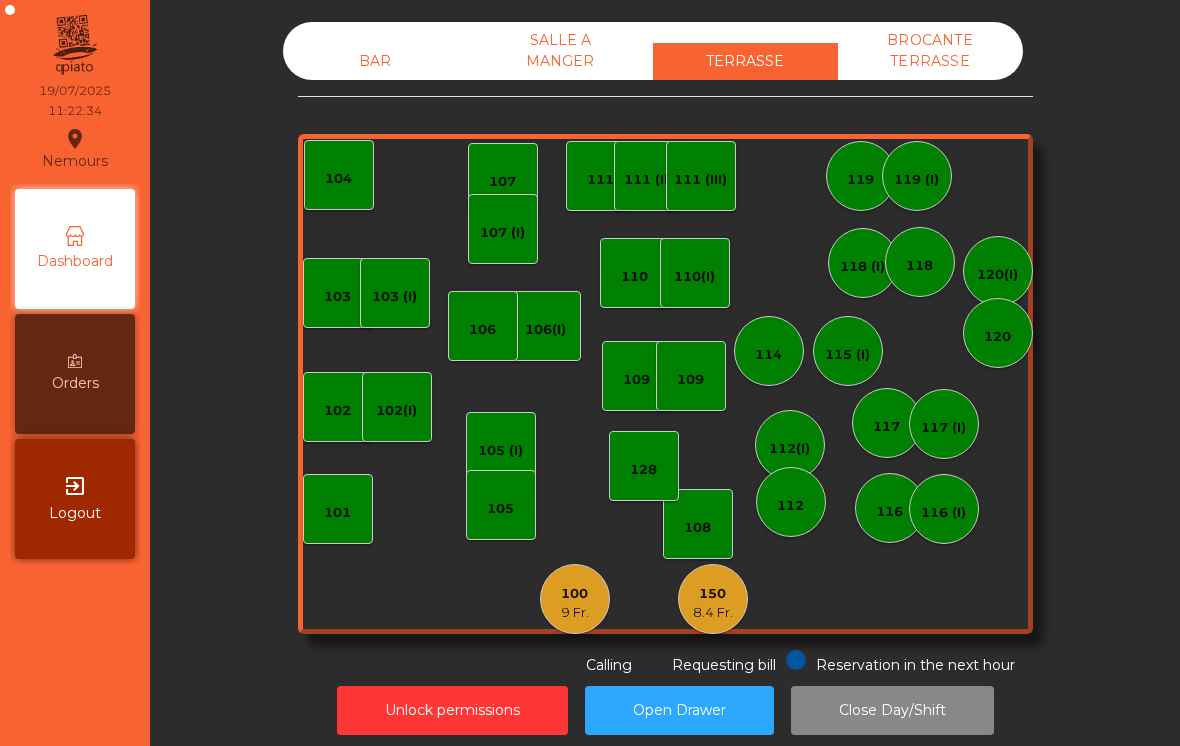 click on "109" 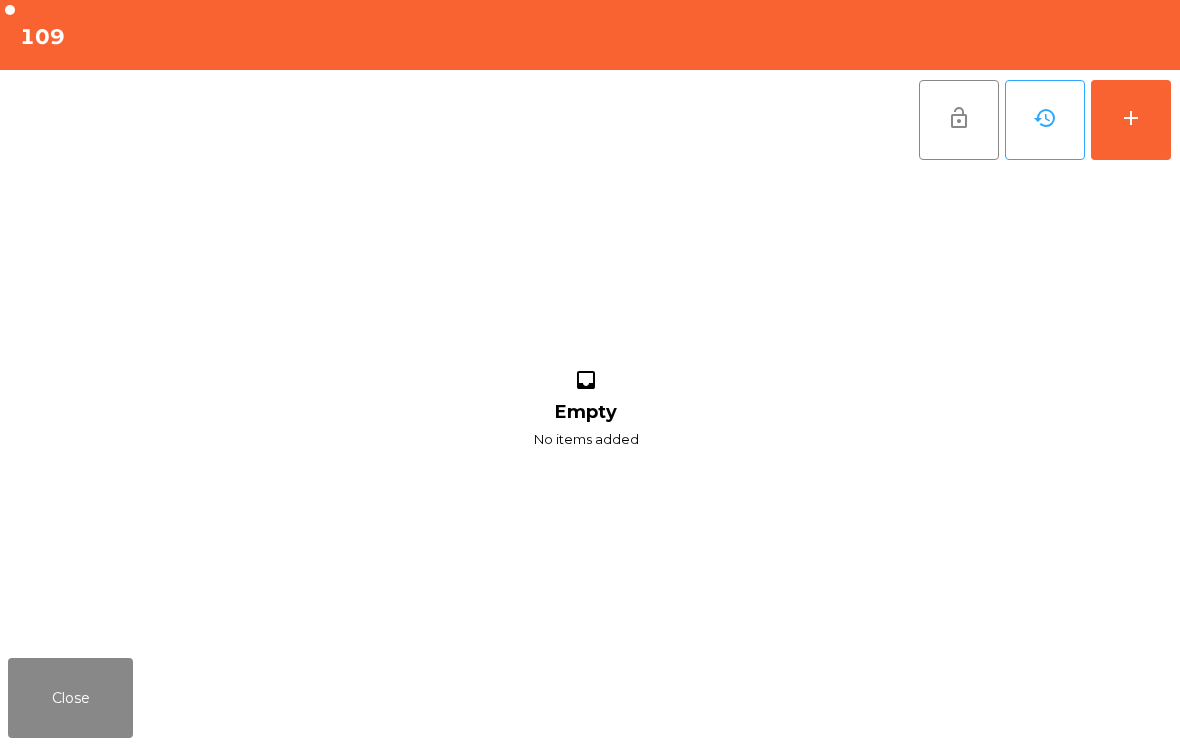 click on "add" 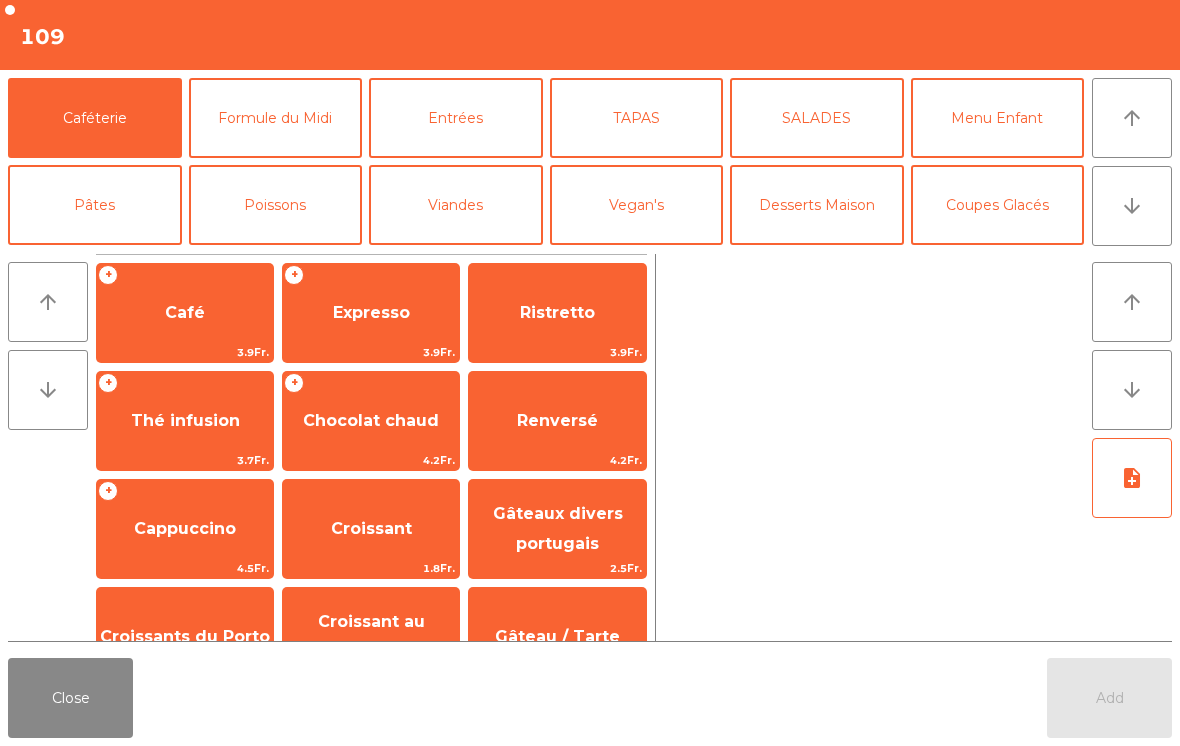 click on "Renversé" 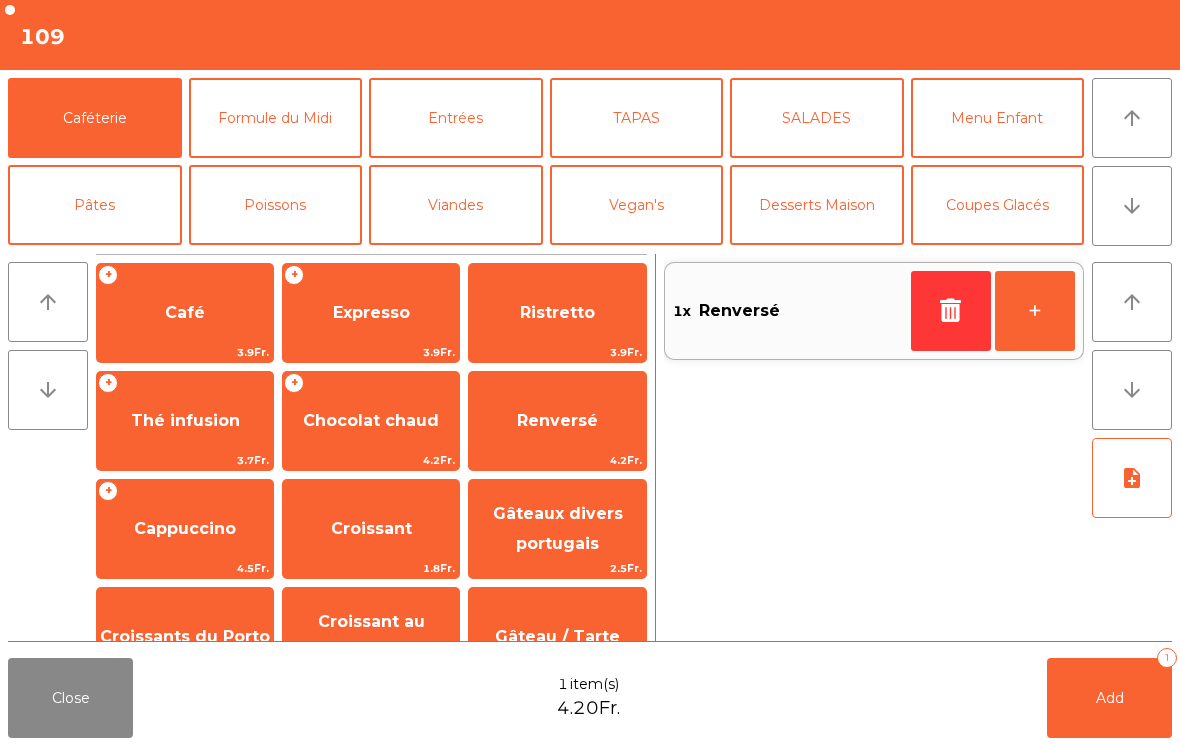 click on "+" 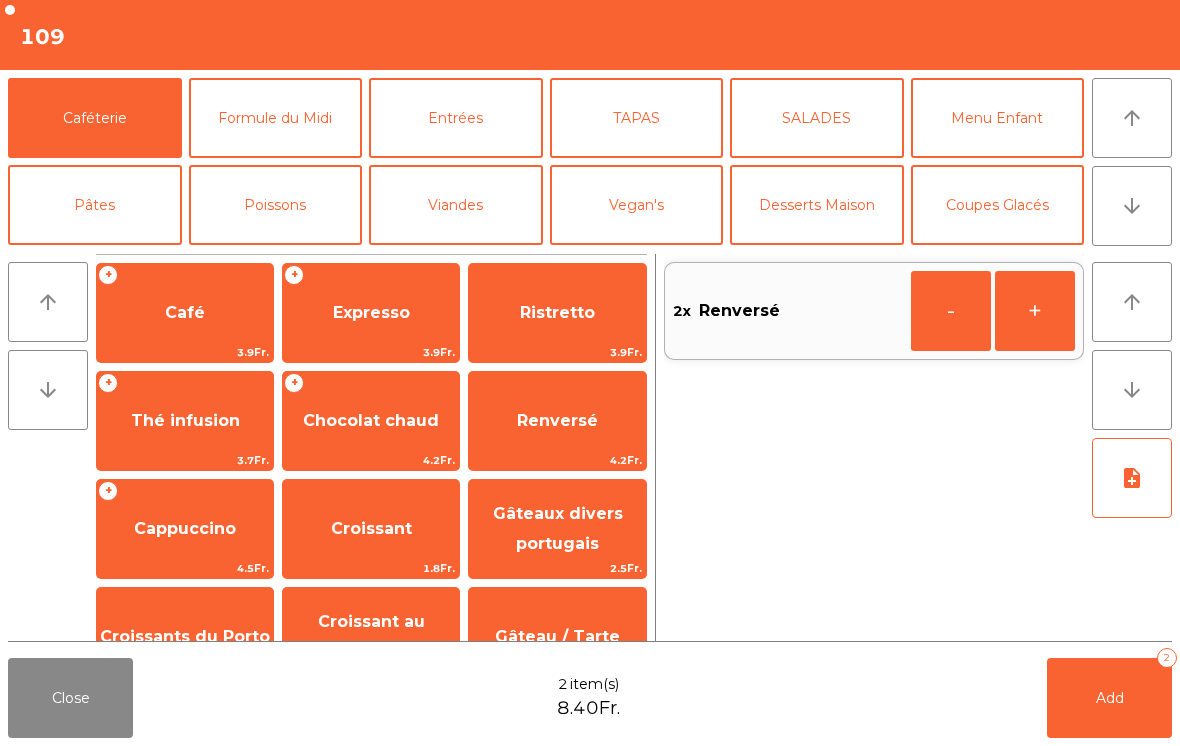 click on "Croissants du Porto" 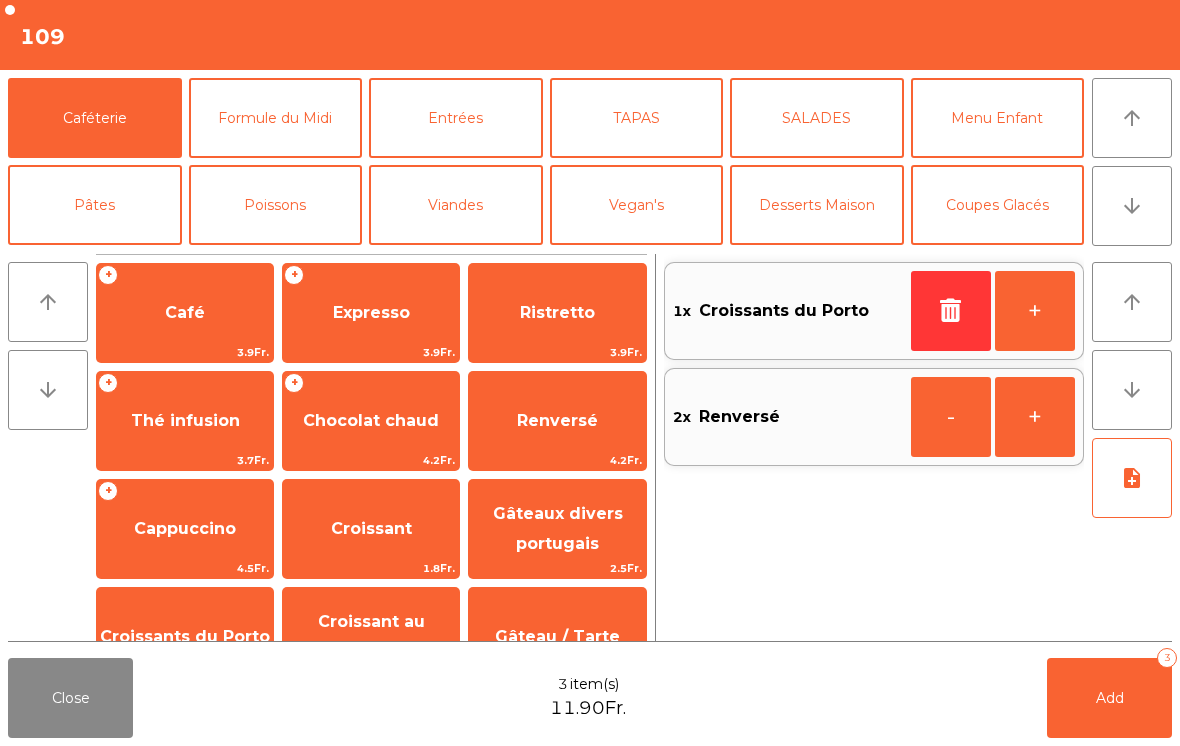 click on "+" 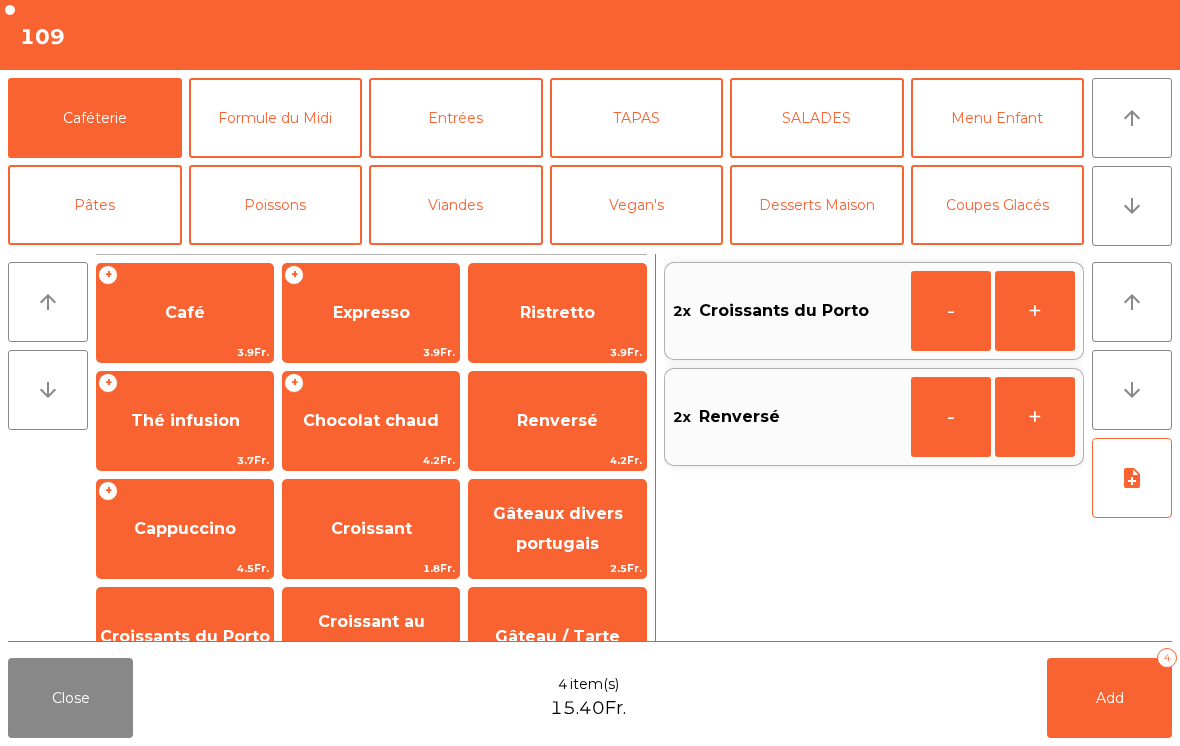 click on "Add   4" 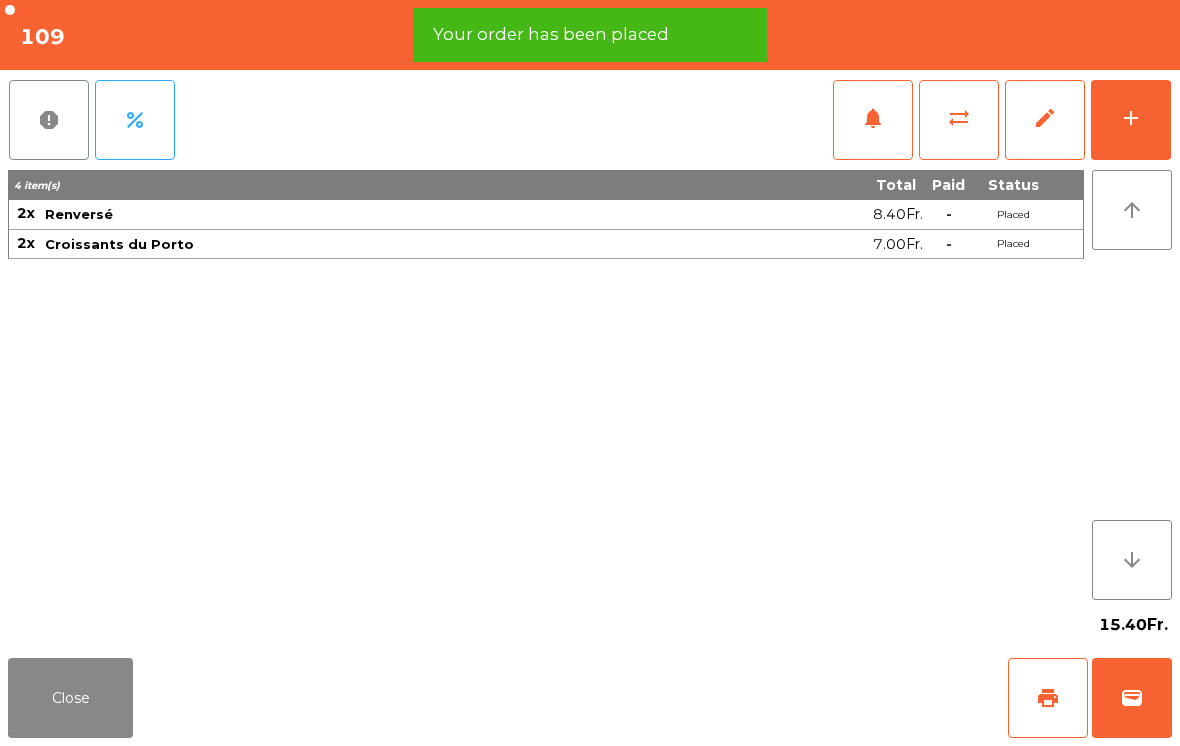 click on "print" 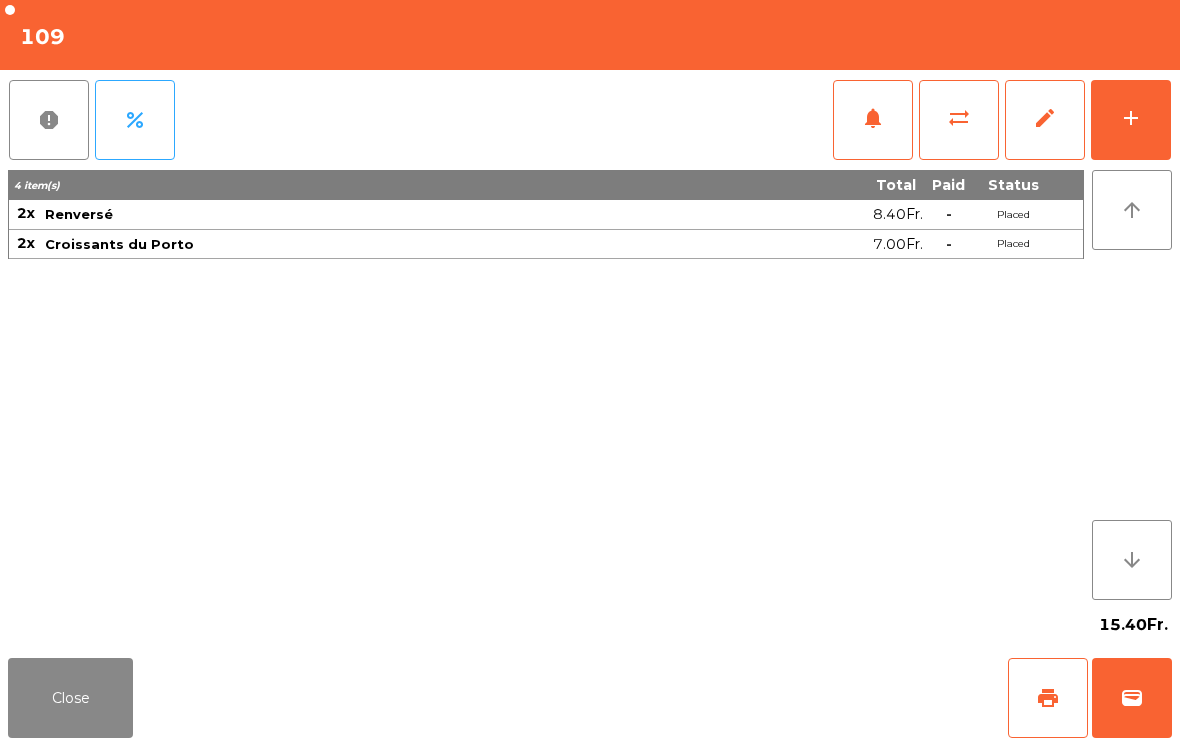 click on "Close" 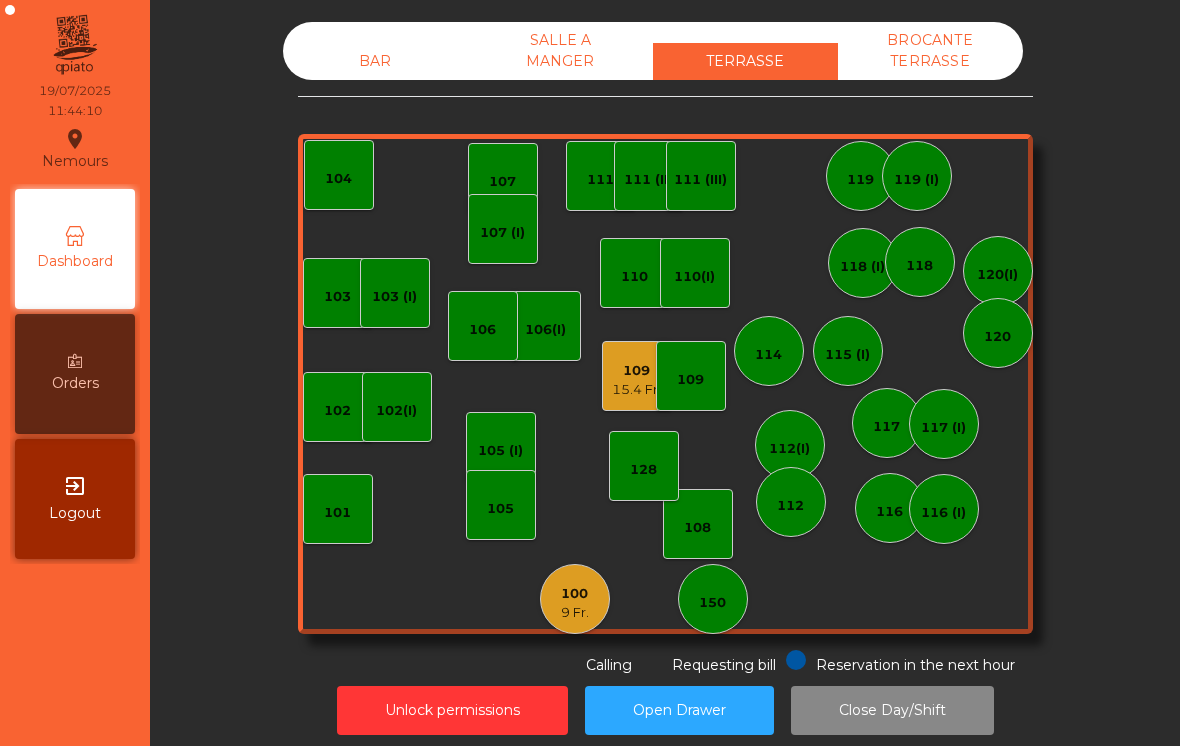 click on "BAR" 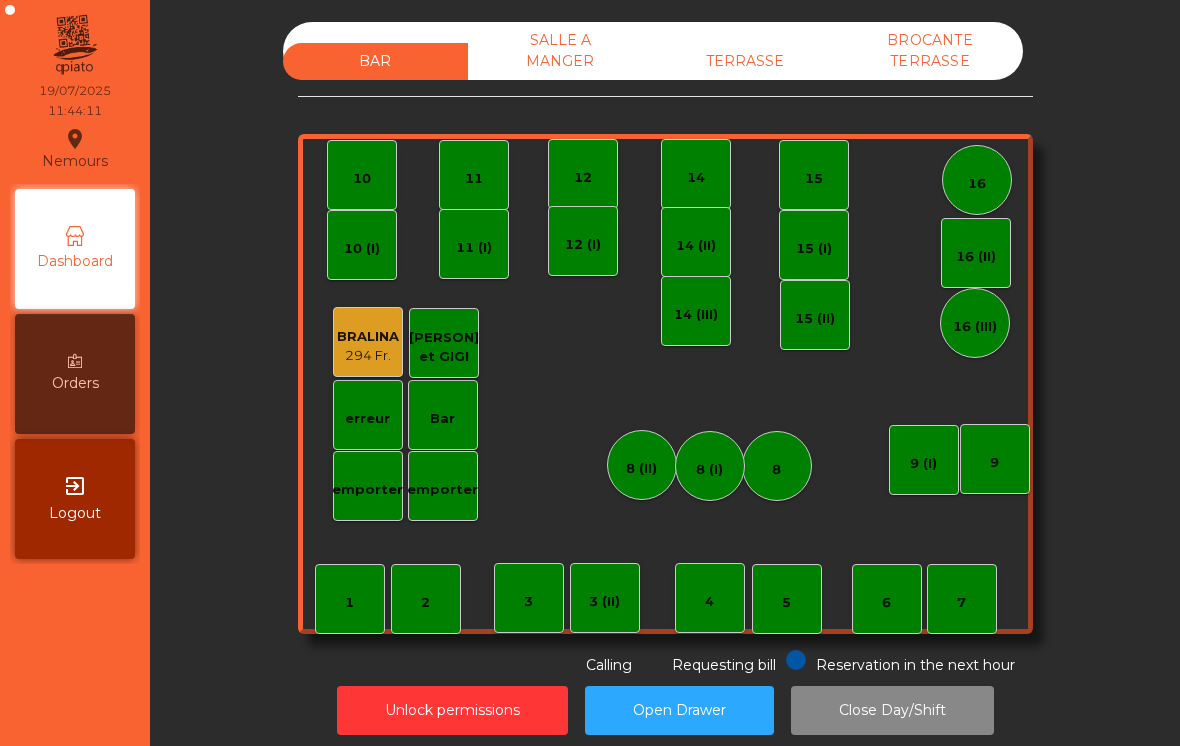 click on "7" 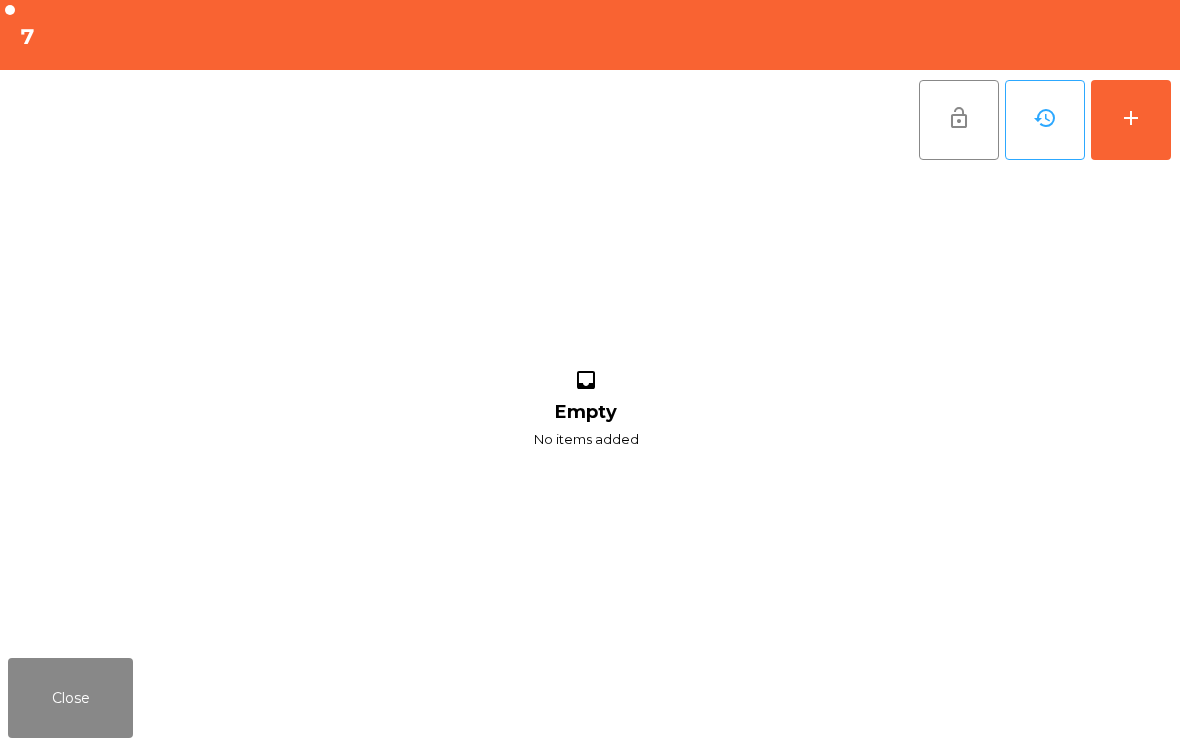 click on "add" 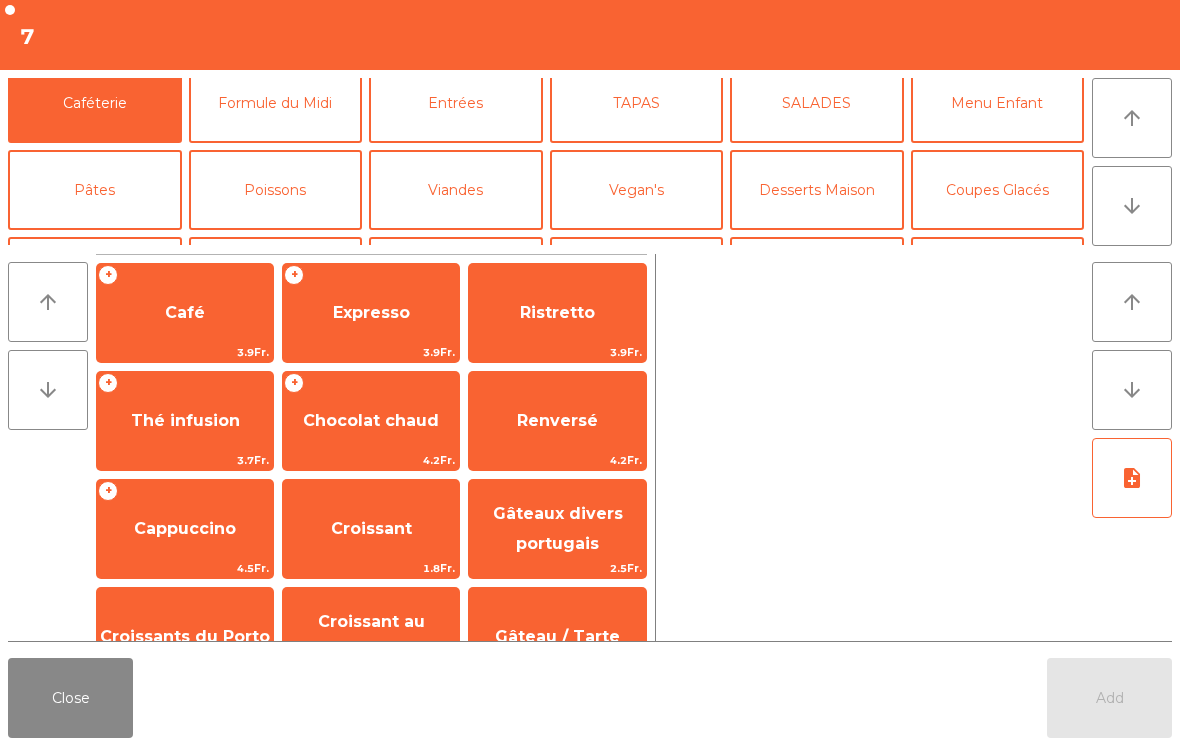 scroll, scrollTop: 100, scrollLeft: 0, axis: vertical 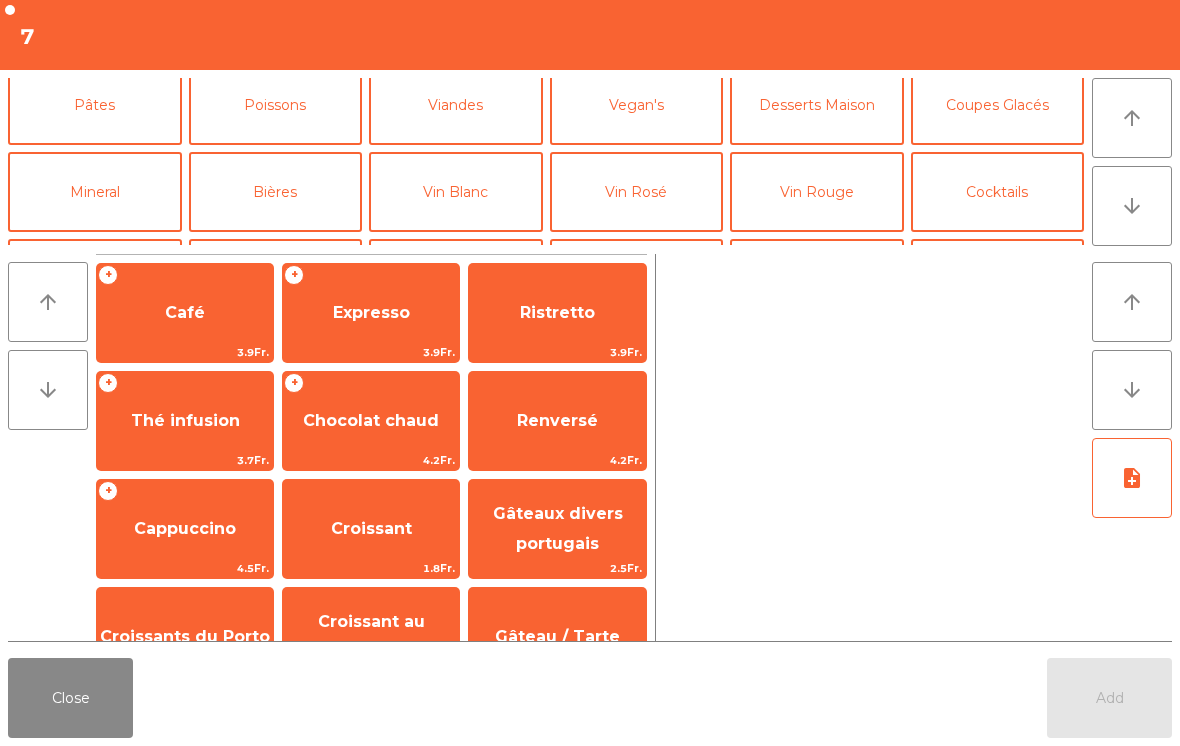 click on "Vin Blanc" 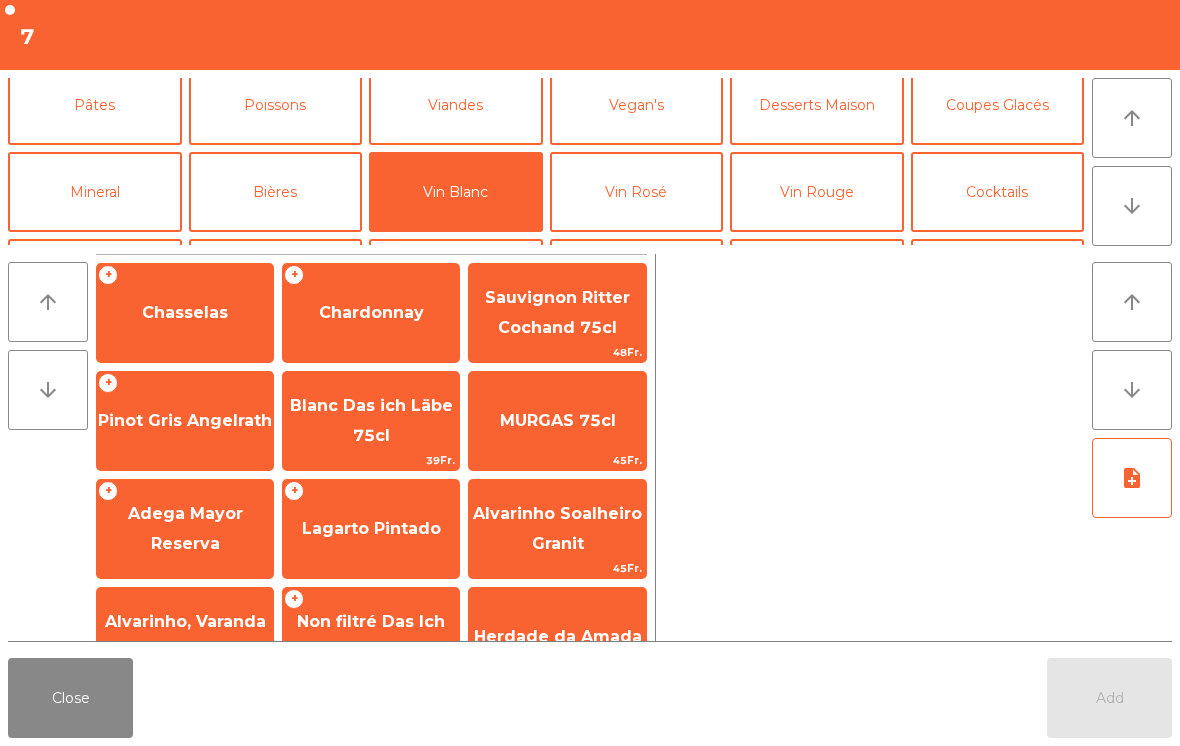 click on "Chasselas" 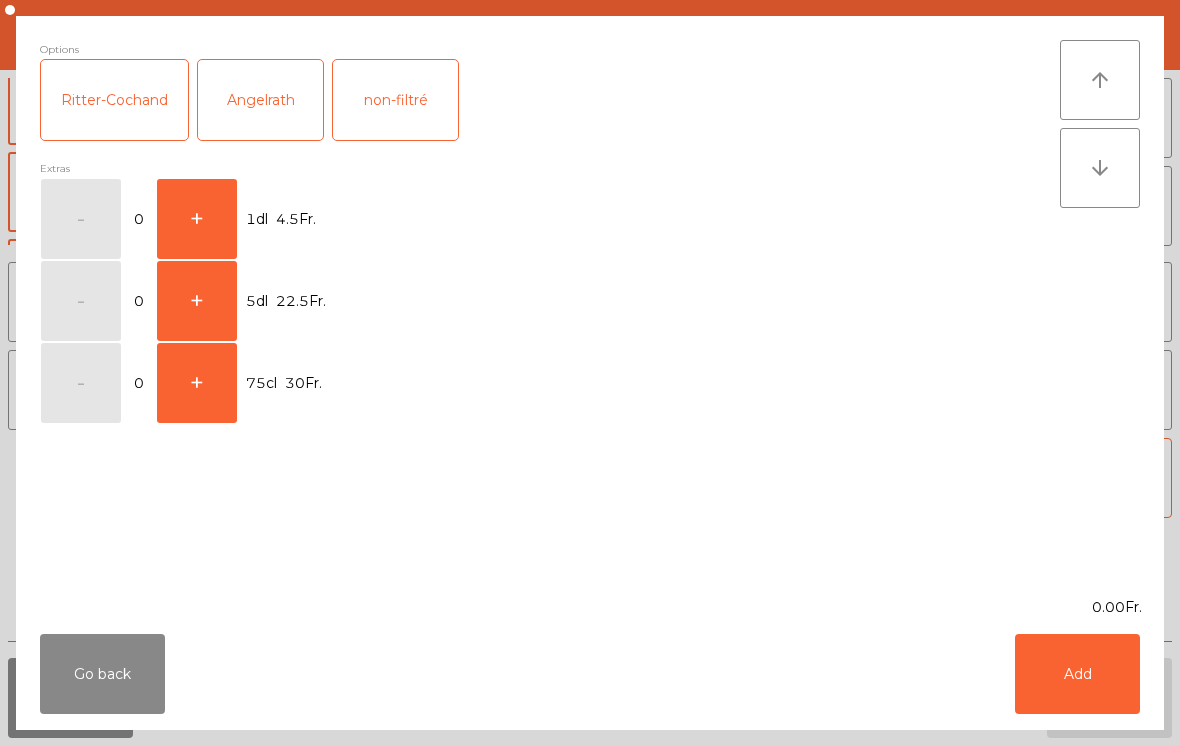 click on "+" 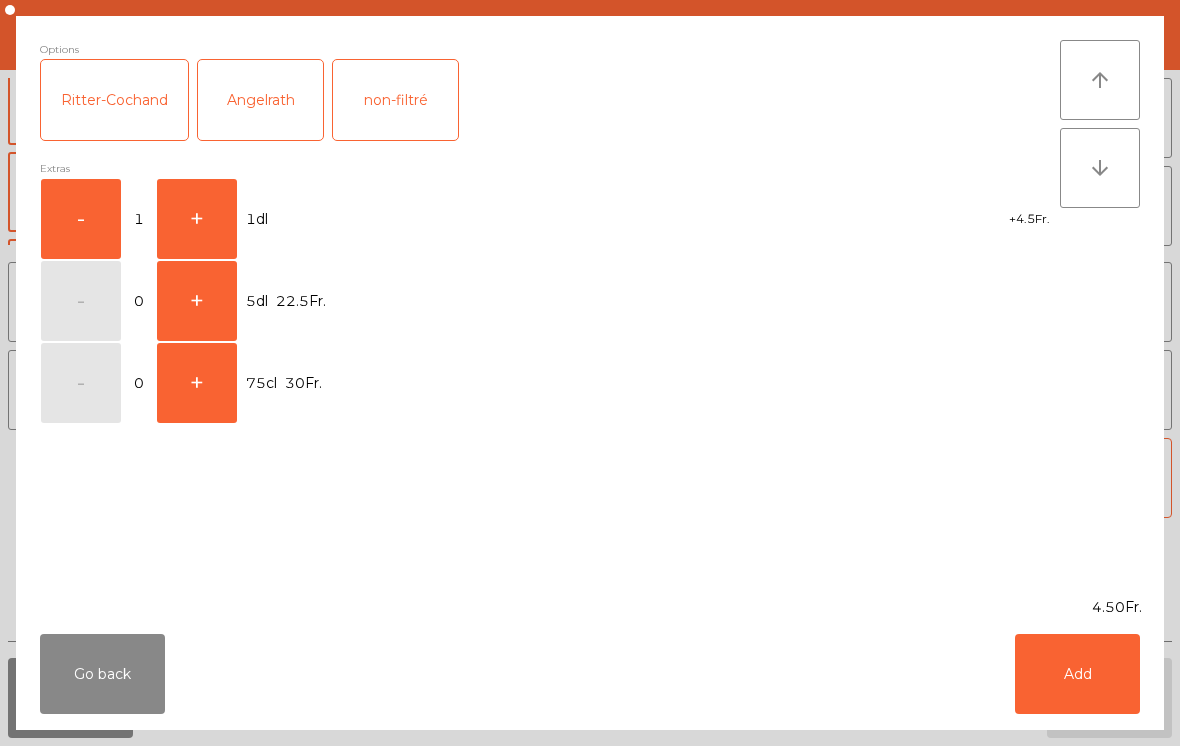 click on "Add" 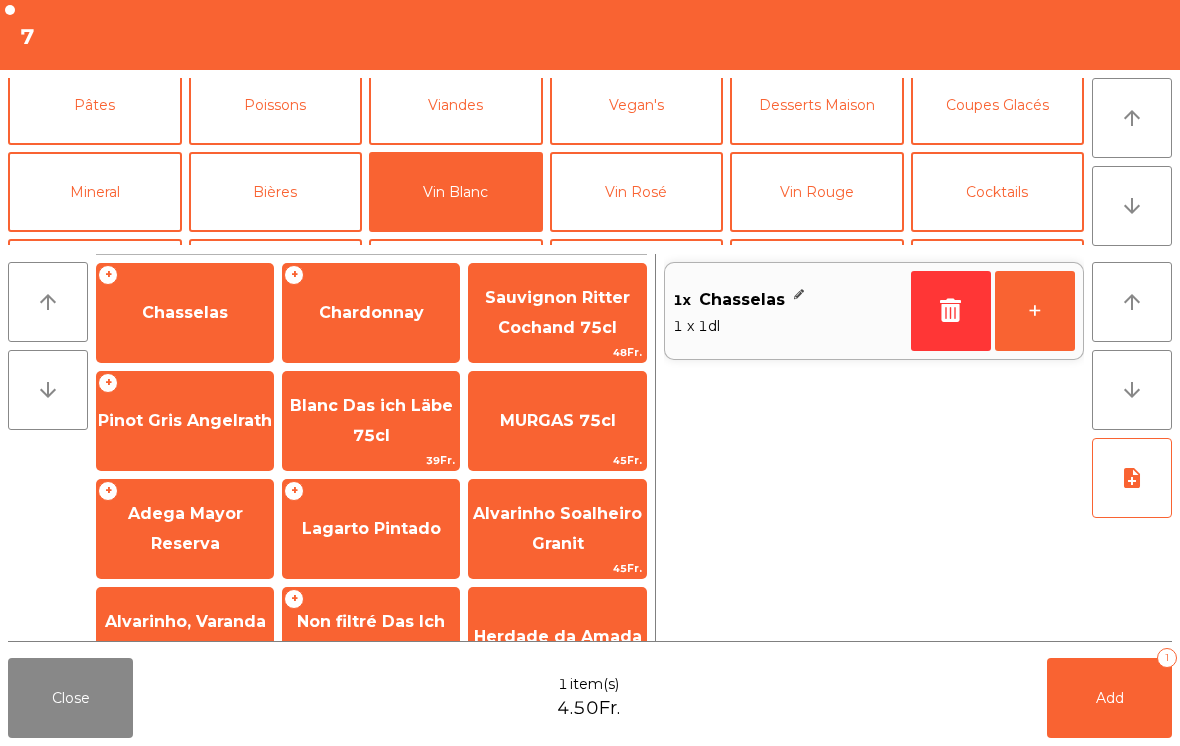 click on "Add   1" 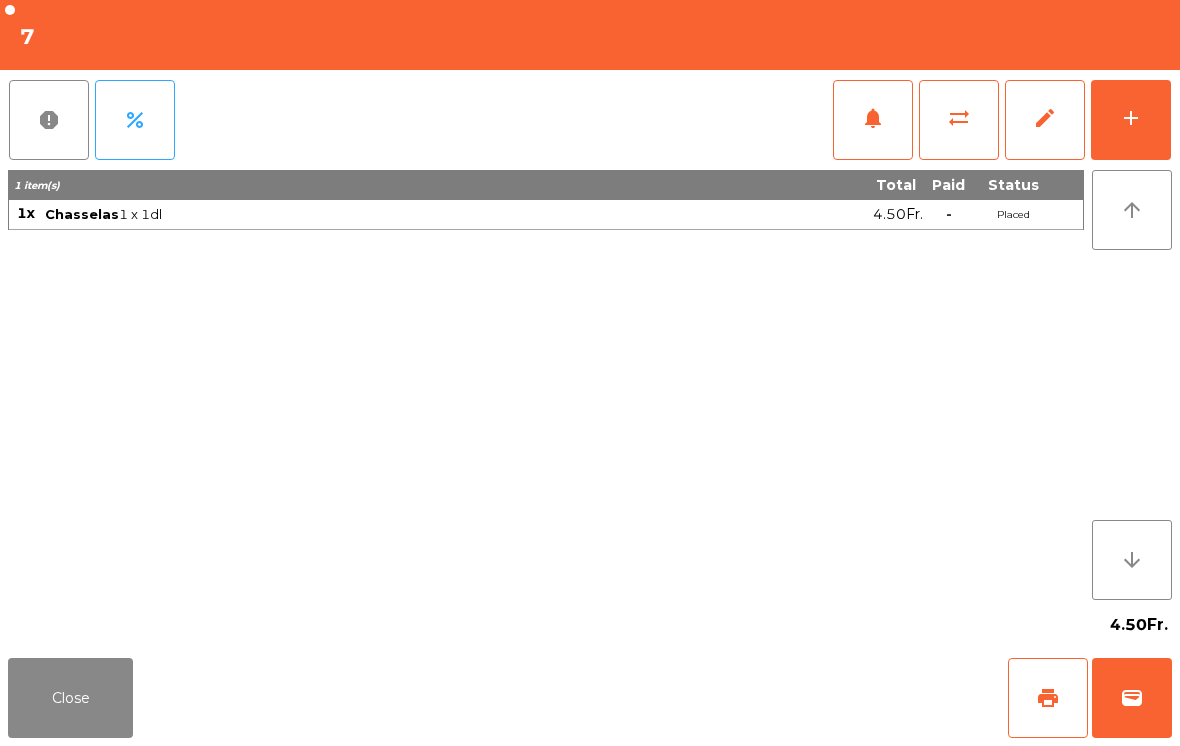 click on "Close" 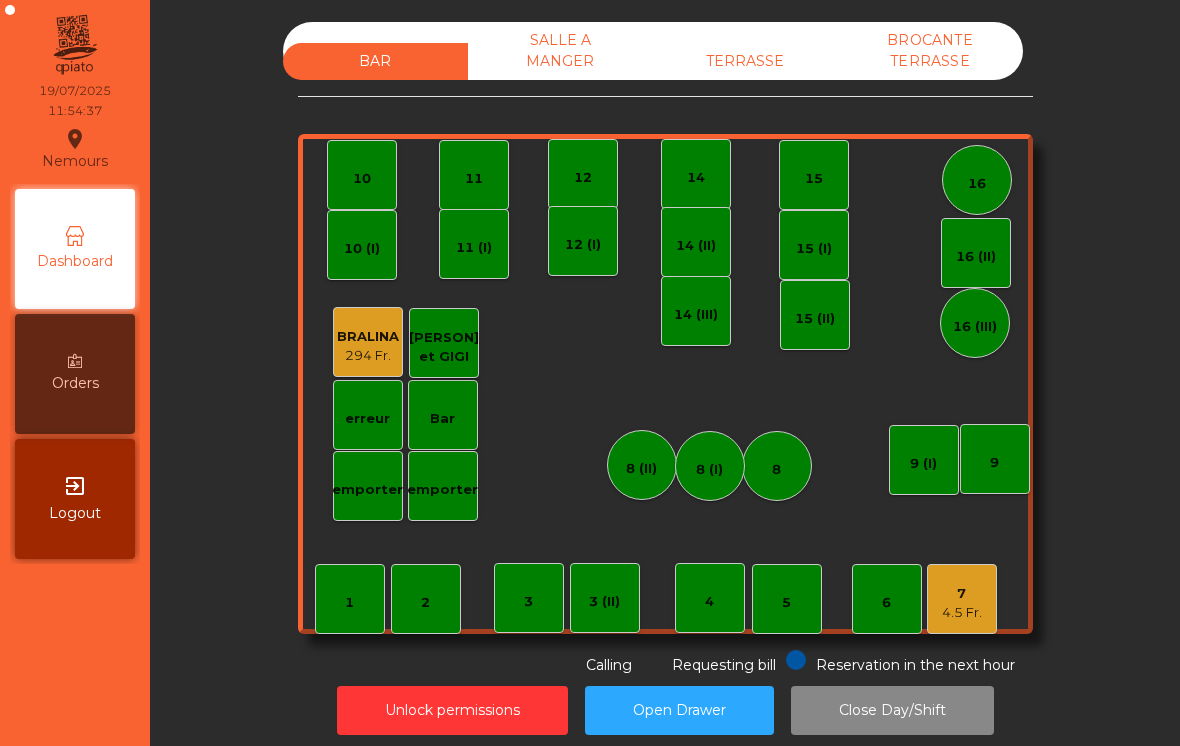 click on "7   4.5 Fr." 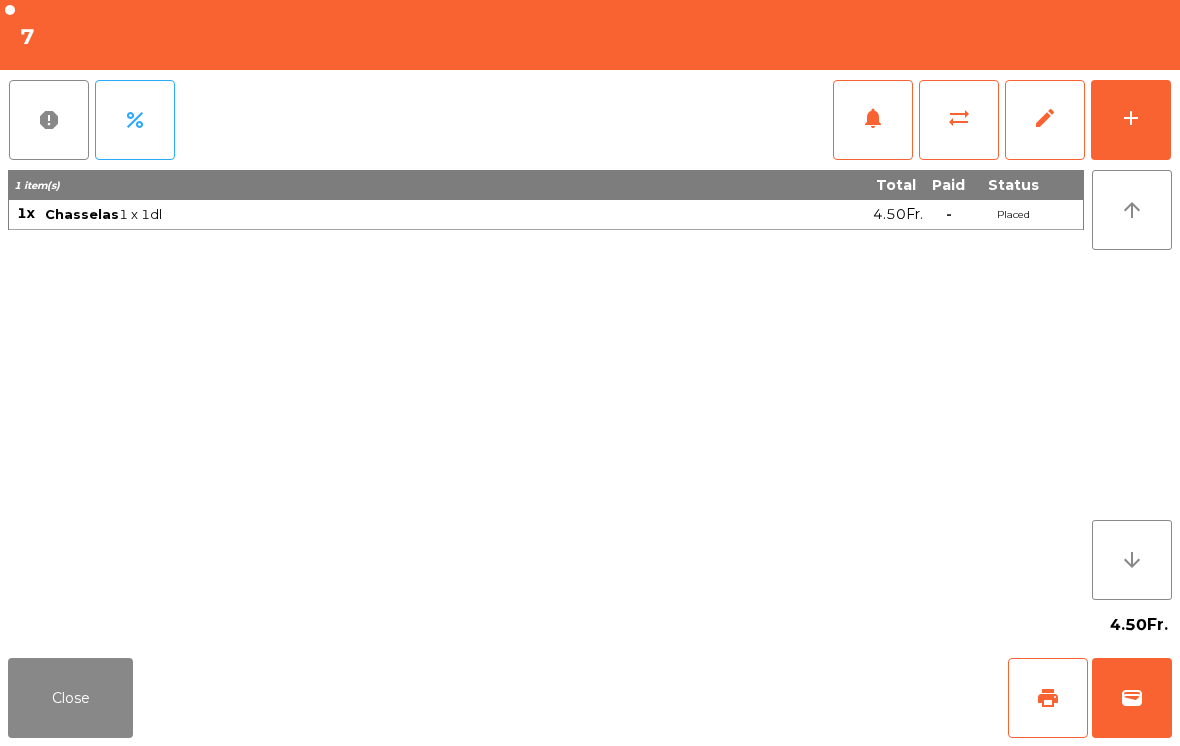 click on "add" 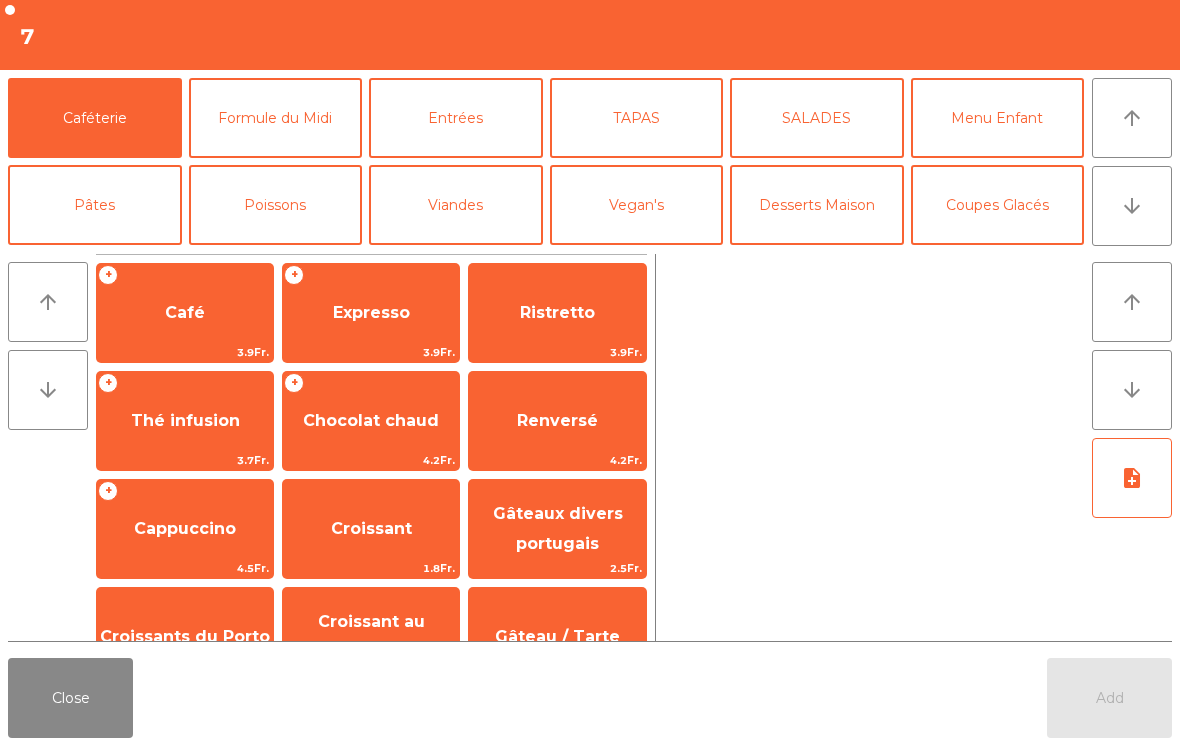 click on "SALADES" 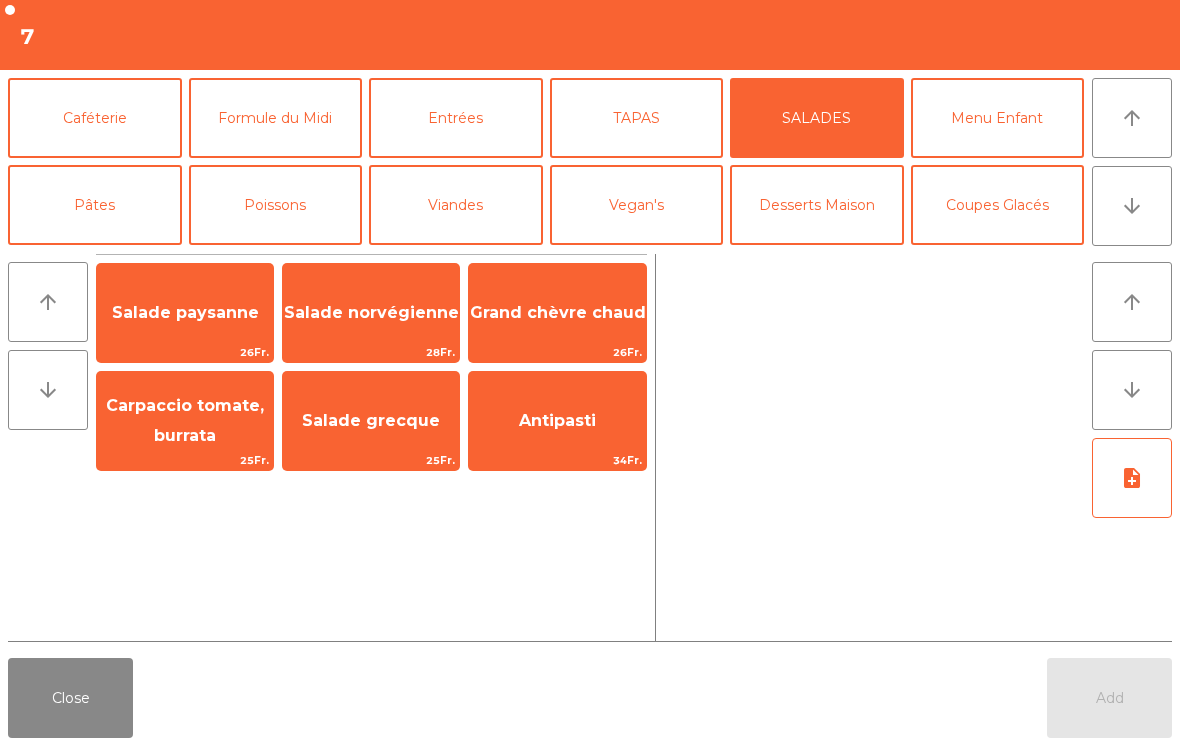 click on "Salade paysanne   26Fr." 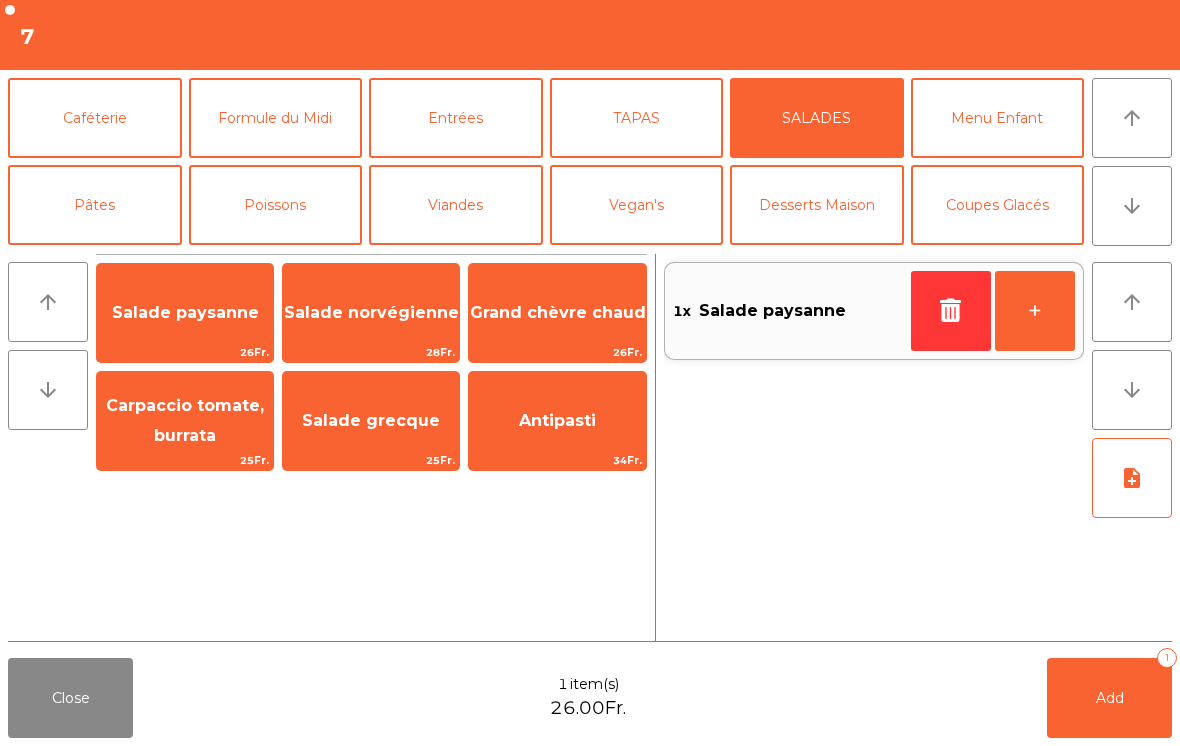 click on "Add   1" 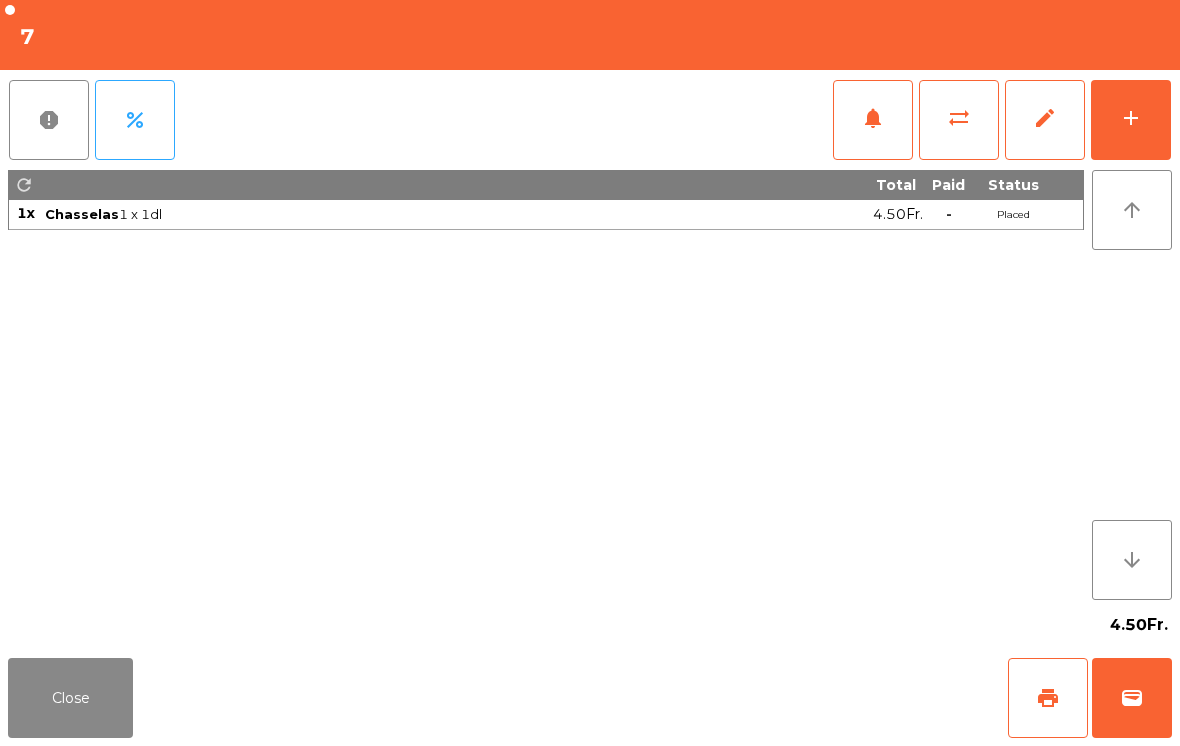 click on "add" 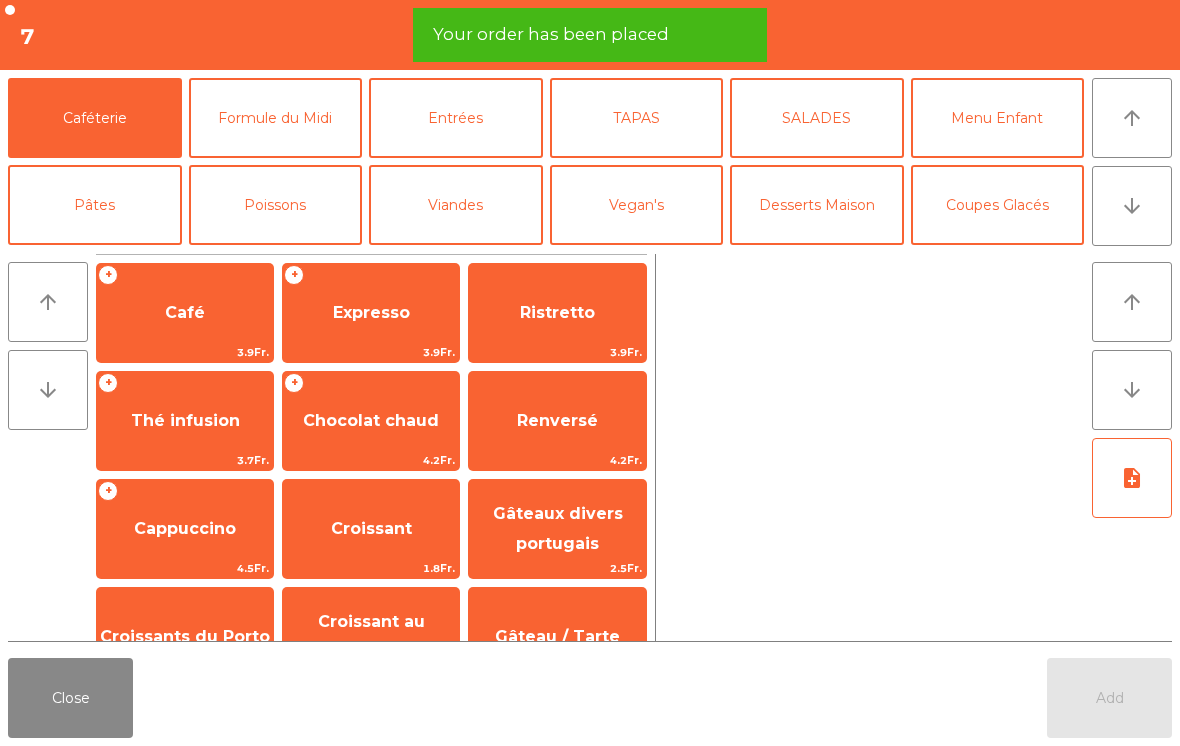click on "arrow_downward" 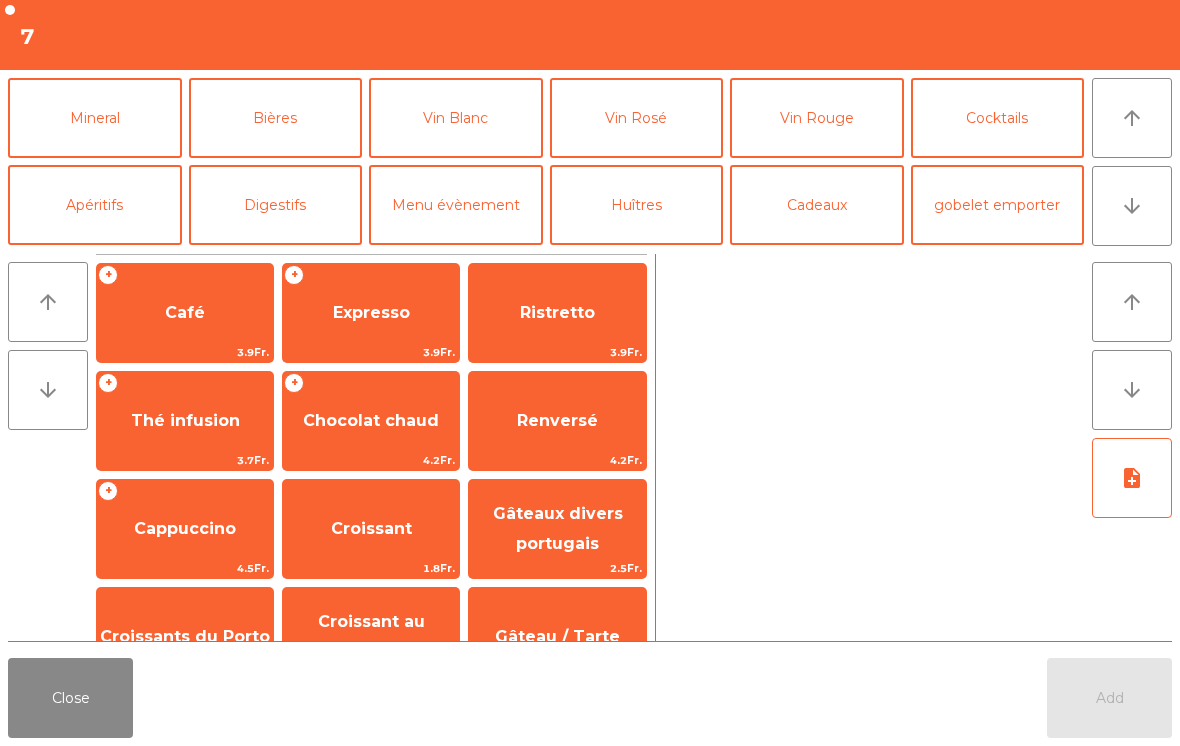 click on "Vin Rouge" 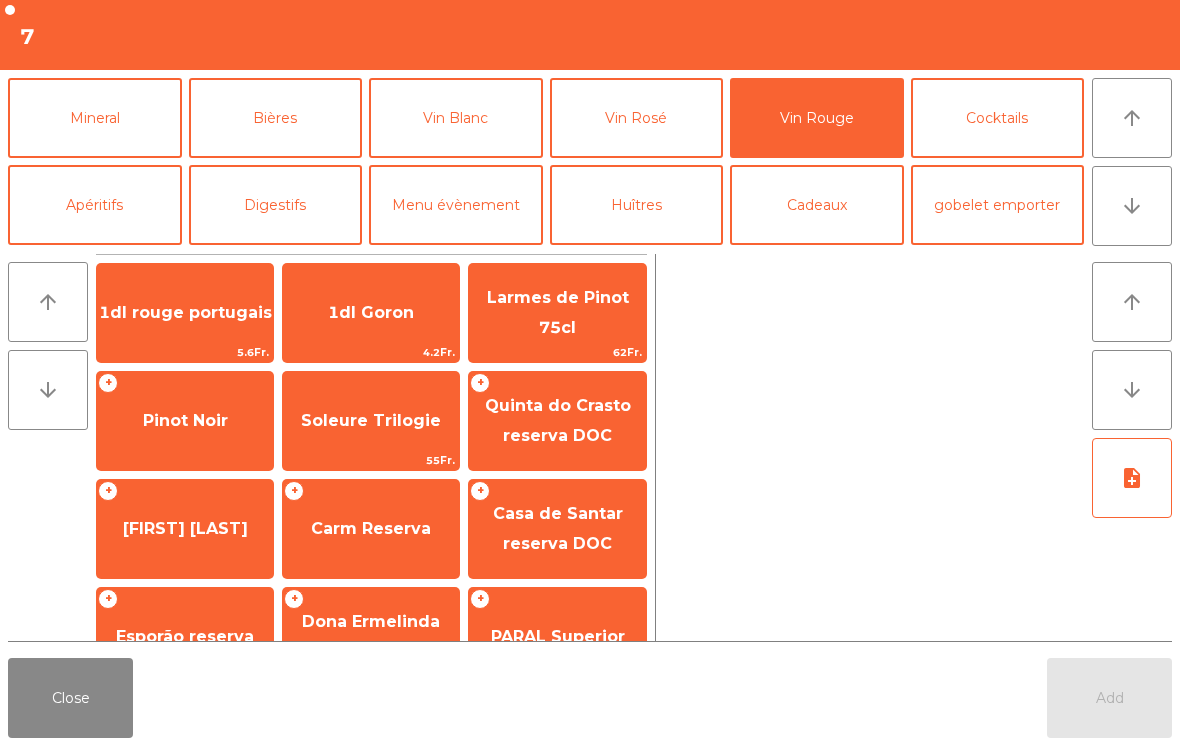 click on "1dl rouge portugais" 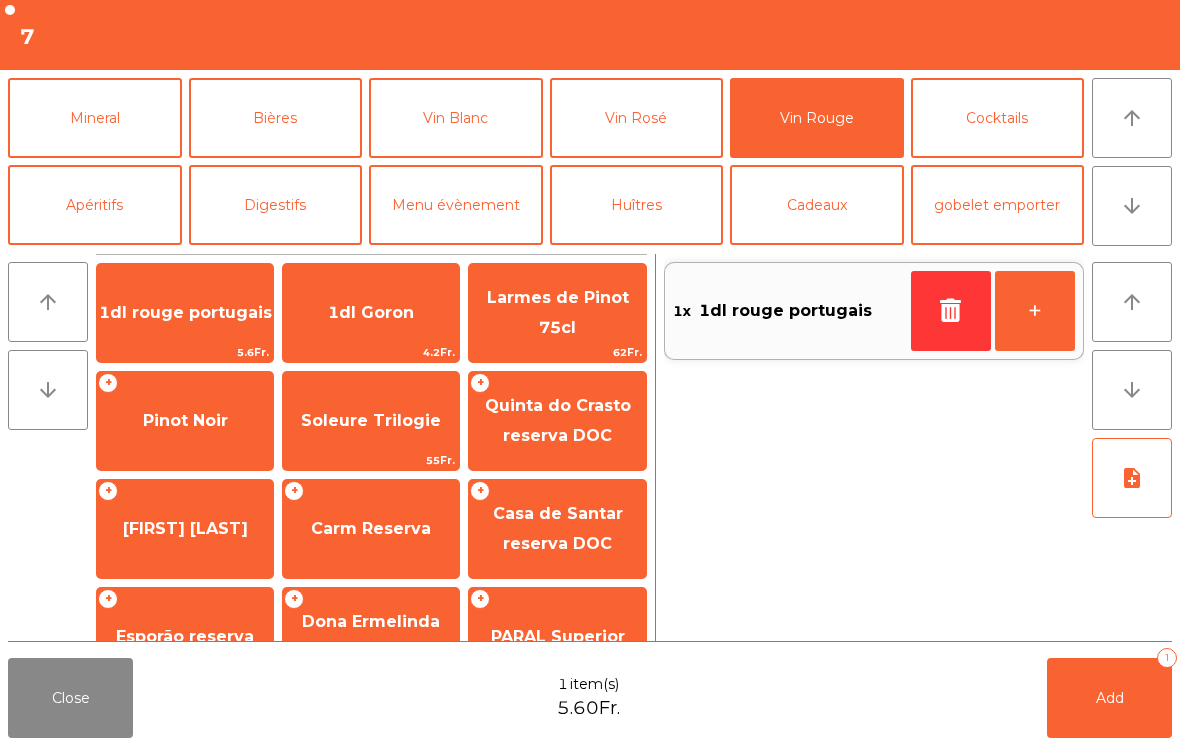 click on "+" 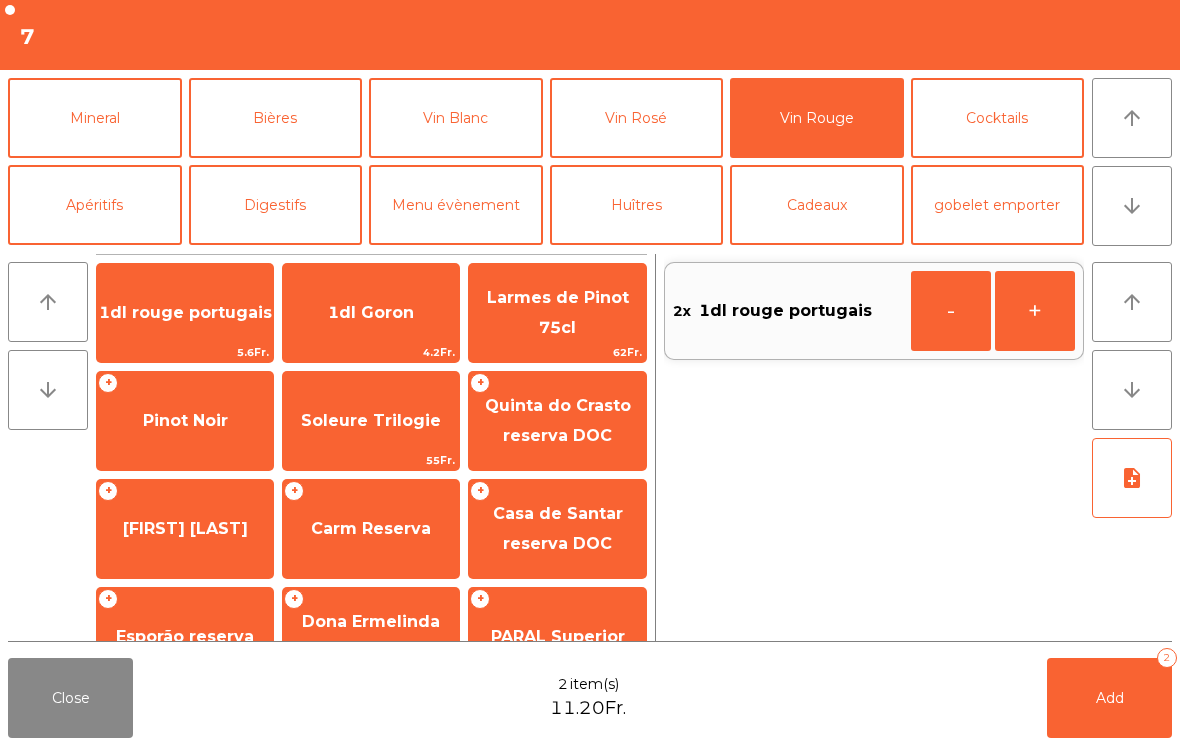 click on "Add   2" 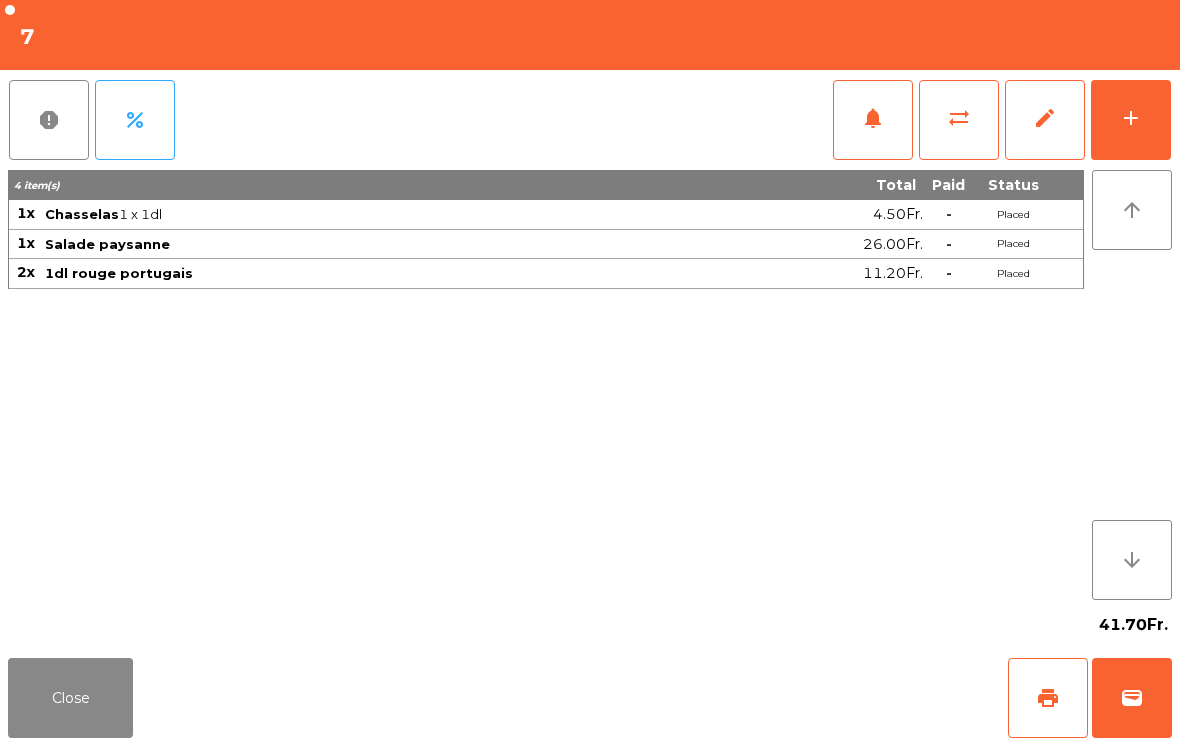 click on "Close" 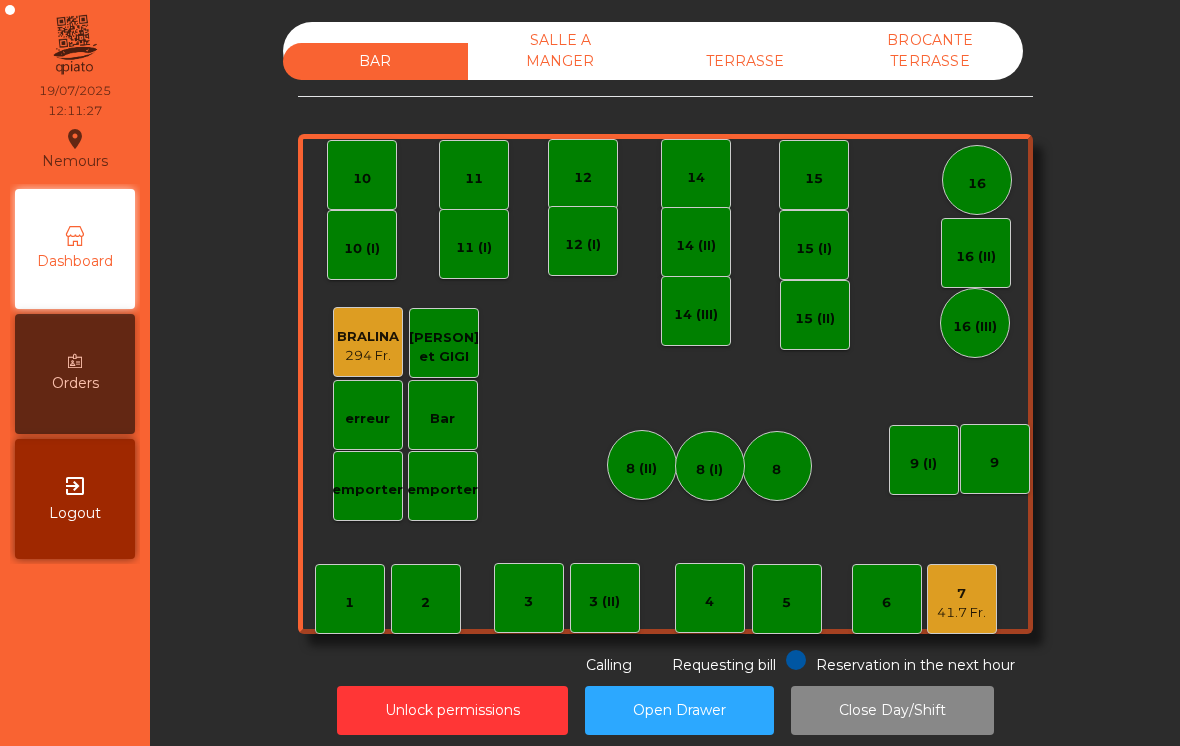 click on "BAR   SALLE A MANGER   TERRASSE   BROCANTE TERRASSE    1   2    3   4    5    6    7   41.7 Fr.    8   9   10    11    12    14   15    16   Bar   3 (II)   14 (II)   15 (I)   erreur    emporter   16 (II)   8 (II)   BRALINA   294 Fr.    14 (III)   15 (II)   16 (III)   9 (I)   10 (I)   11 (I)   12 (I)   8 (I)   Christine et GIGI   emporter  Reservation in the next hour Requesting bill Calling" 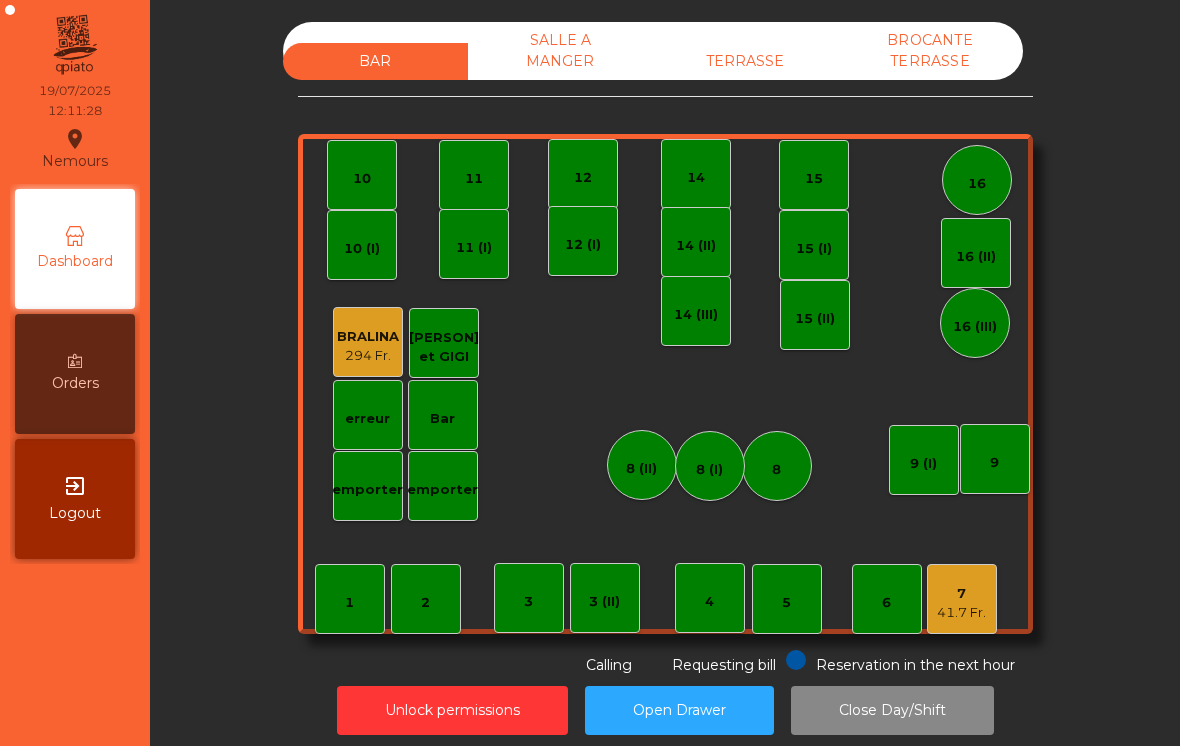 click on "TERRASSE" 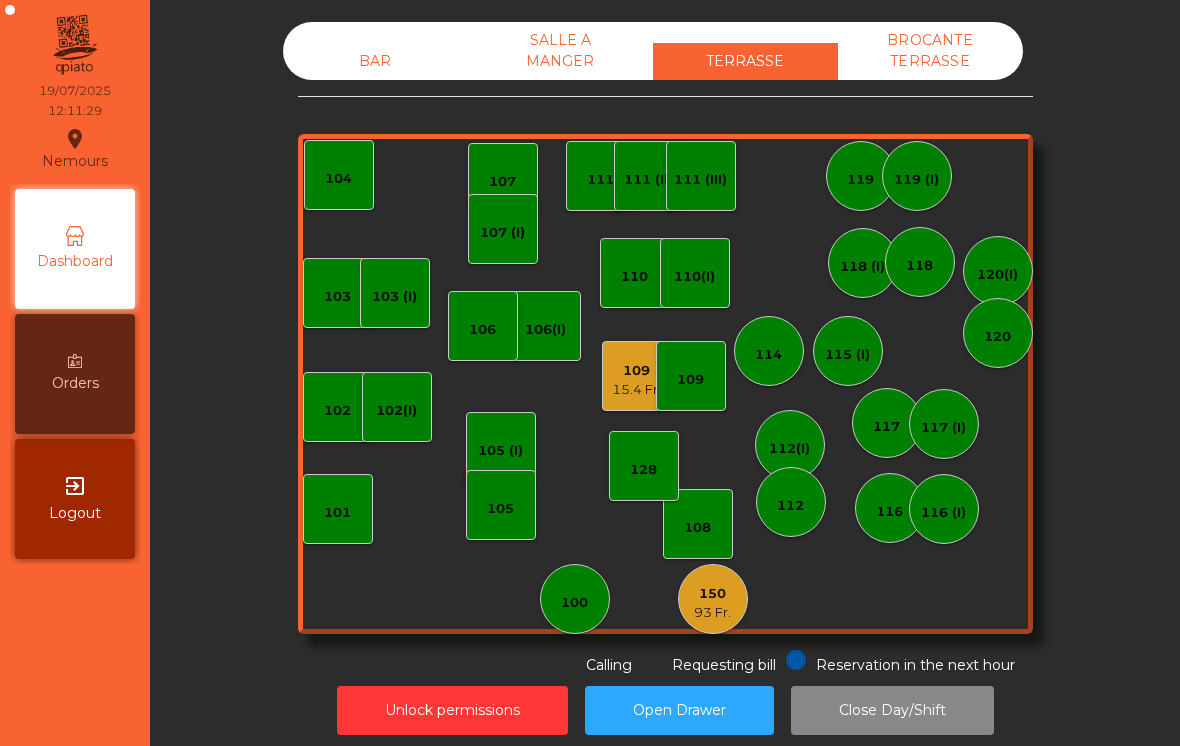 click on "109" 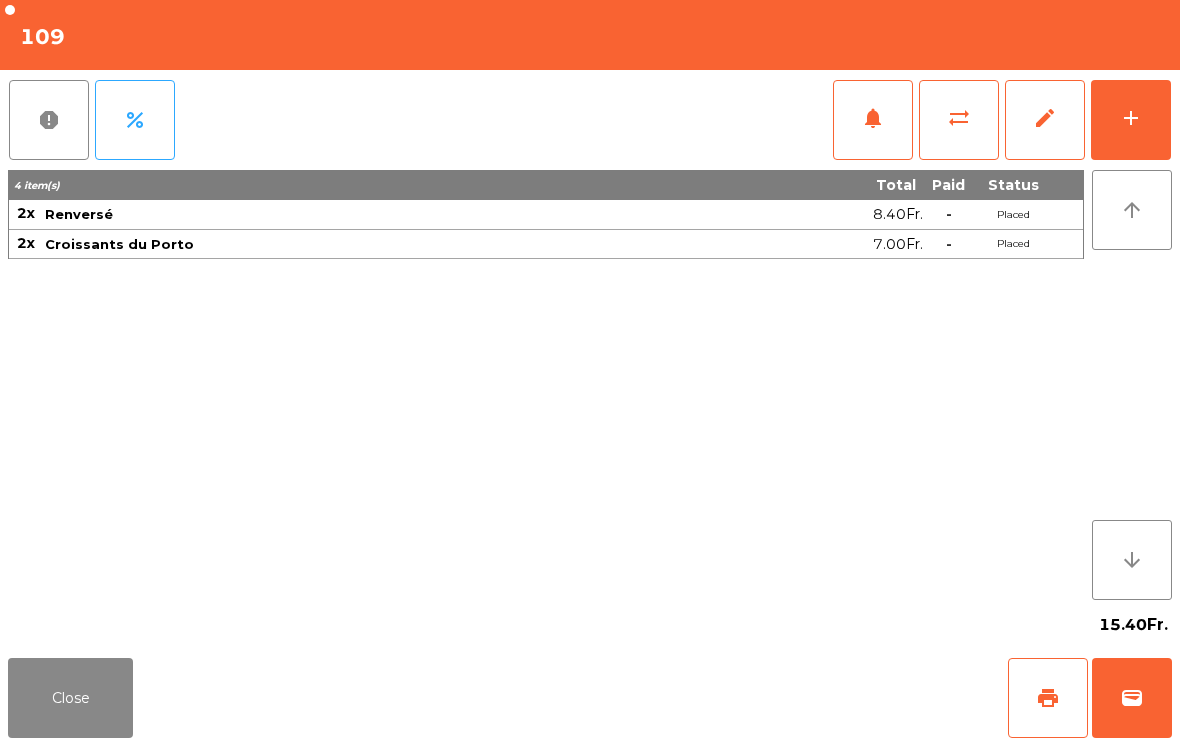 click on "wallet" 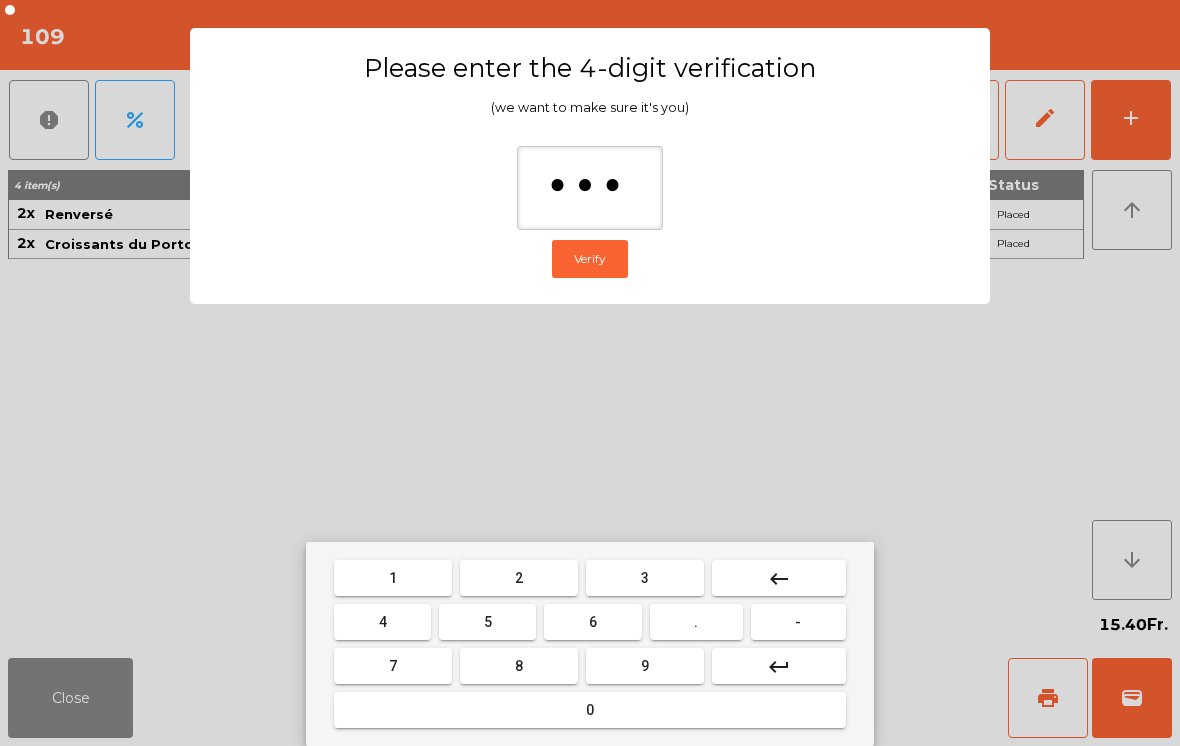 type on "****" 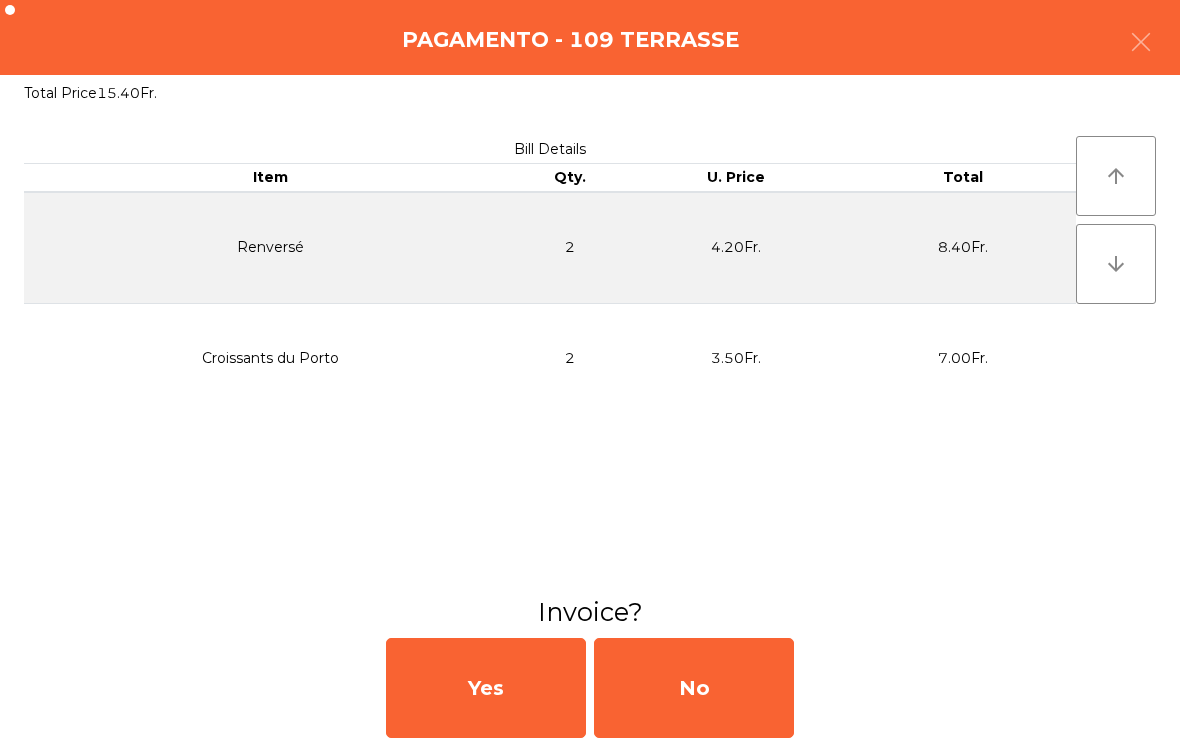 click on "No" 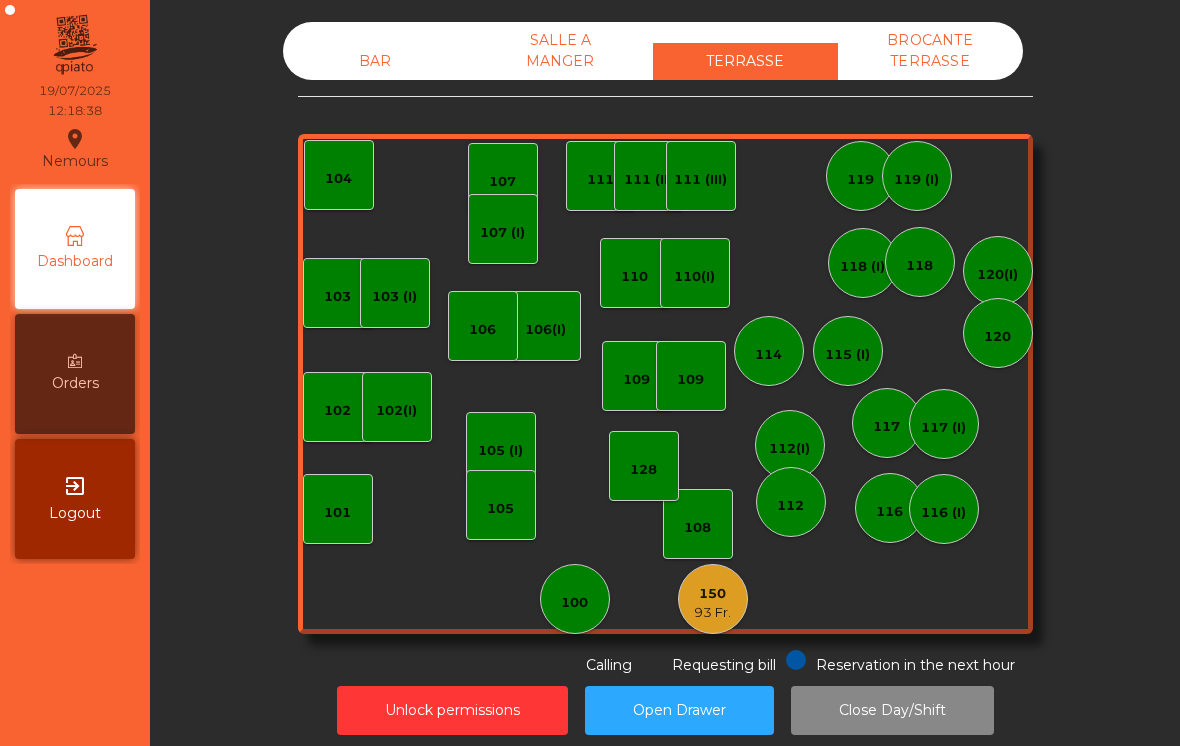 click on "BAR" 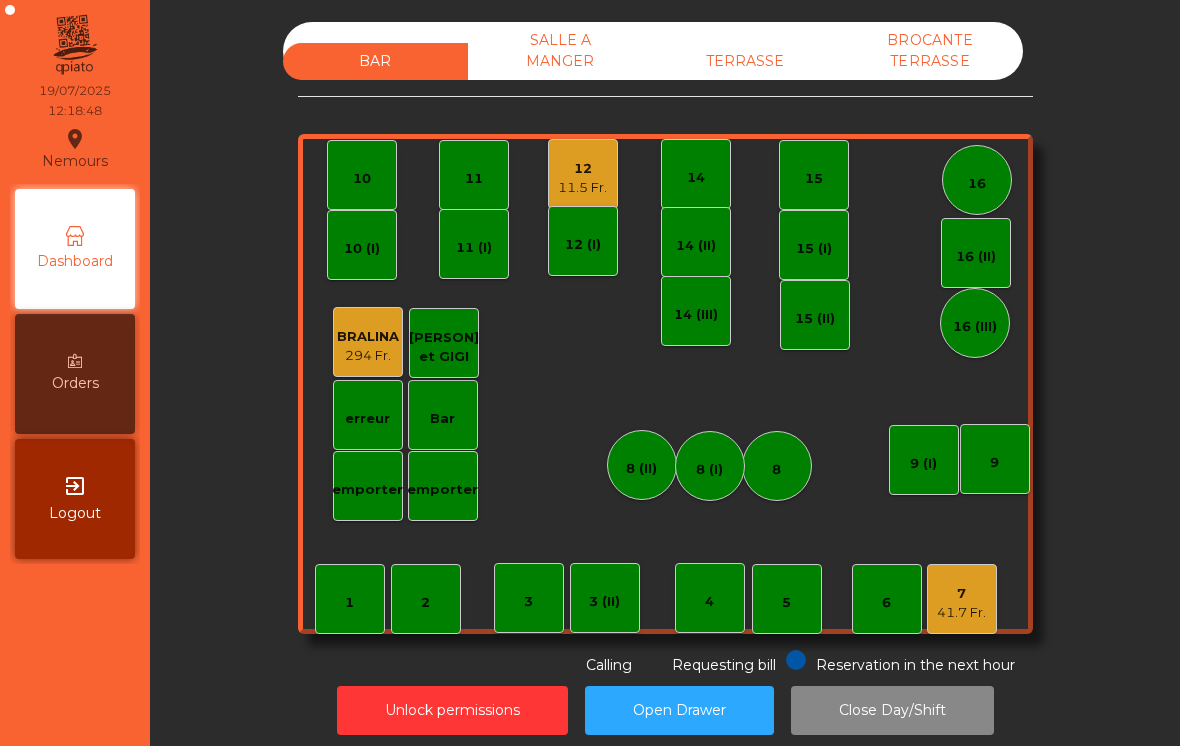 click on "4" 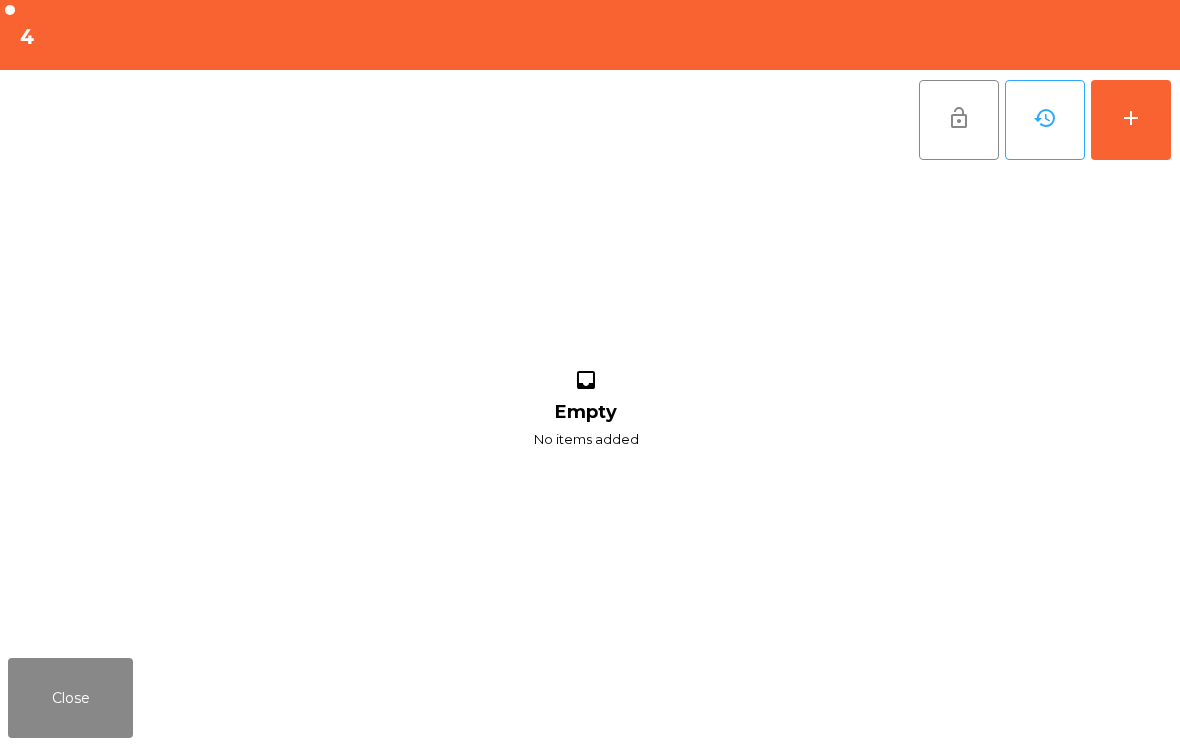 click on "add" 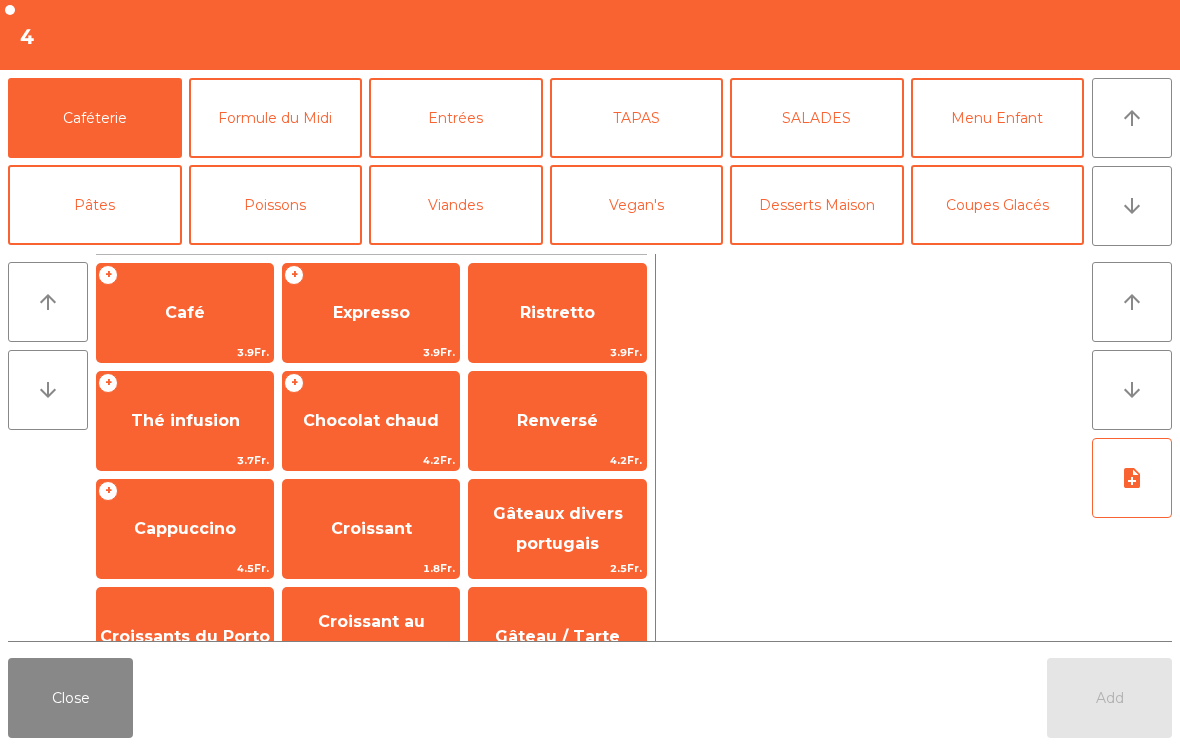 click on "Formule du Midi" 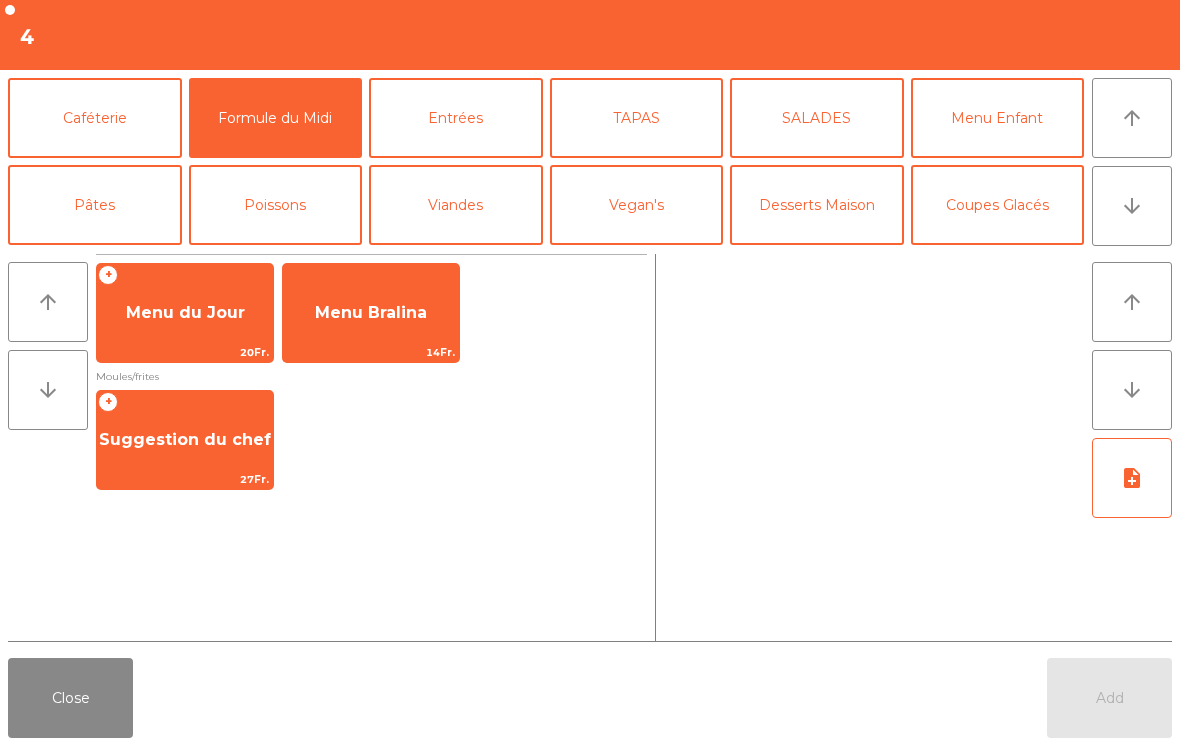 click on "Suggestion du chef" 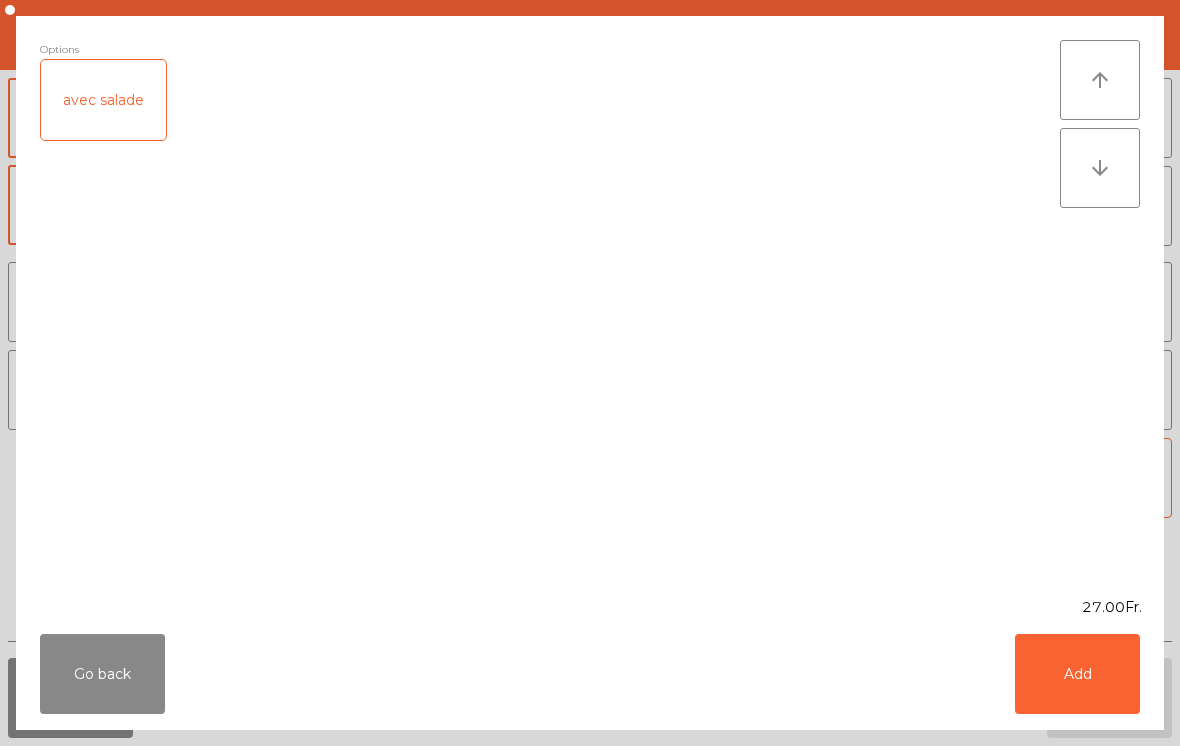 click on "Add" 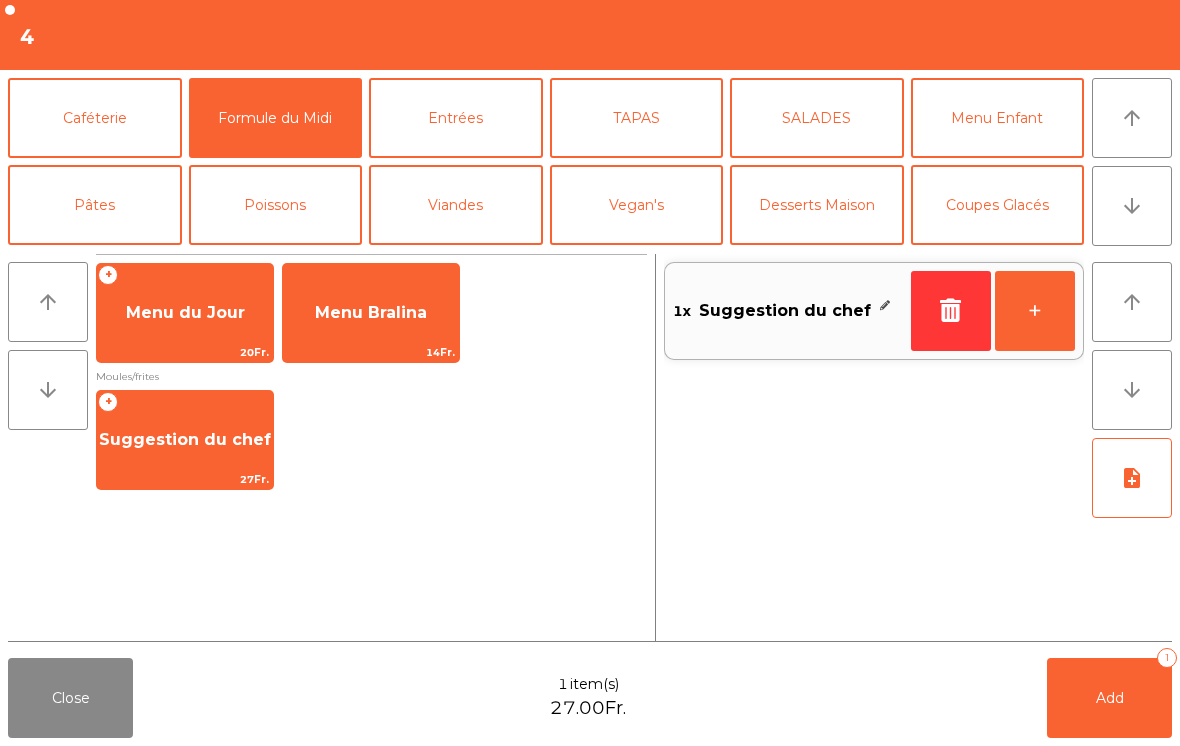 click on "arrow_downward" 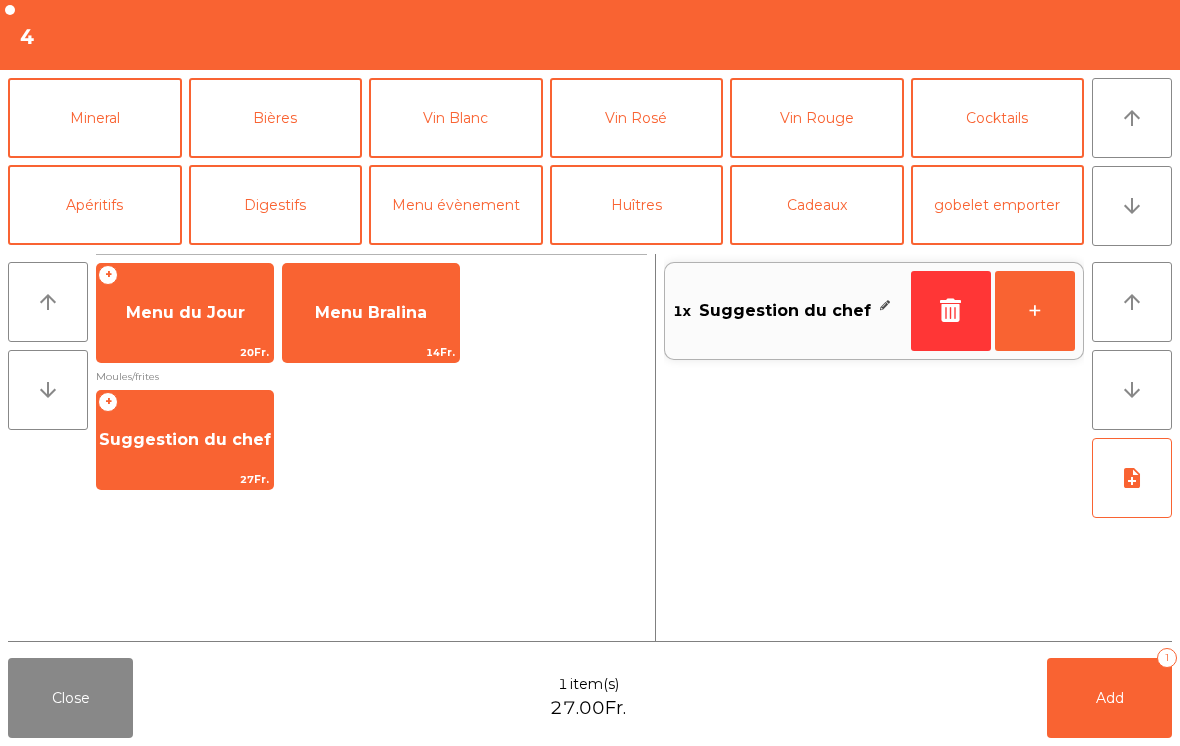 click on "Vin Blanc" 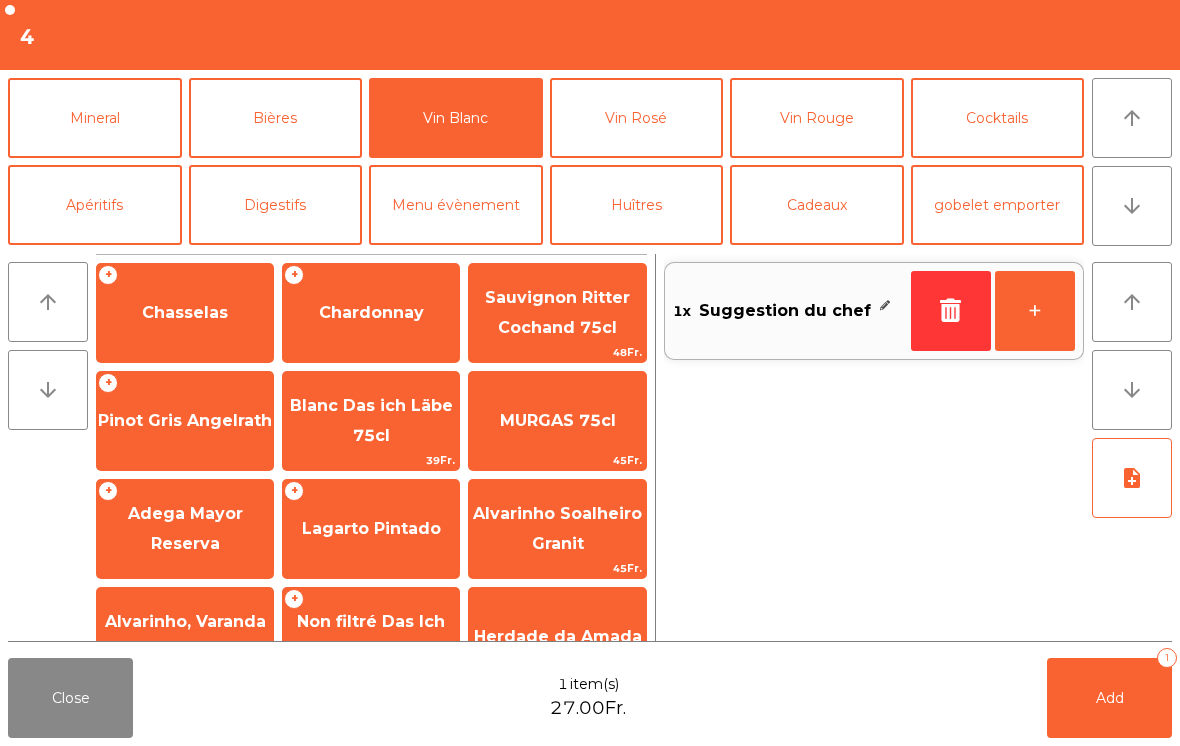 click on "Chasselas" 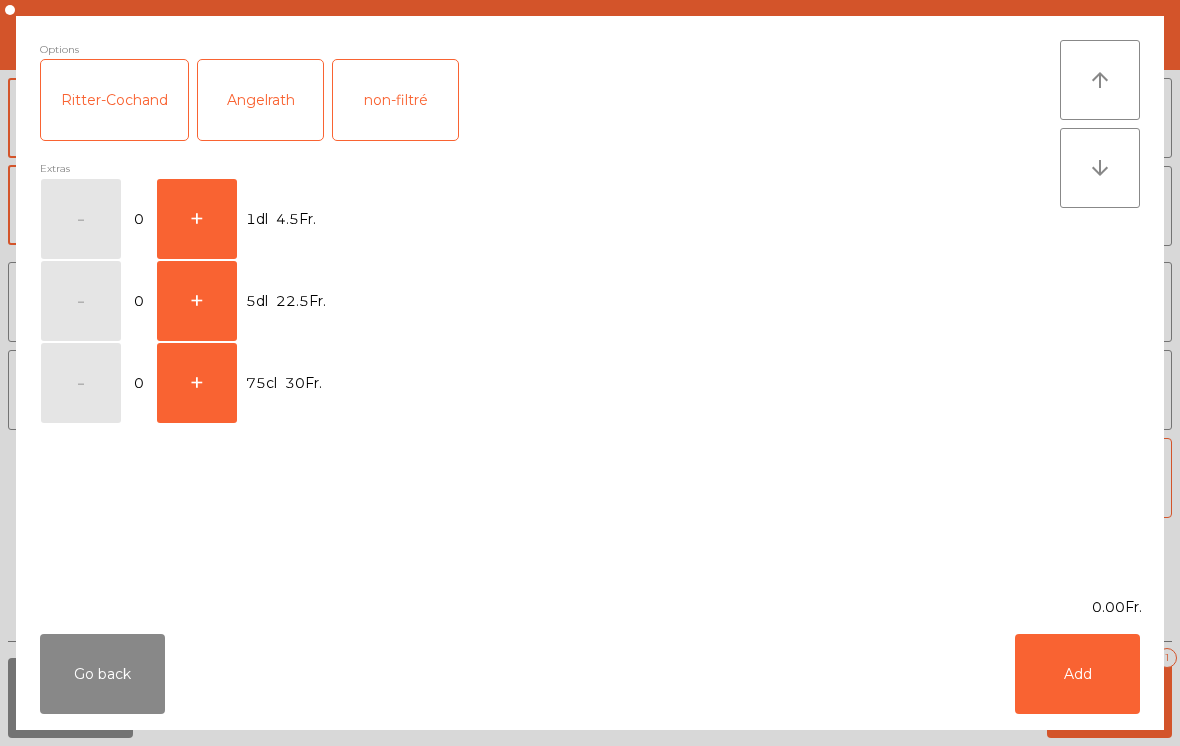 click on "+" 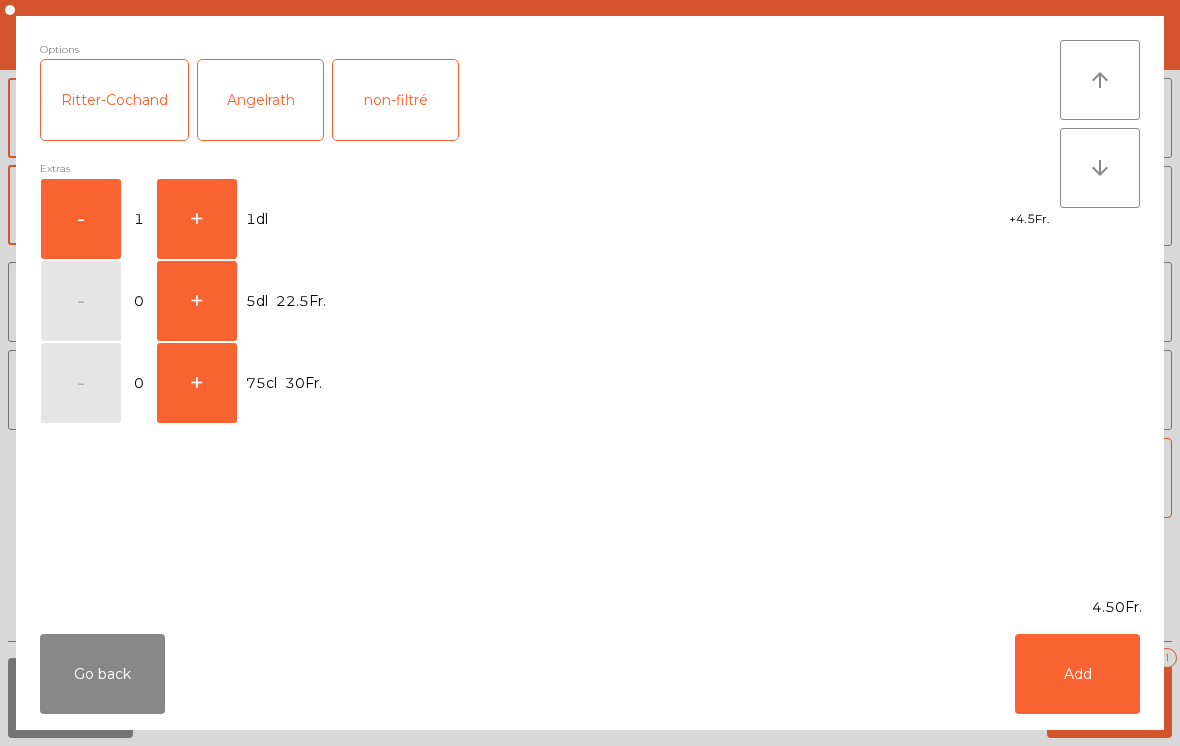 click on "Add" 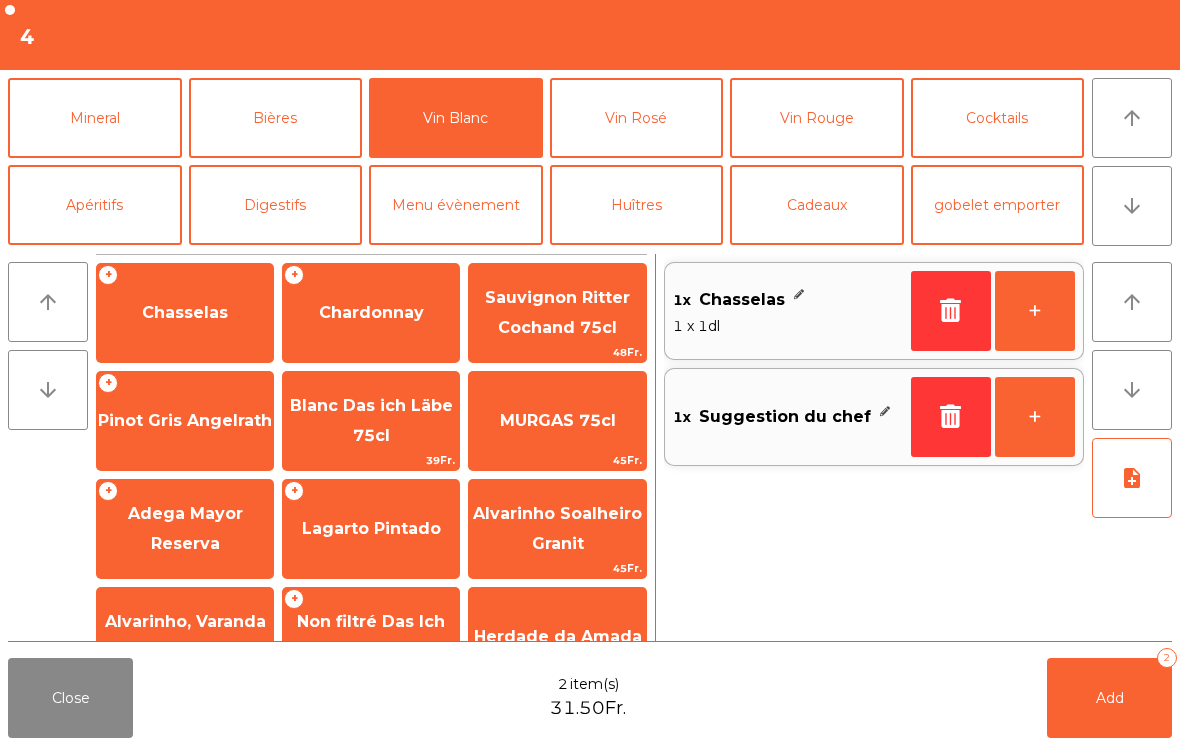 click on "Add   2" 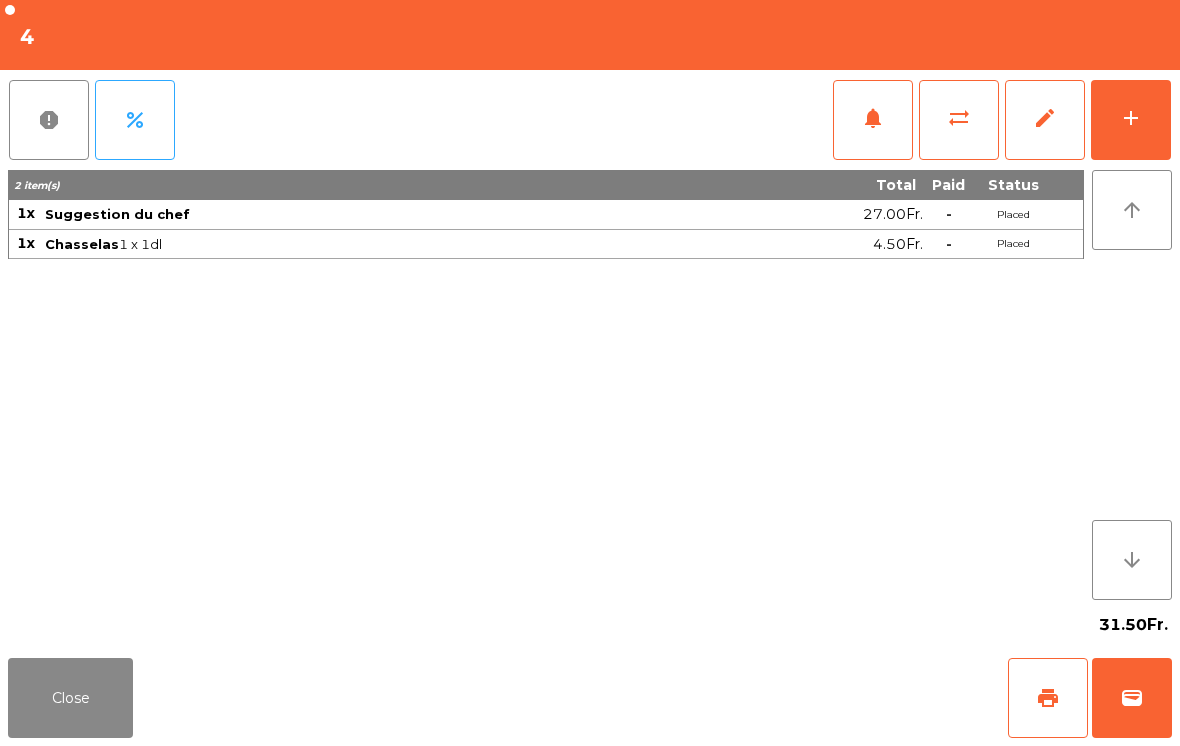 click on "Close" 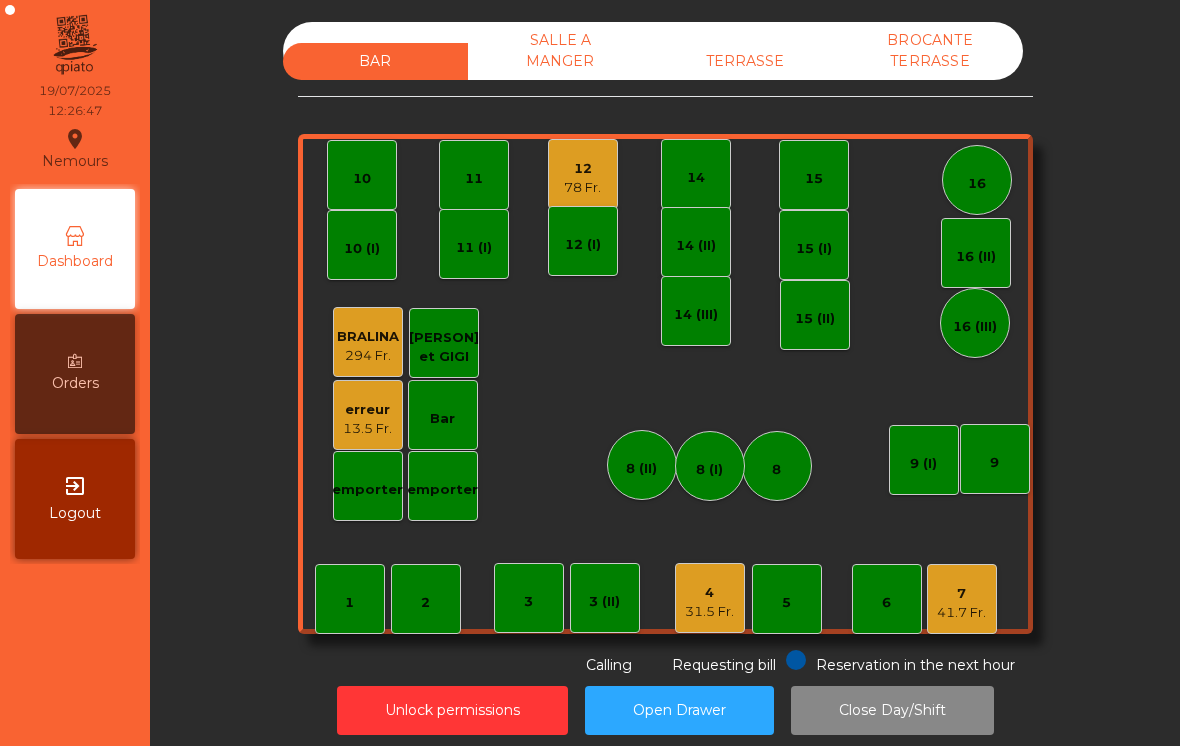 click on "TERRASSE" 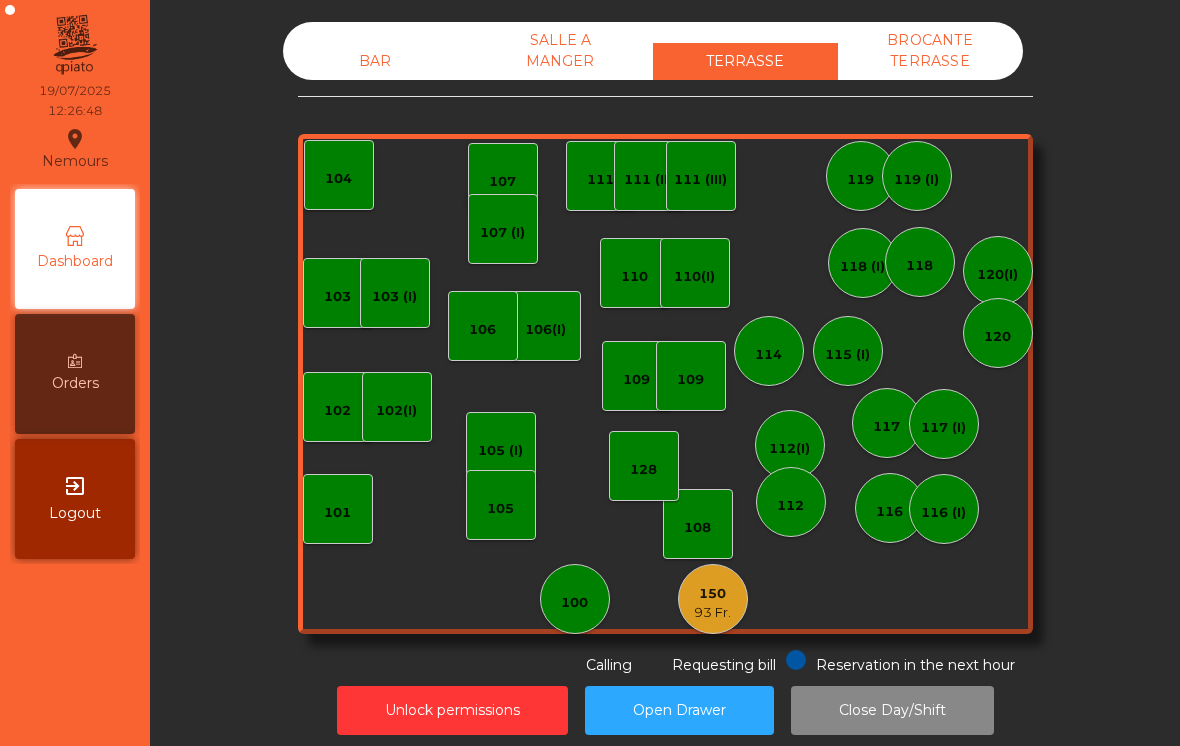 click on "150" 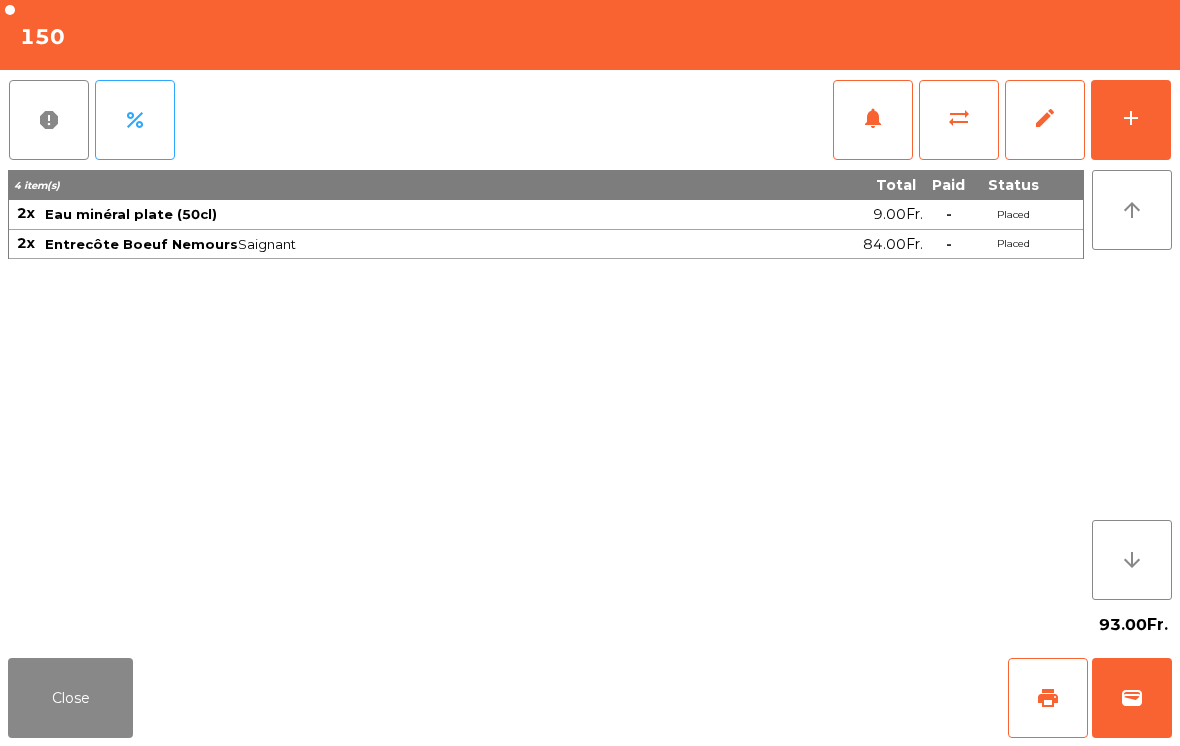 click on "Close" 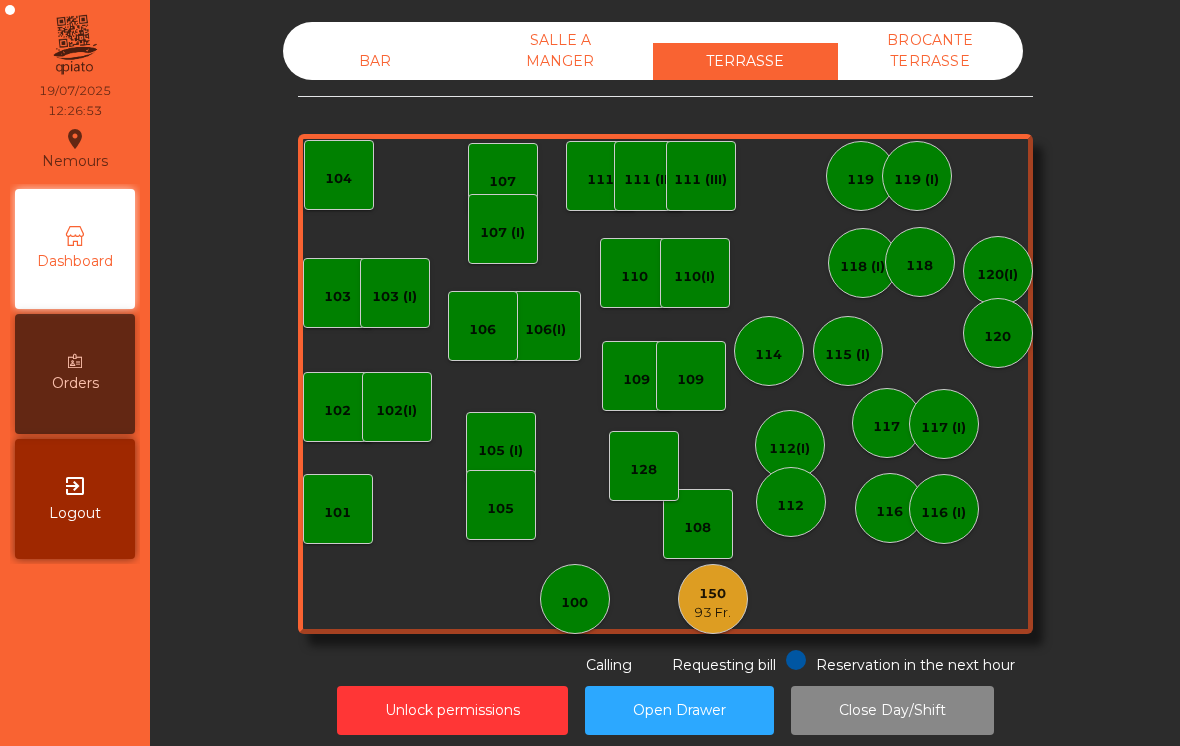click on "BAR" 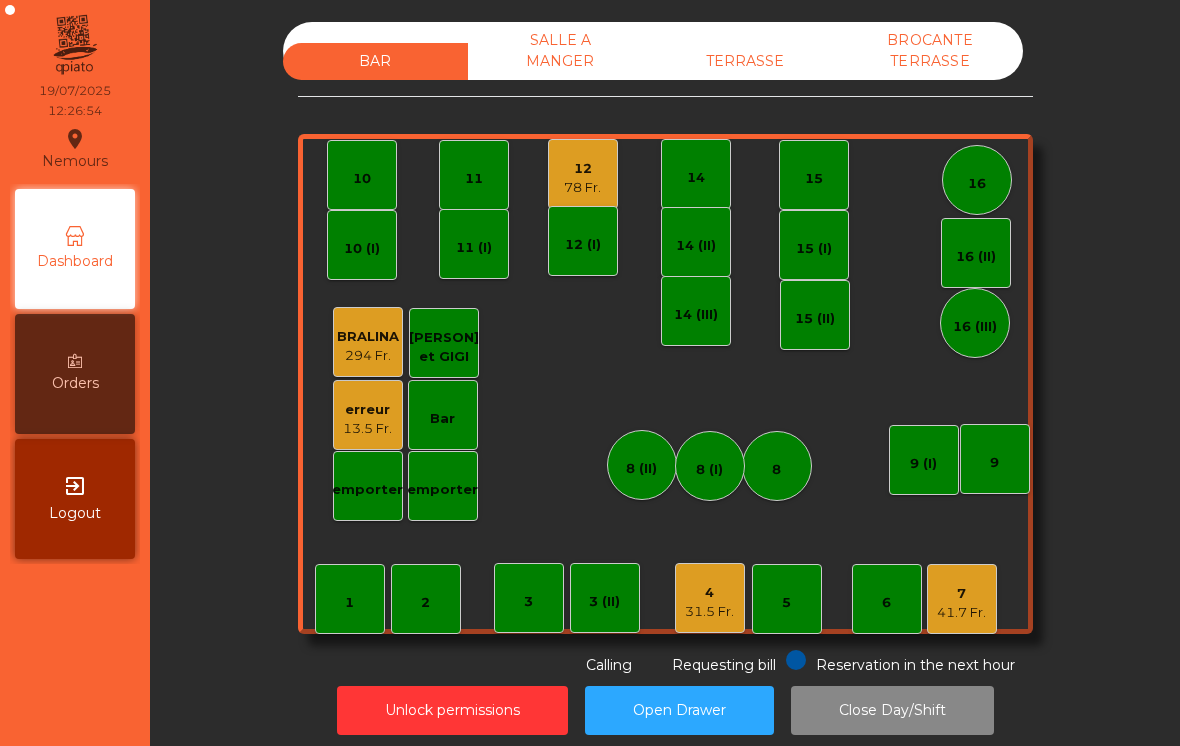 click on "TERRASSE" 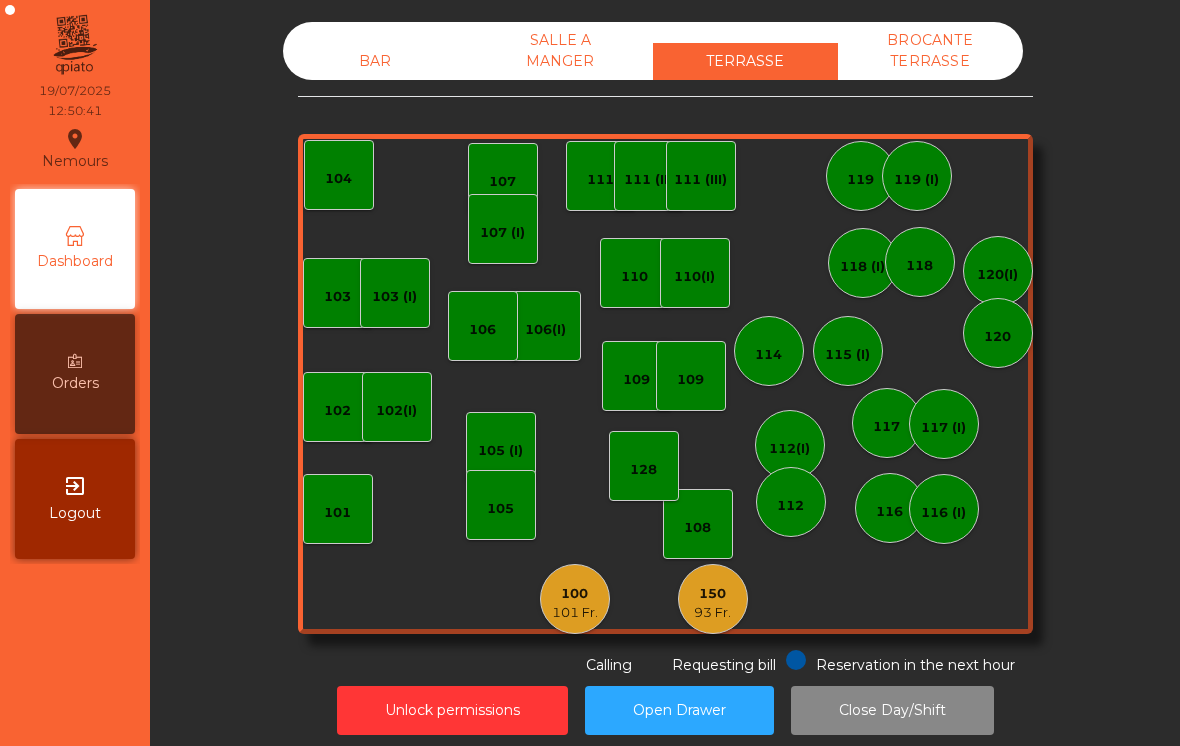 click on "103    102    101   102(I)   106(I)    104   105 (I)   108    105    107   100   101 Fr.   150   93 Fr.   110   107 (I)   103 (I)   128   116   116 (I)   109   106   111   111 (II)   111 (III)   117   117 (I)   118 (I)   119   119 (I)   115 (I)   112(I)   112   114   110(I)   118   120(I)   120   109" 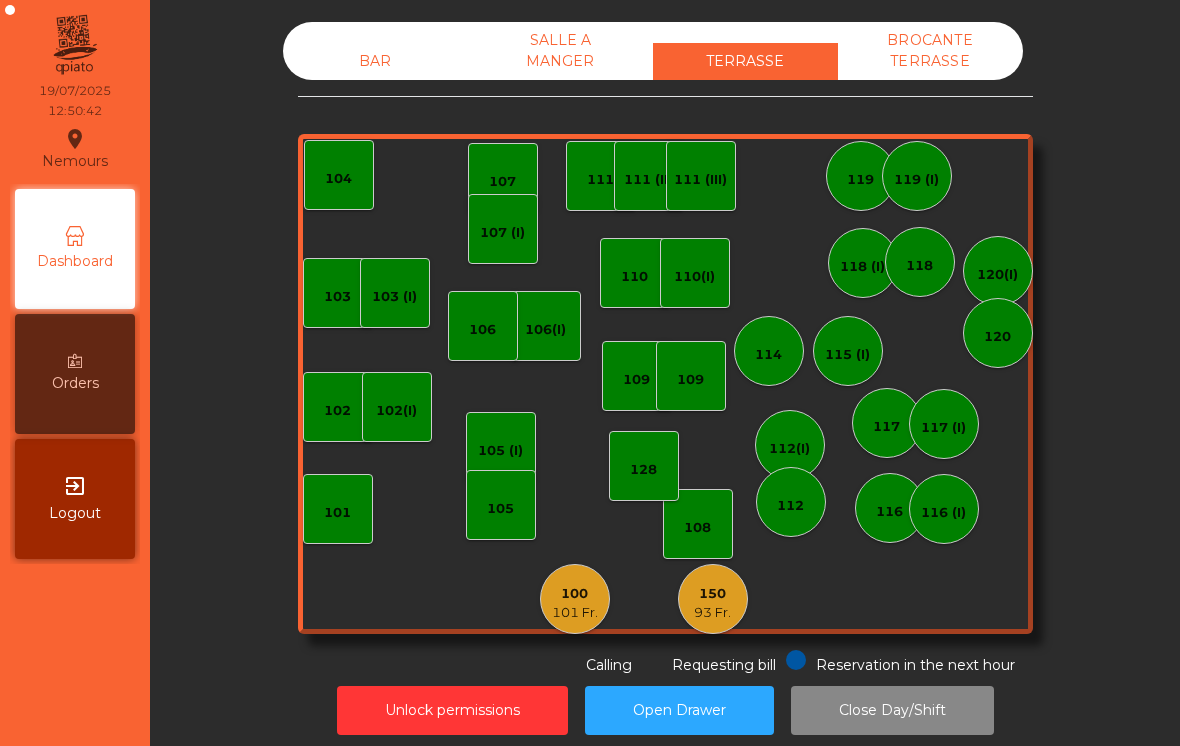 click on "93 Fr." 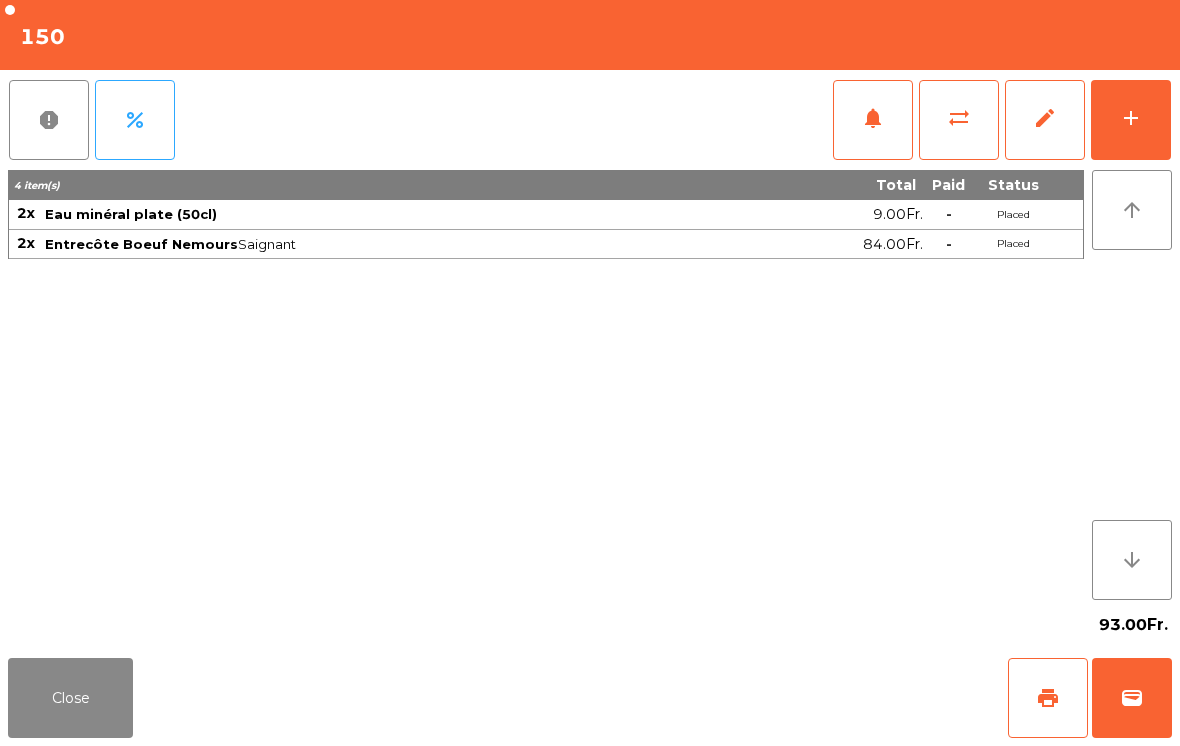 click on "wallet" 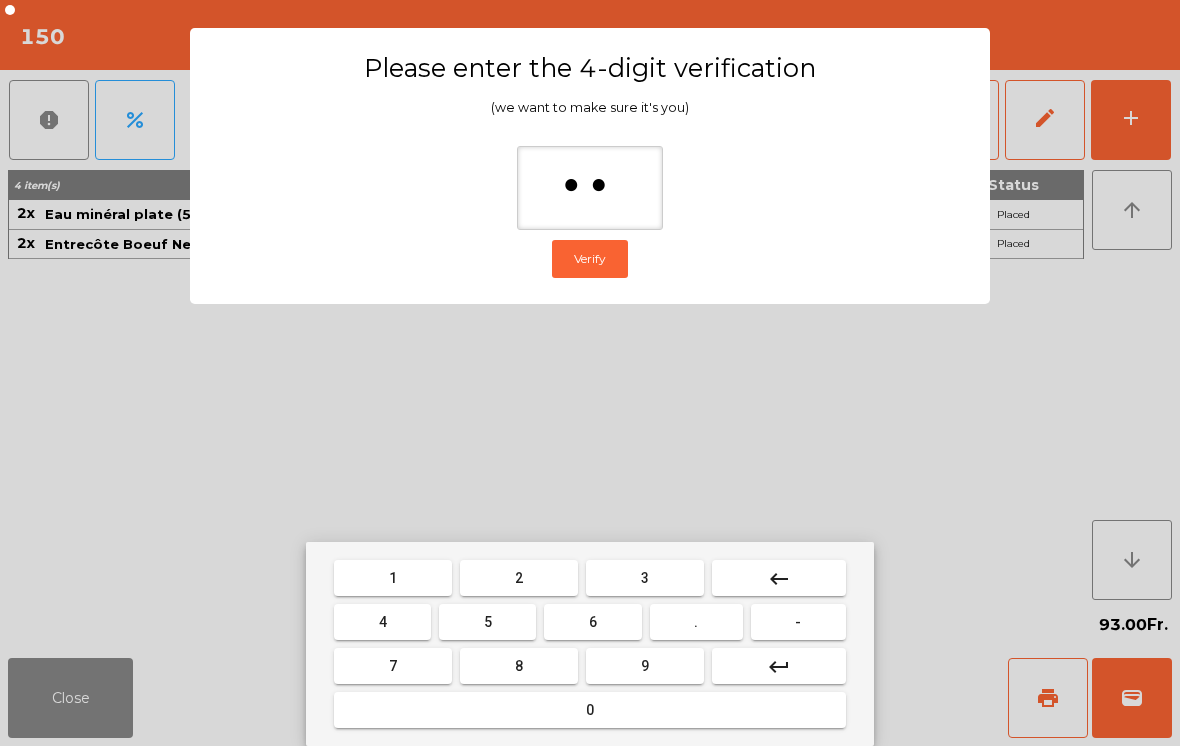 type on "***" 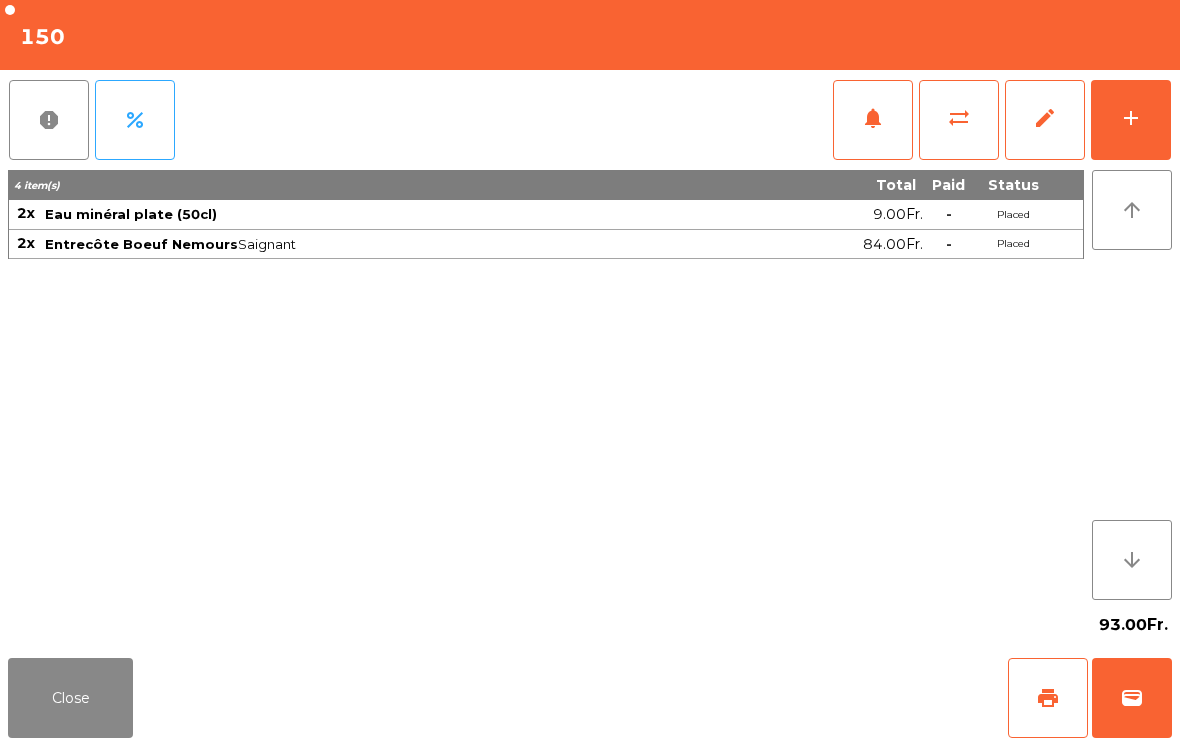 click on "Close   print   wallet" 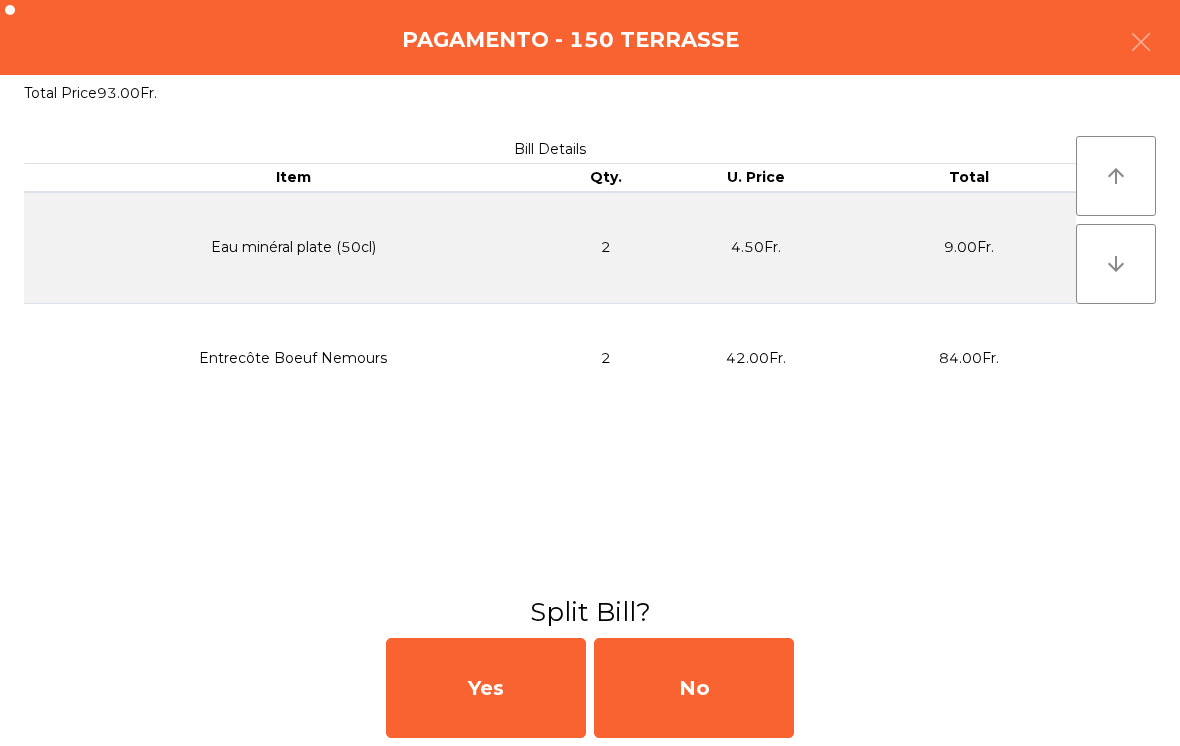 click on "No" 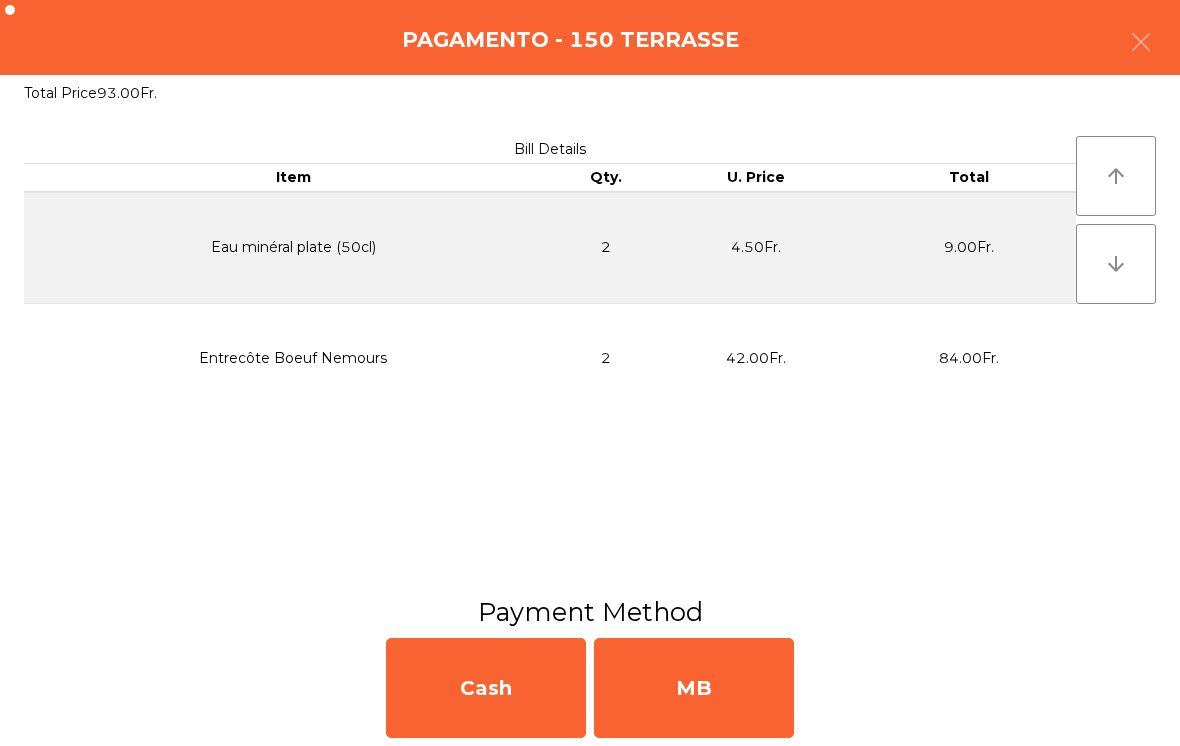 click on "MB" 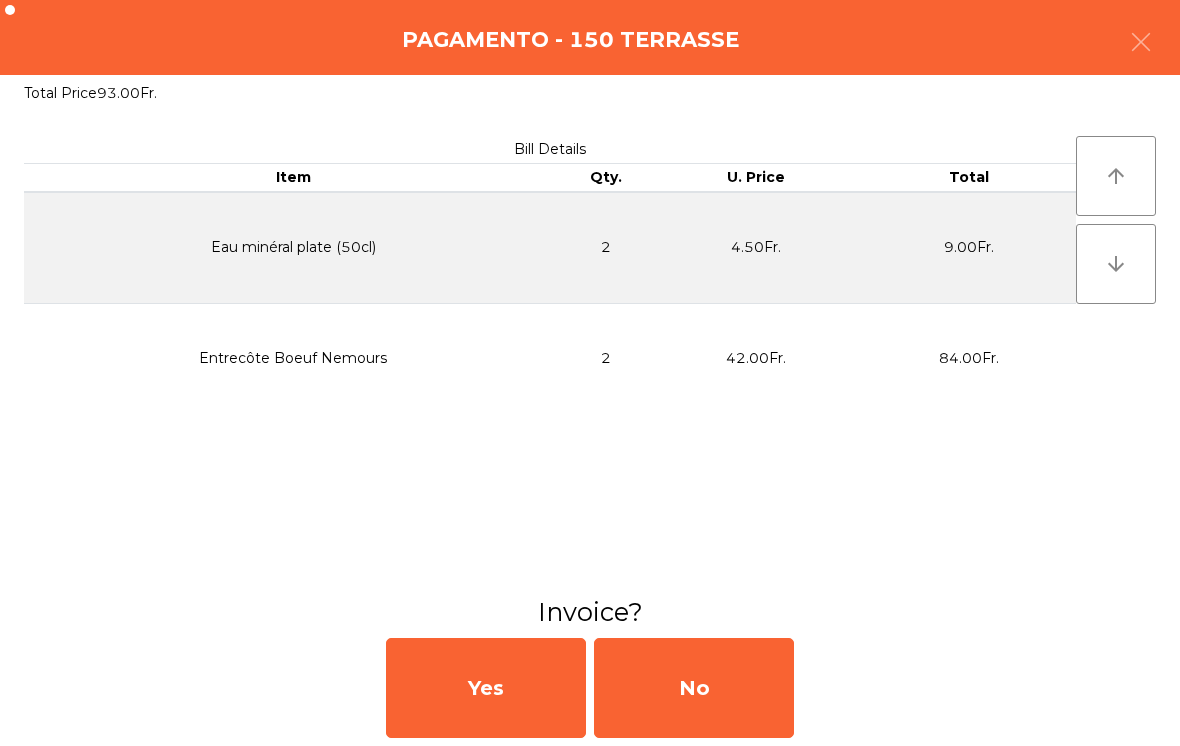 click on "No" 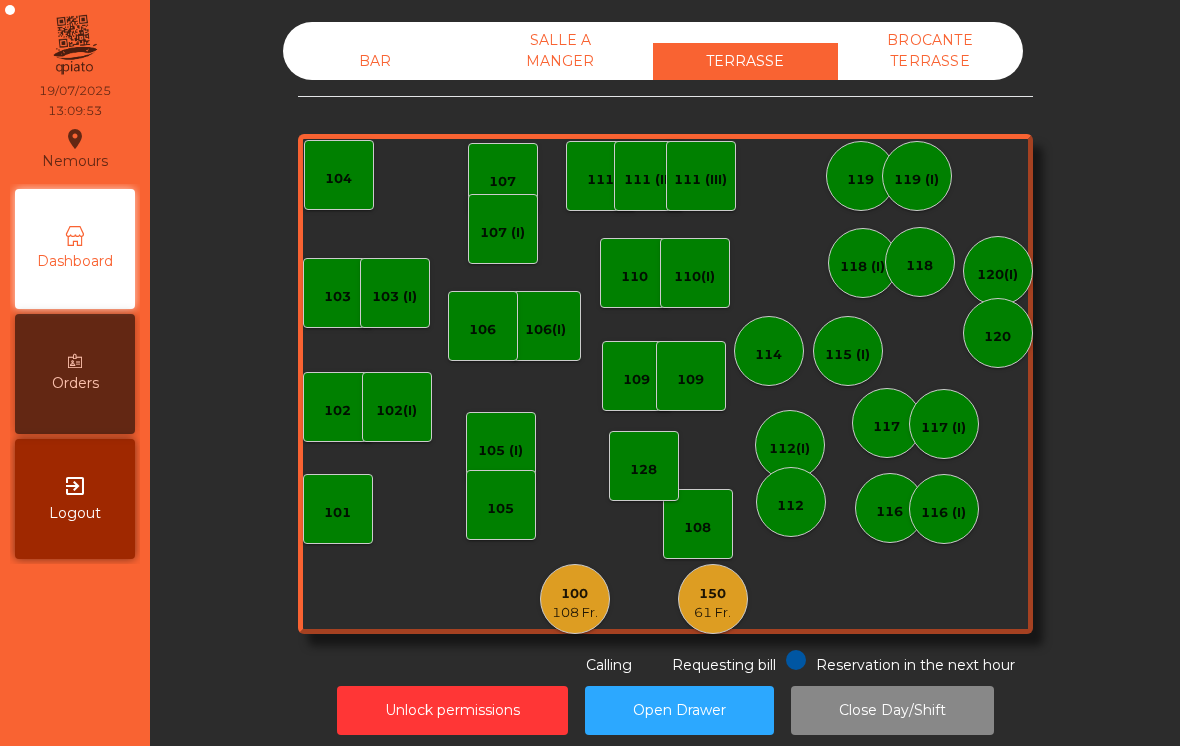click on "BAR   SALLE A MANGER   TERRASSE   BROCANTE TERRASSE   103    102    101   102(I)   106(I)    104   105 (I)   108    105    107   100   108 Fr.   150   61 Fr.   110   107 (I)   103 (I)   128   116   116 (I)   109   106   111   111 (II)   111 (III)   117   117 (I)   118 (I)   119   119 (I)   115 (I)   112(I)   112   114   110(I)   118   120(I)   120   109  Reservation in the next hour Requesting bill Calling" 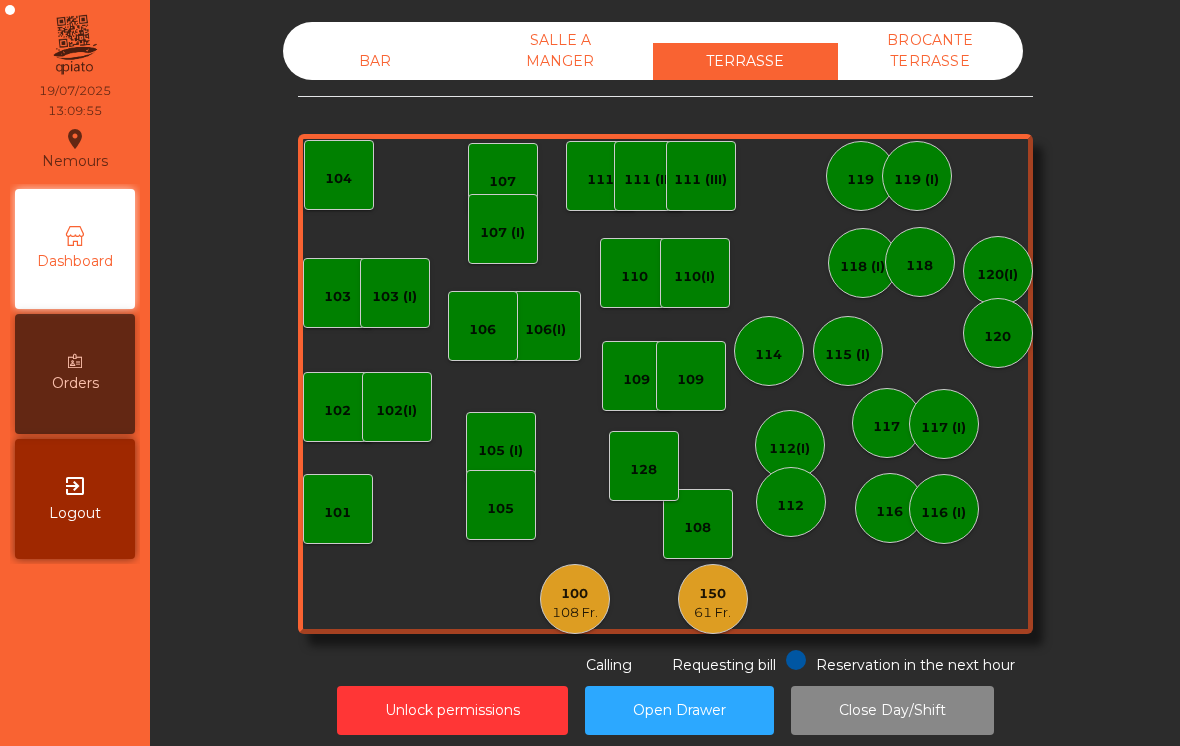 click on "BAR" 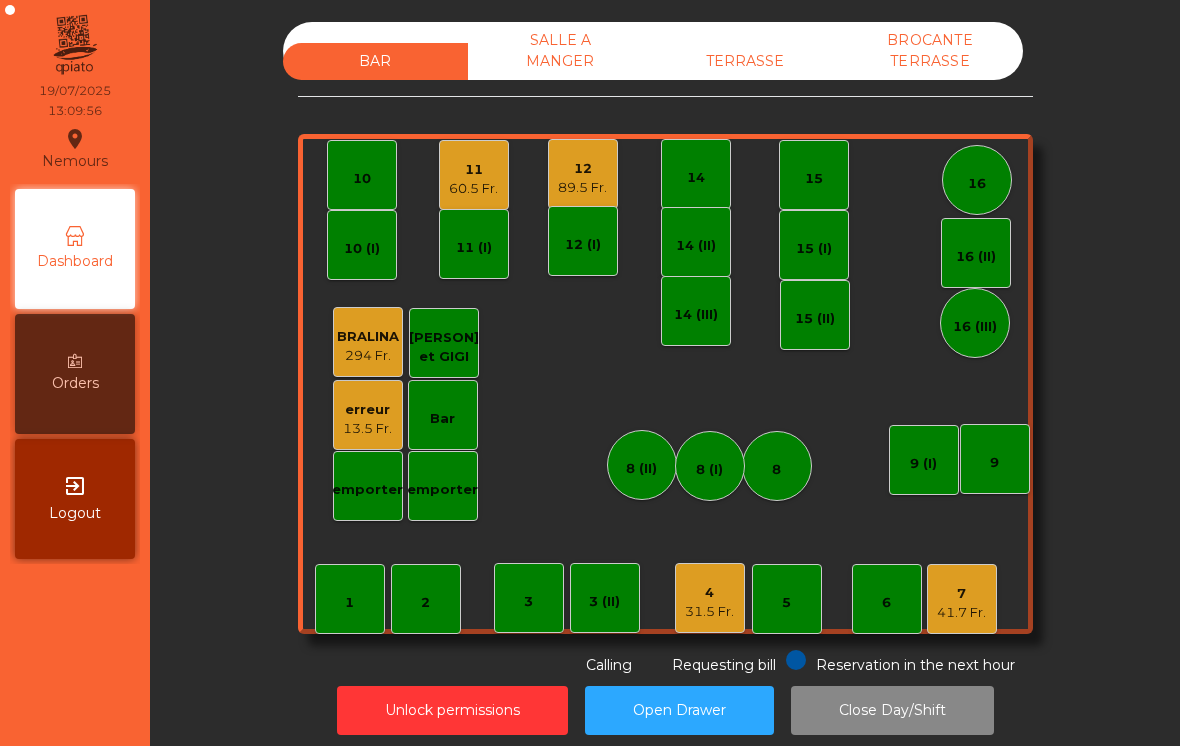click on "1" 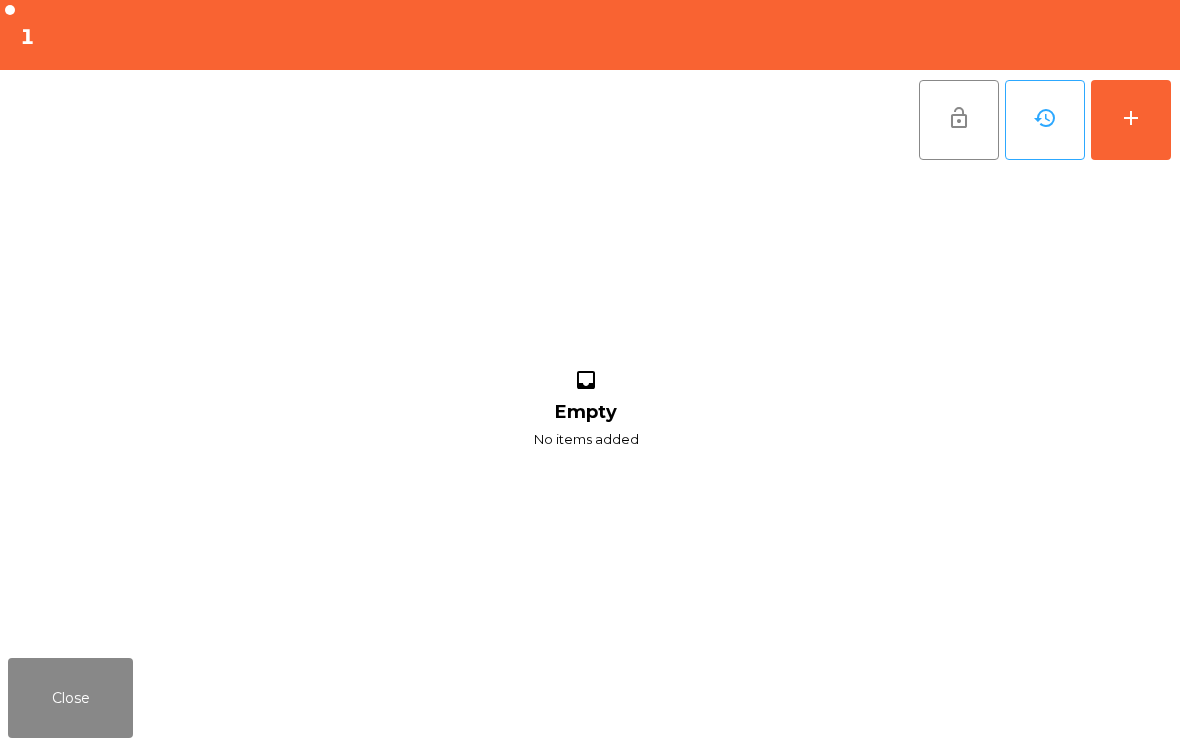click on "add" 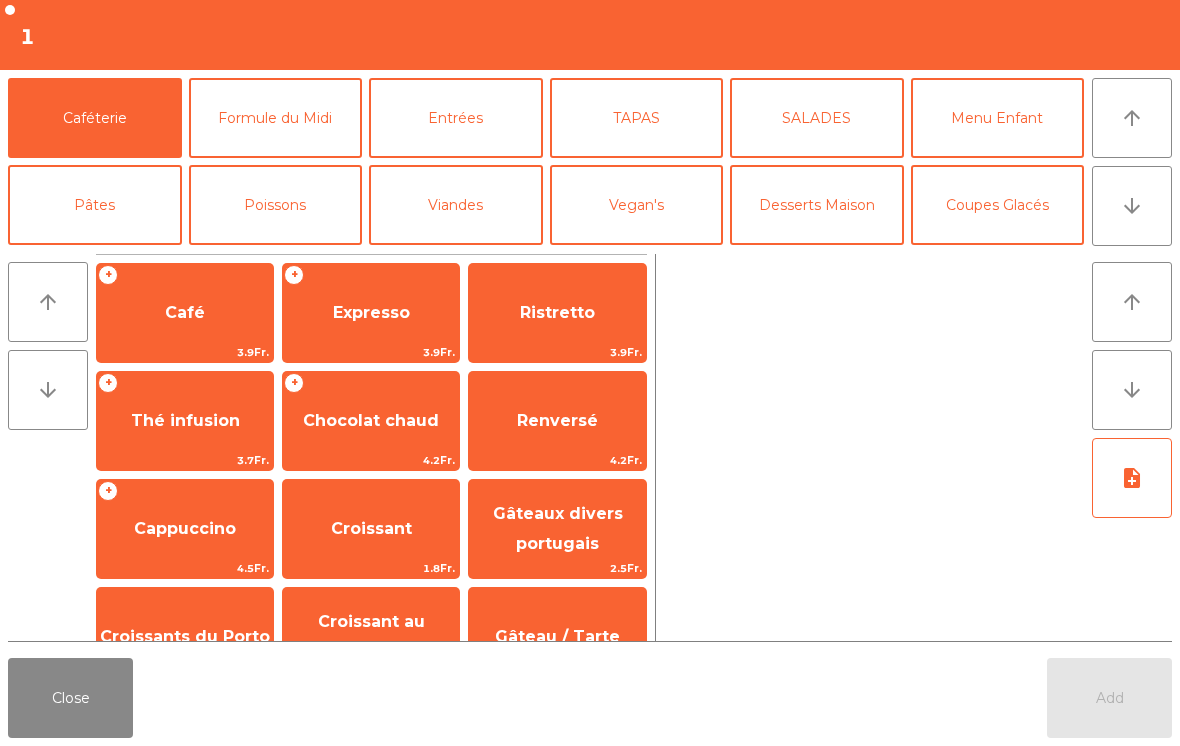click on "arrow_downward" 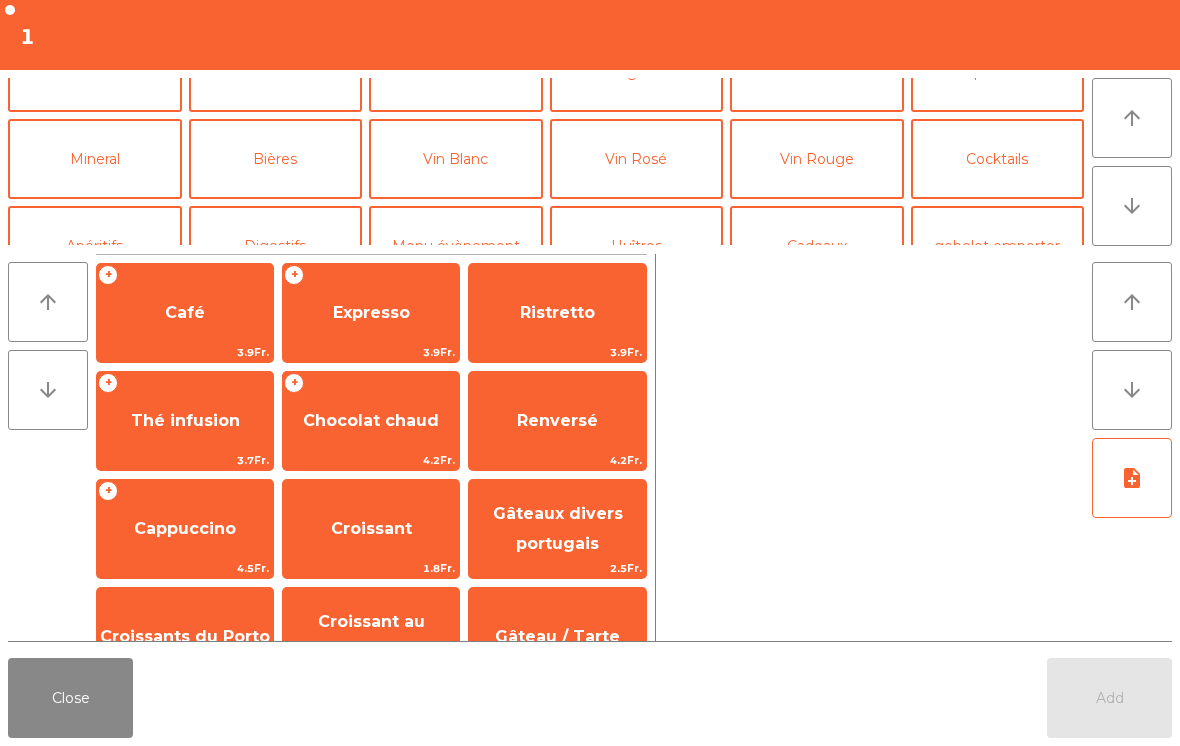 click on "Bières" 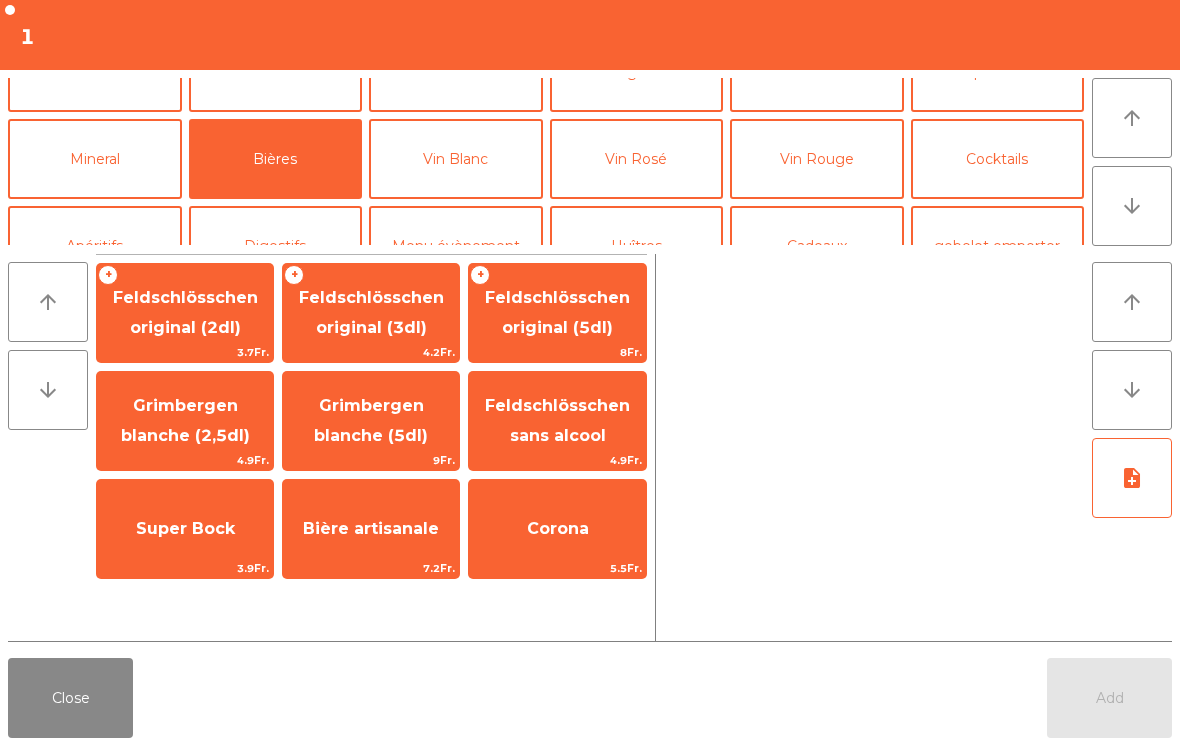 click on "Feldschlösschen original (3dl)" 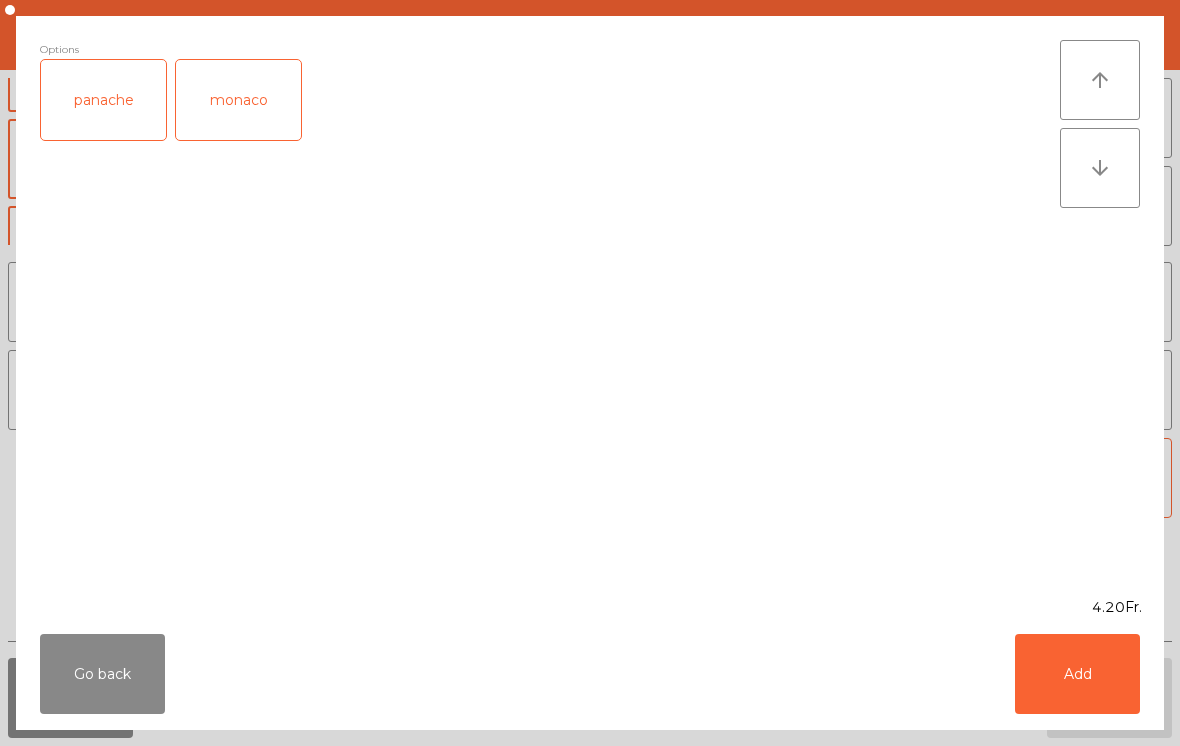 click on "Add" 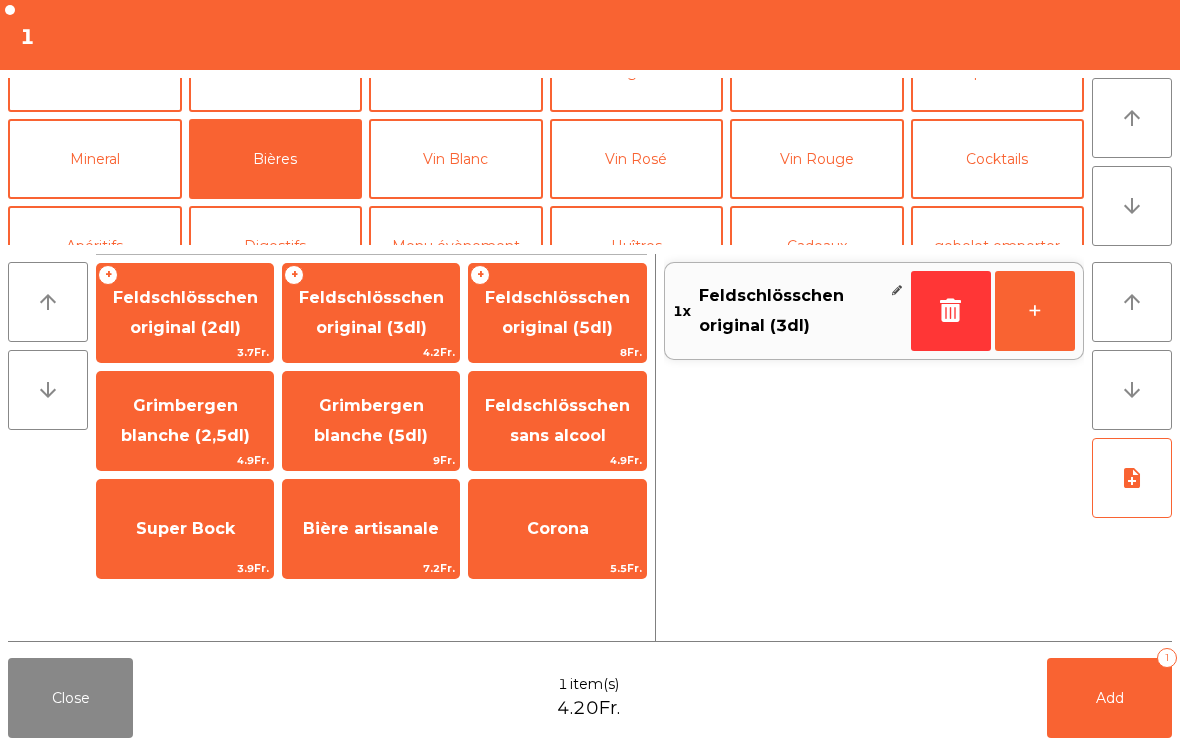 scroll, scrollTop: 174, scrollLeft: 0, axis: vertical 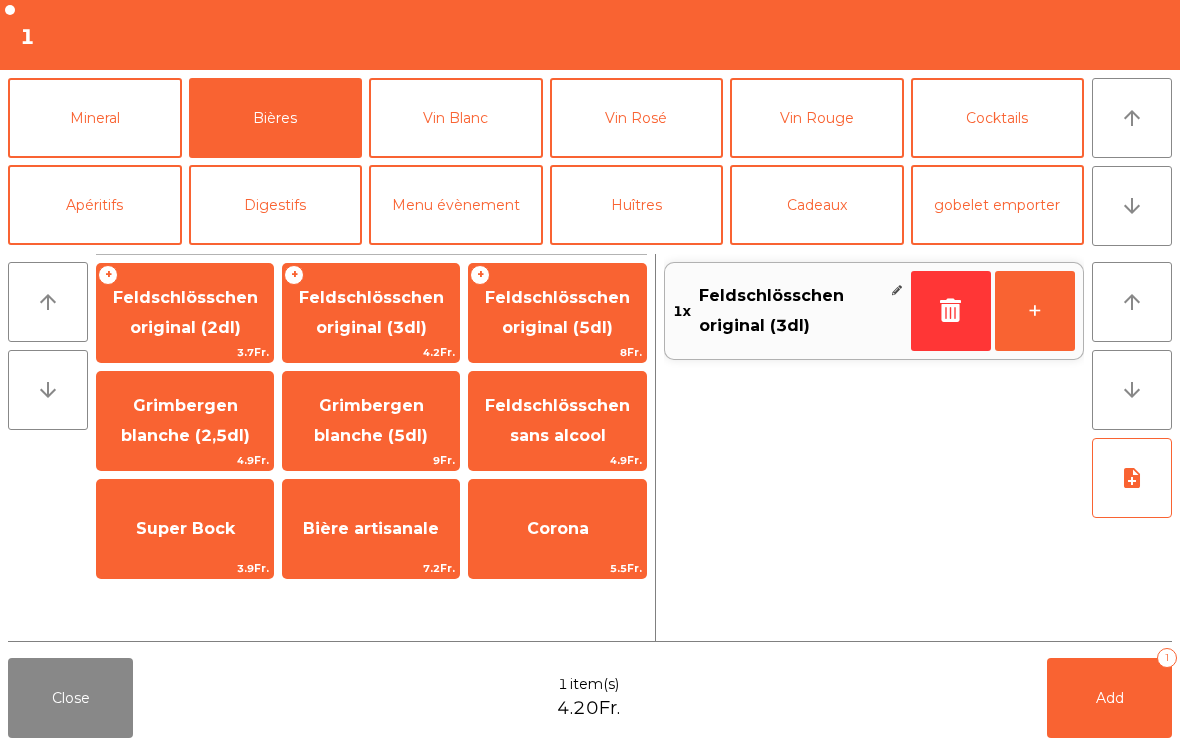 click on "Add   1" 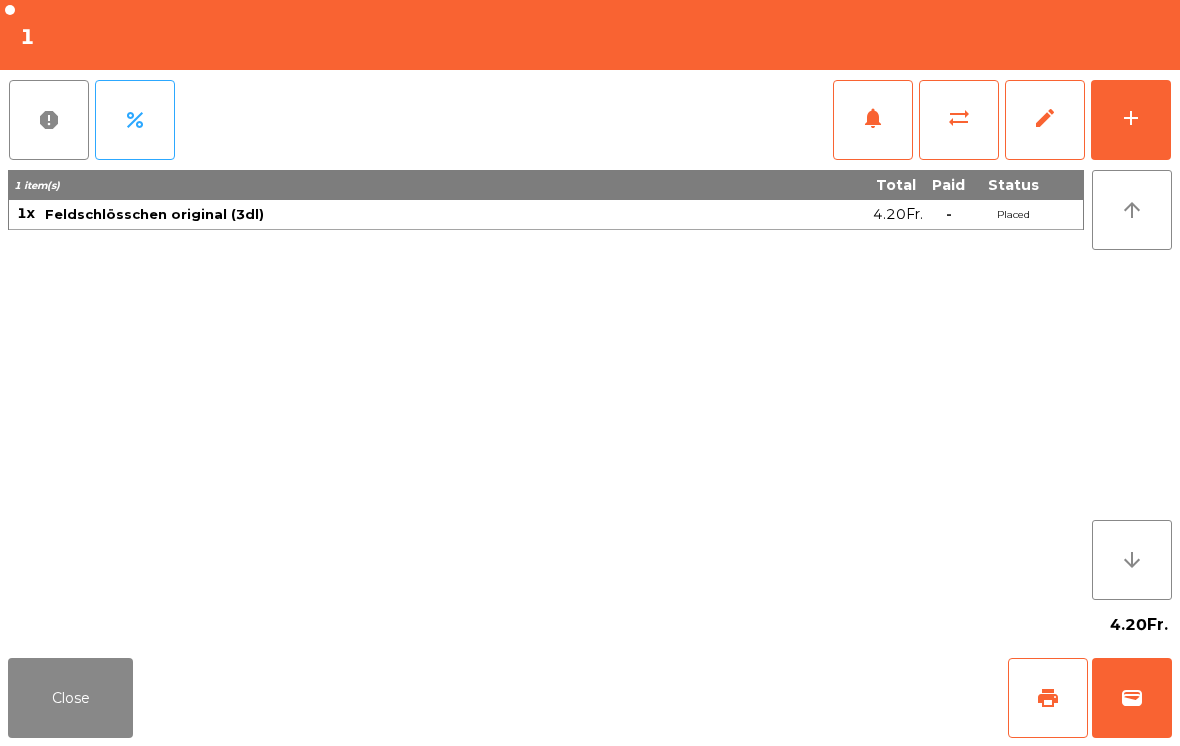click on "Close" 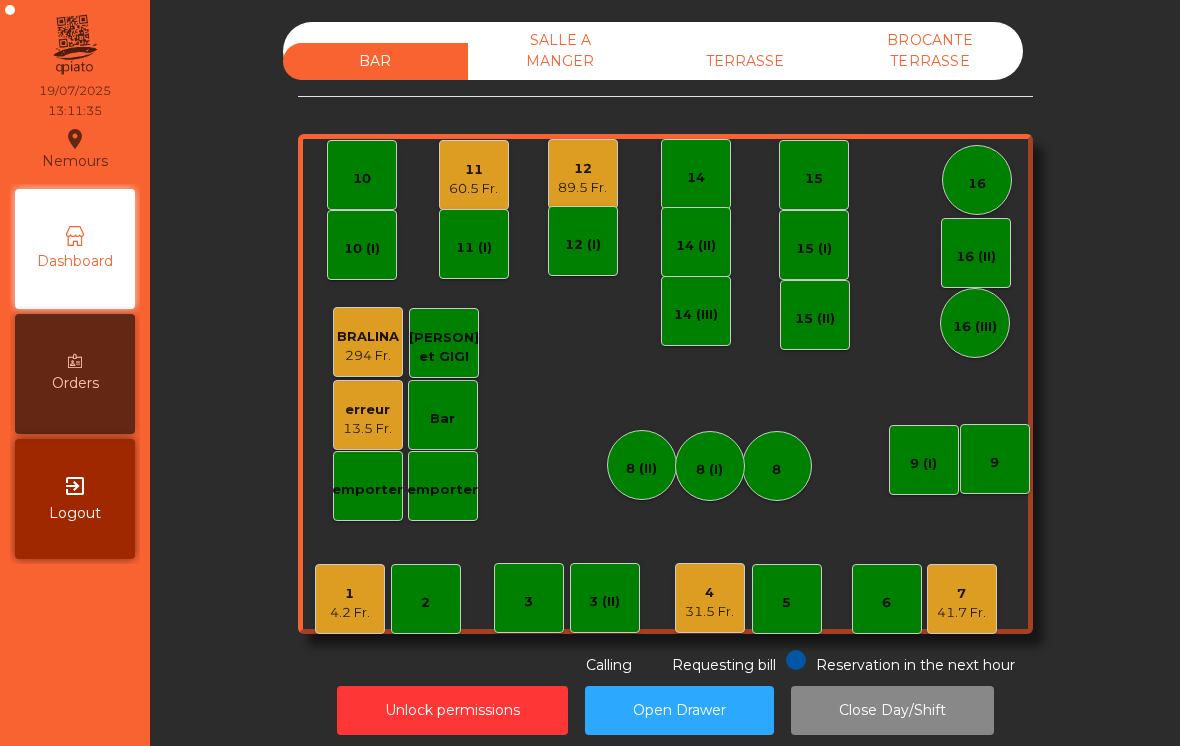 click on "31.5 Fr." 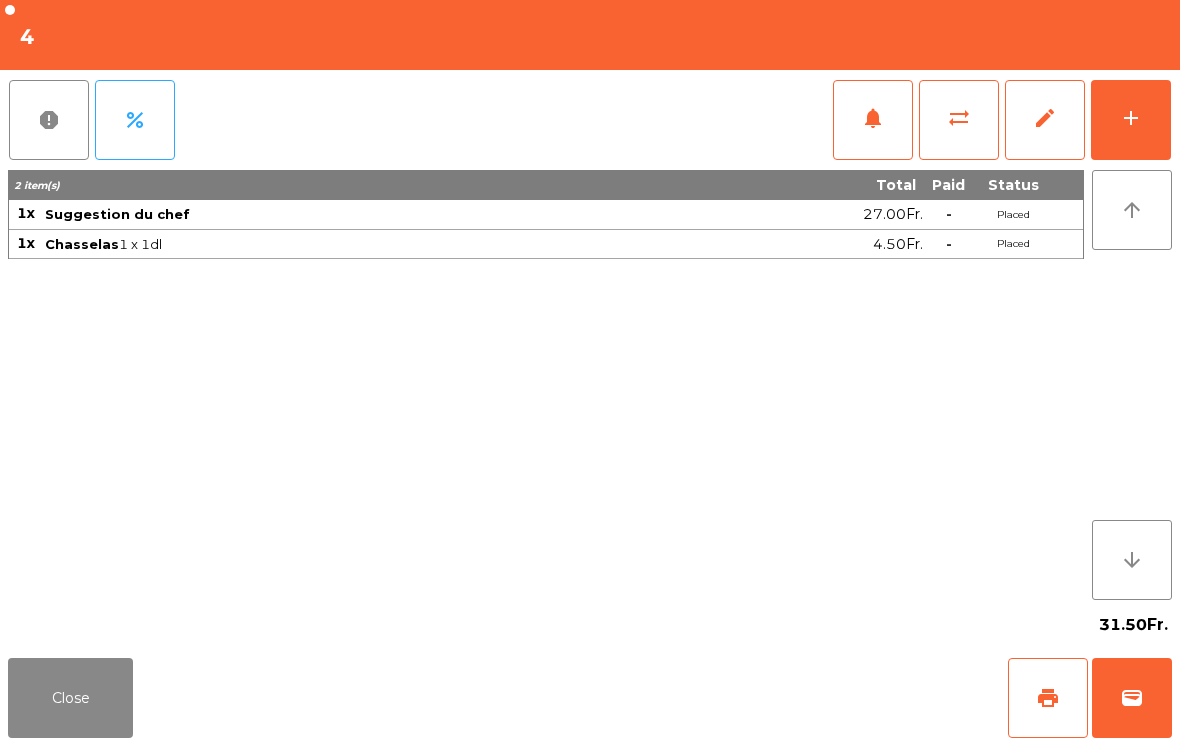 click on "add" 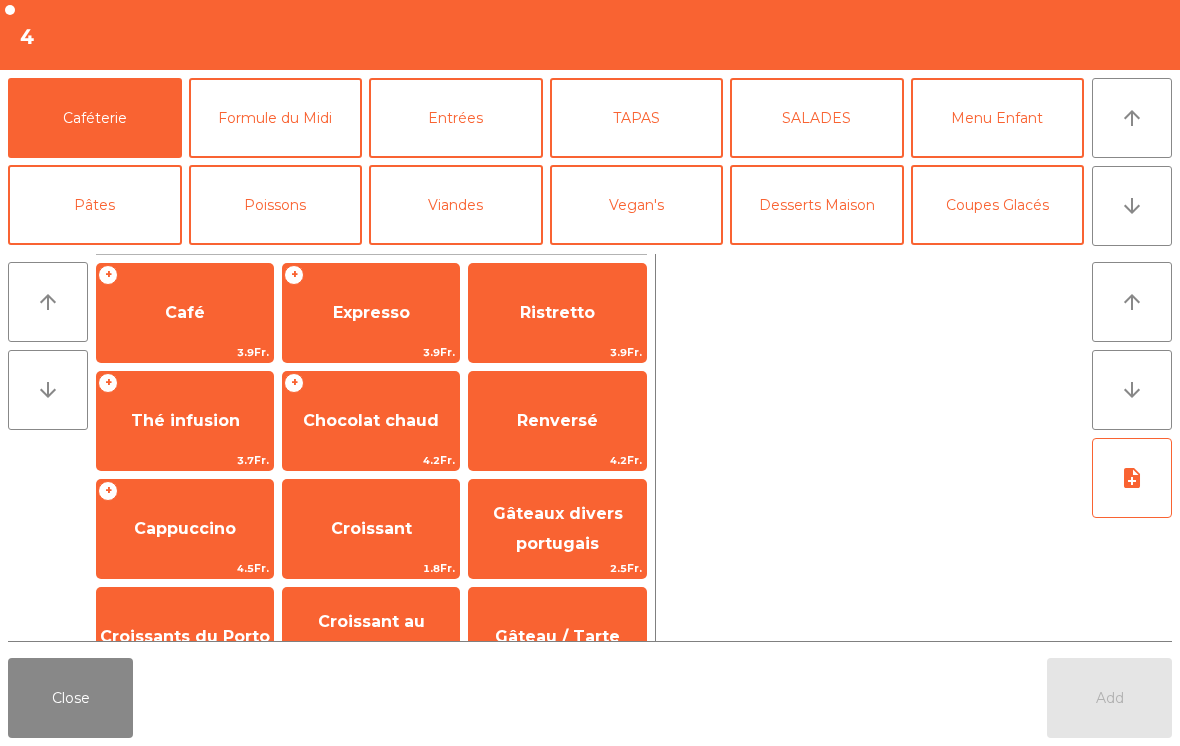 click on "Café" 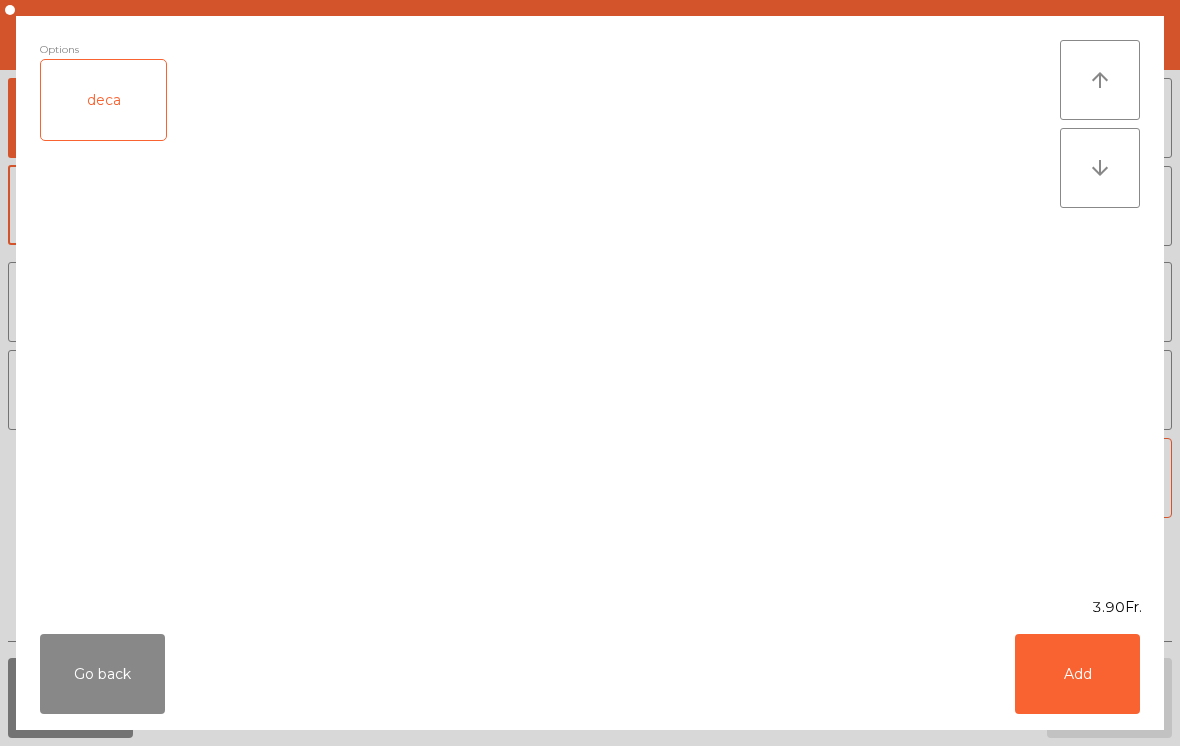 click on "Add" 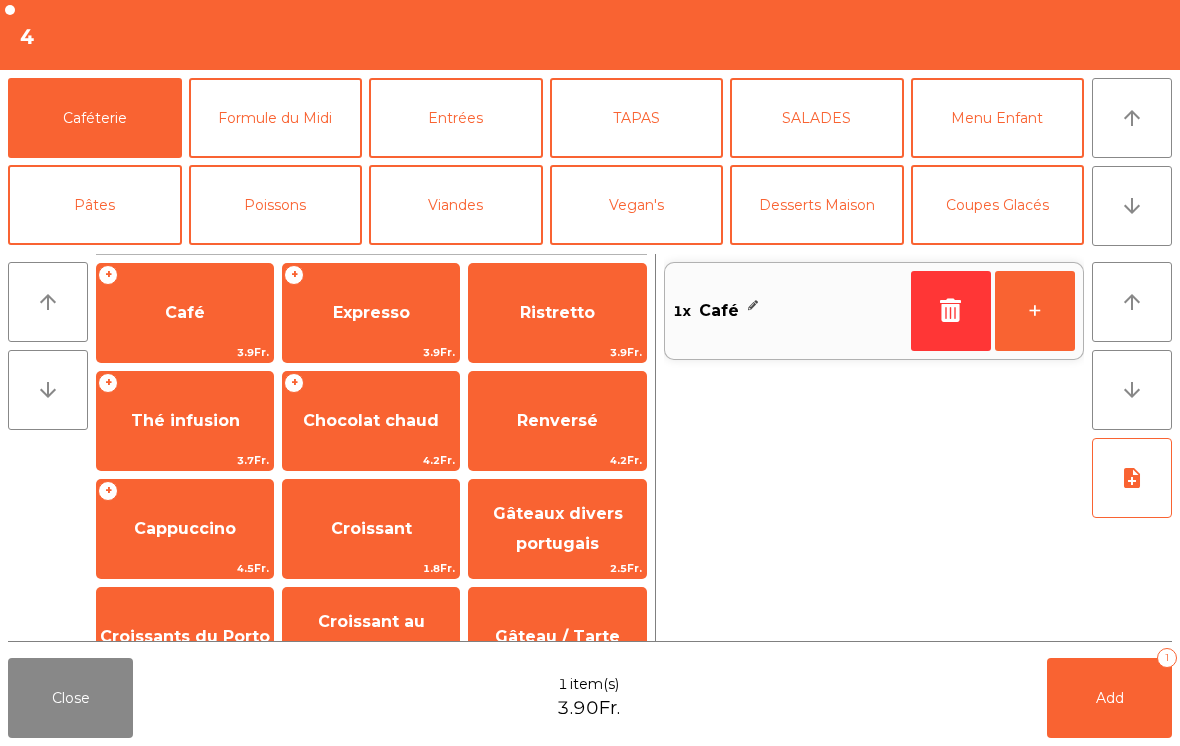 click on "Add   1" 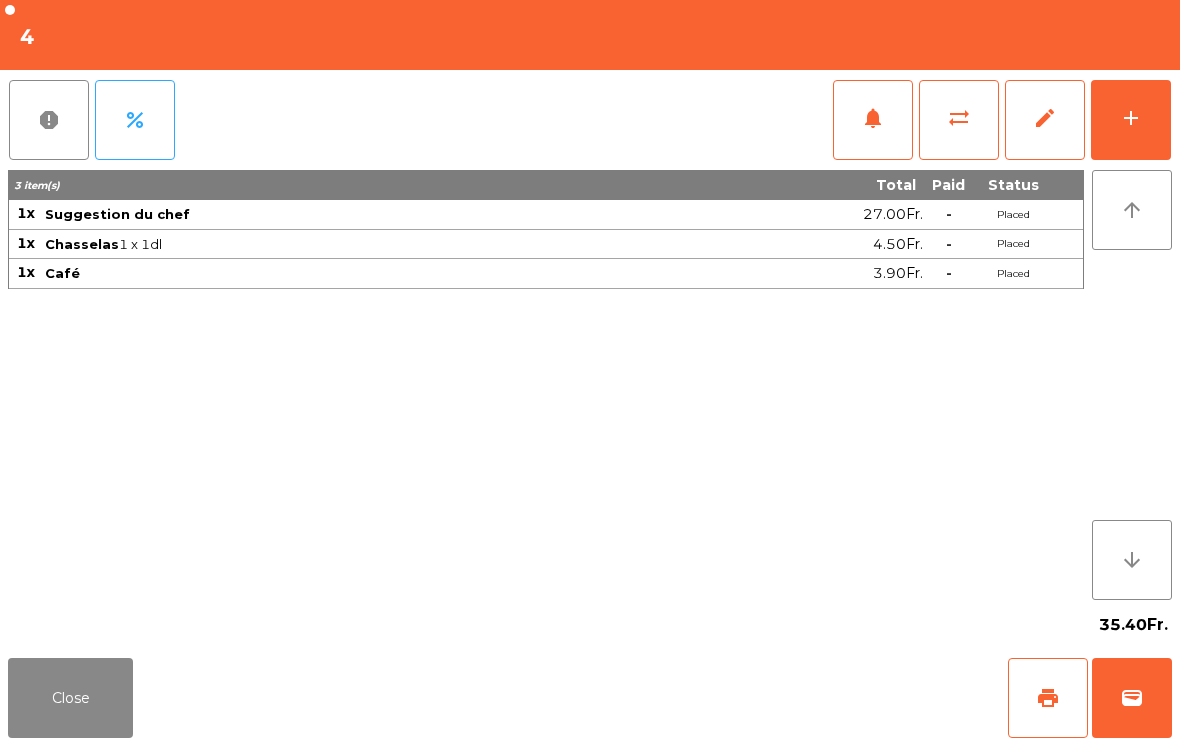 click on "print" 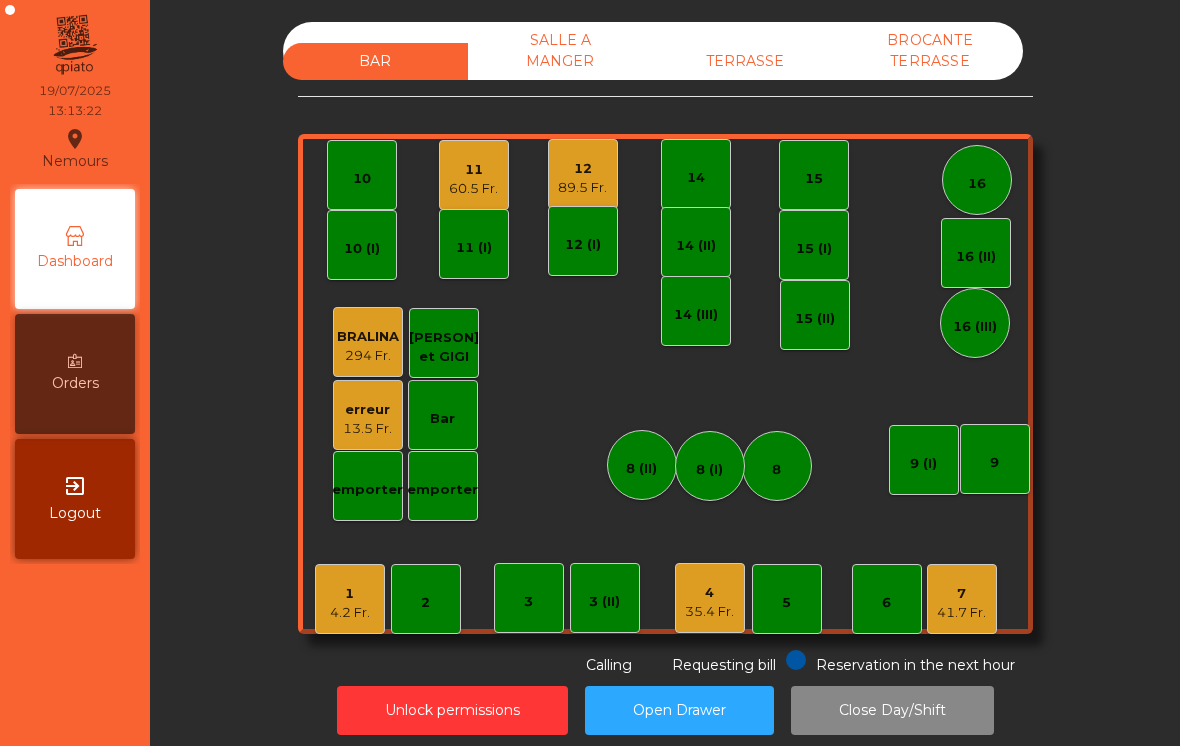 click on "1" 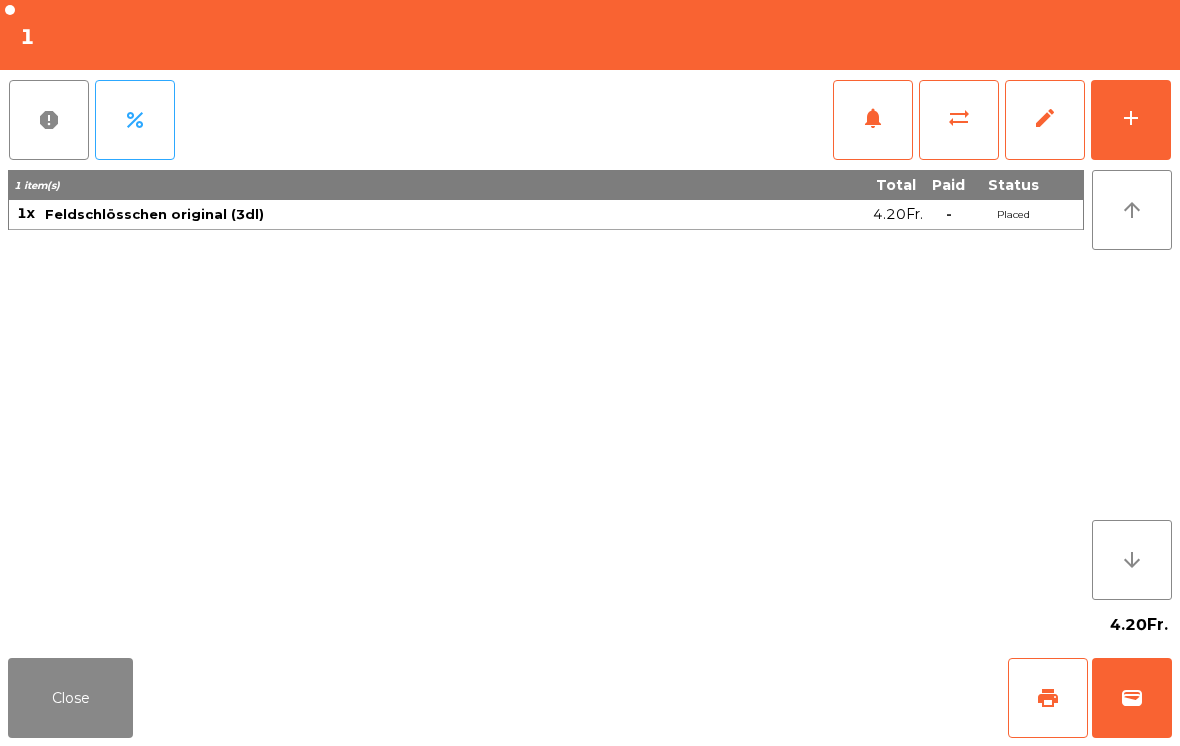 click on "add" 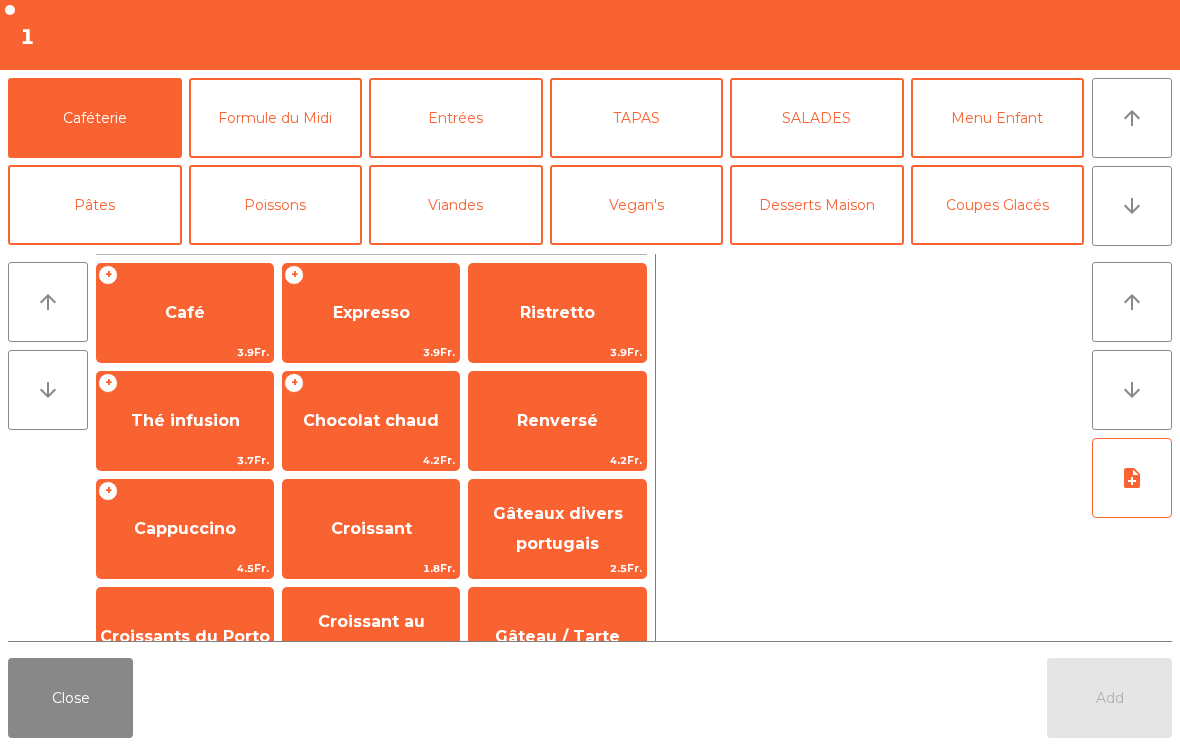 click on "arrow_downward" 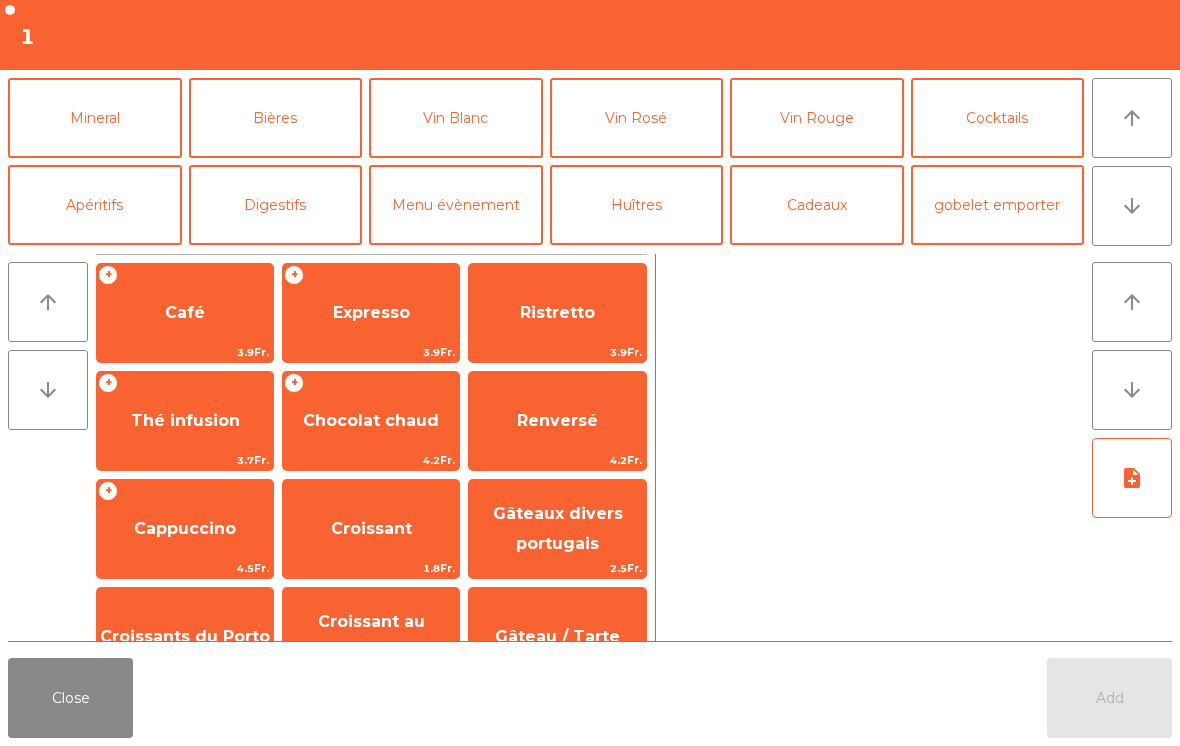 click on "arrow_upward" 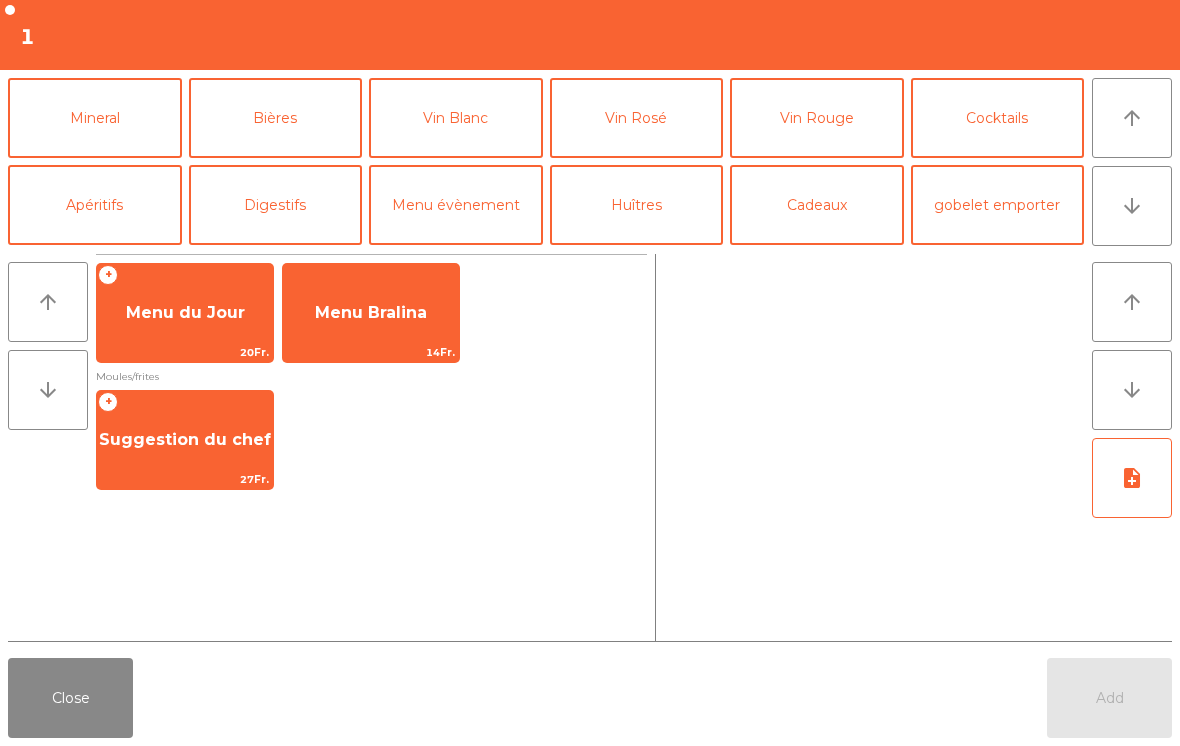 scroll, scrollTop: 0, scrollLeft: 0, axis: both 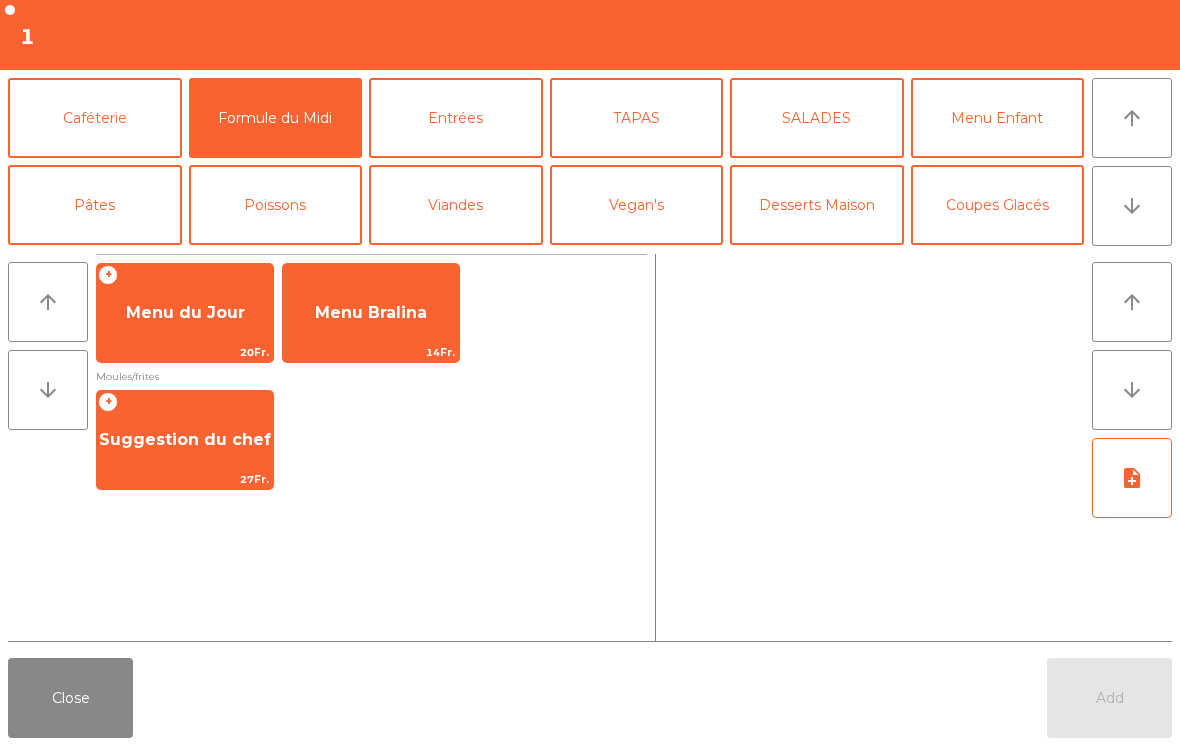 click on "Suggestion du chef" 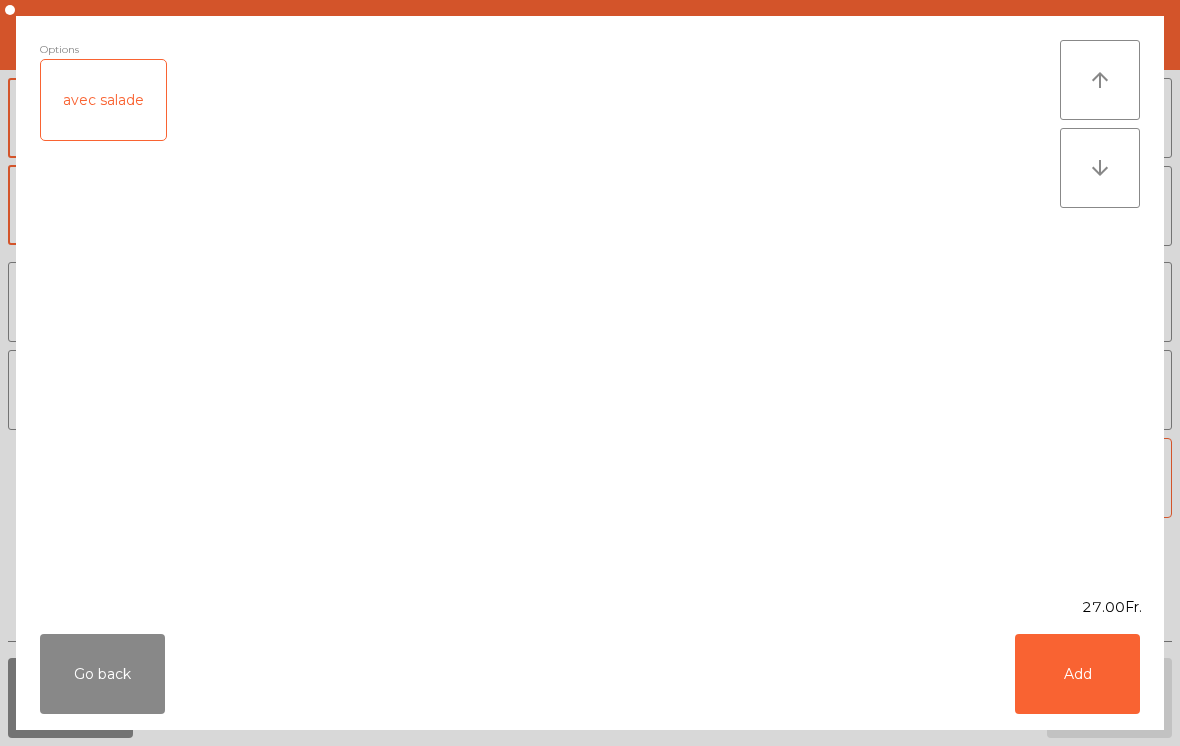 click on "Add" 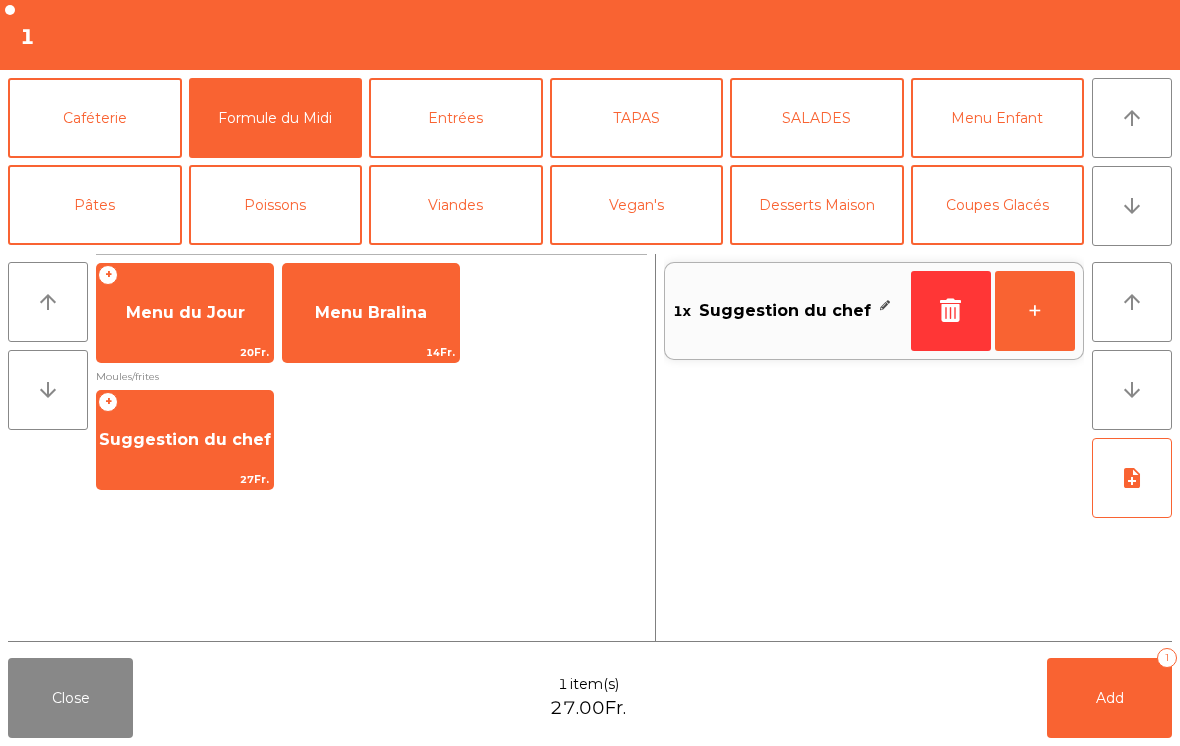 click on "+" 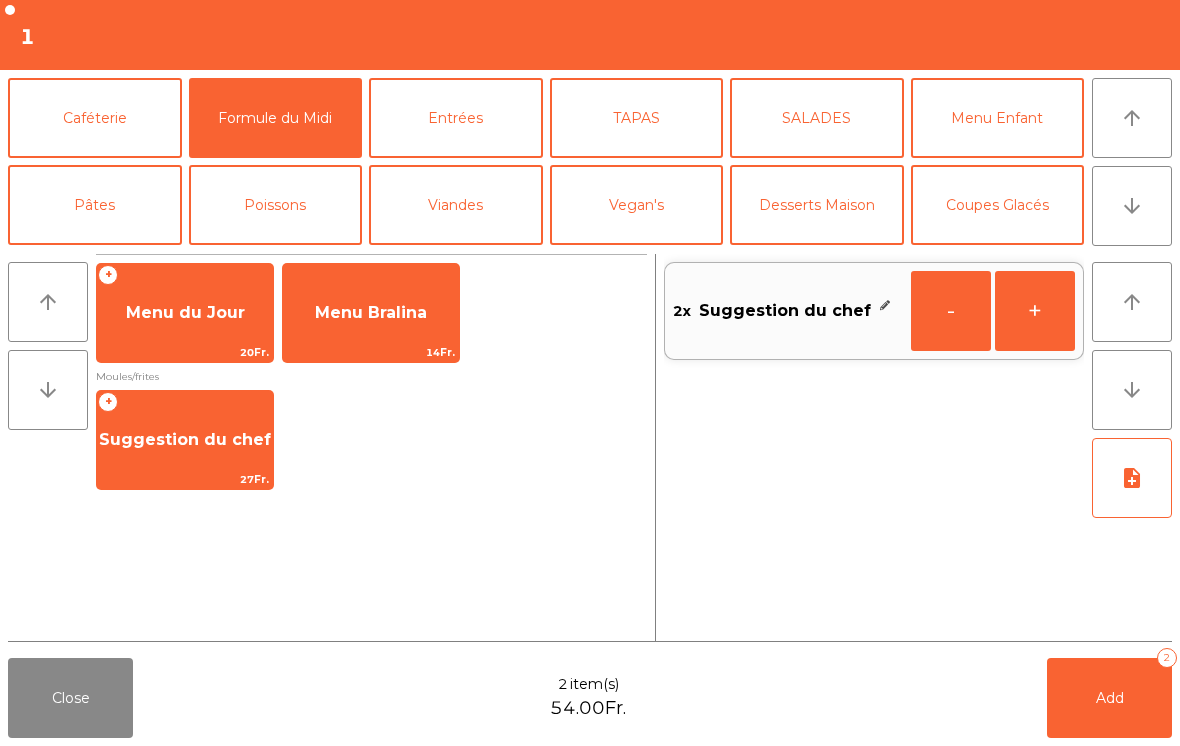 click on "Add   2" 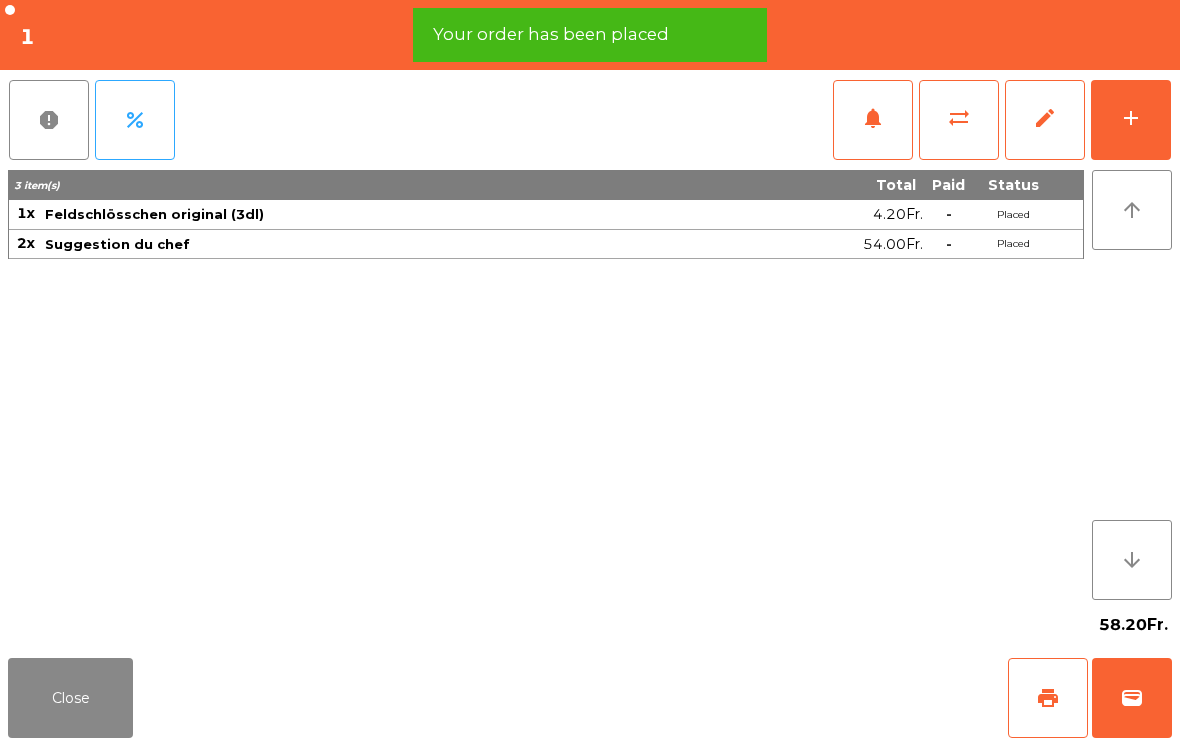 click on "add" 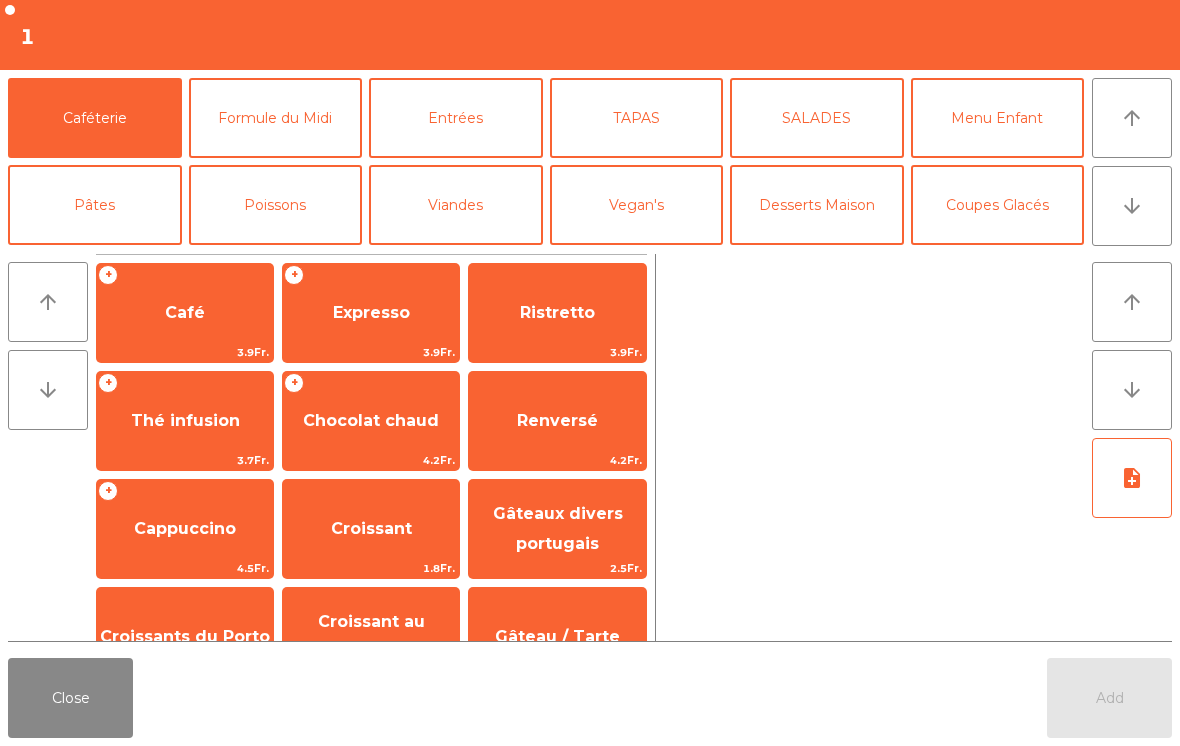 click on "arrow_downward" 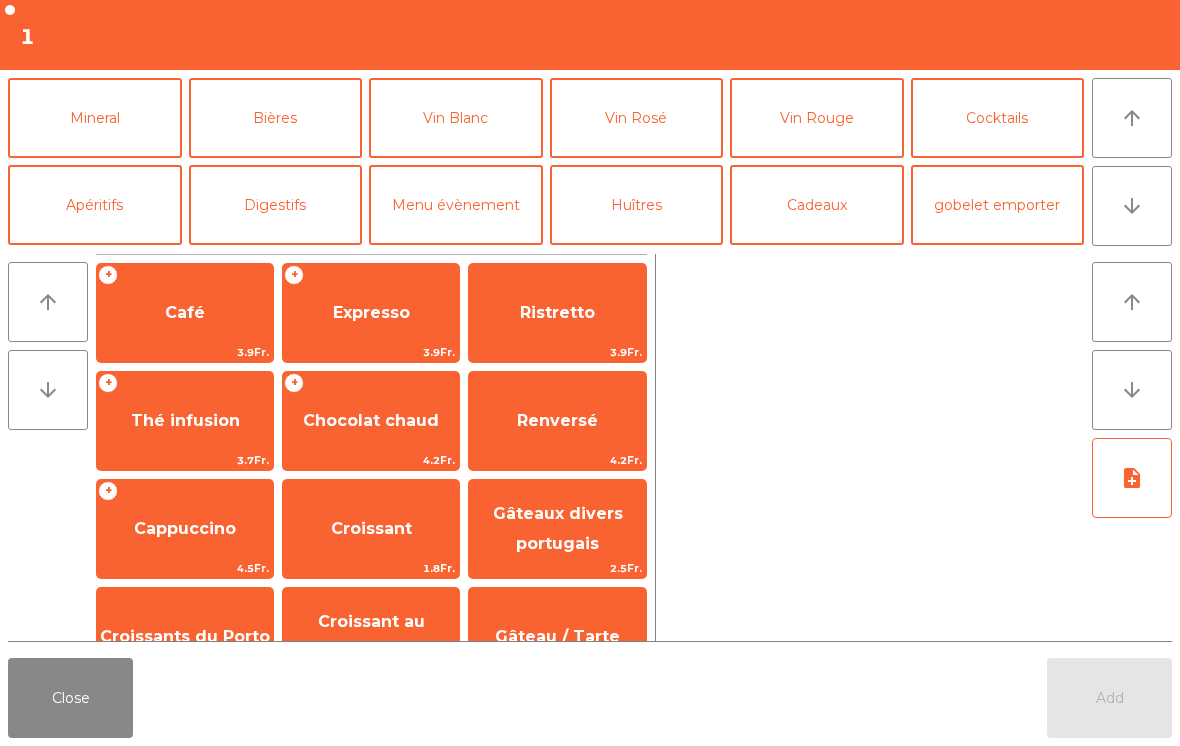 click on "Bières" 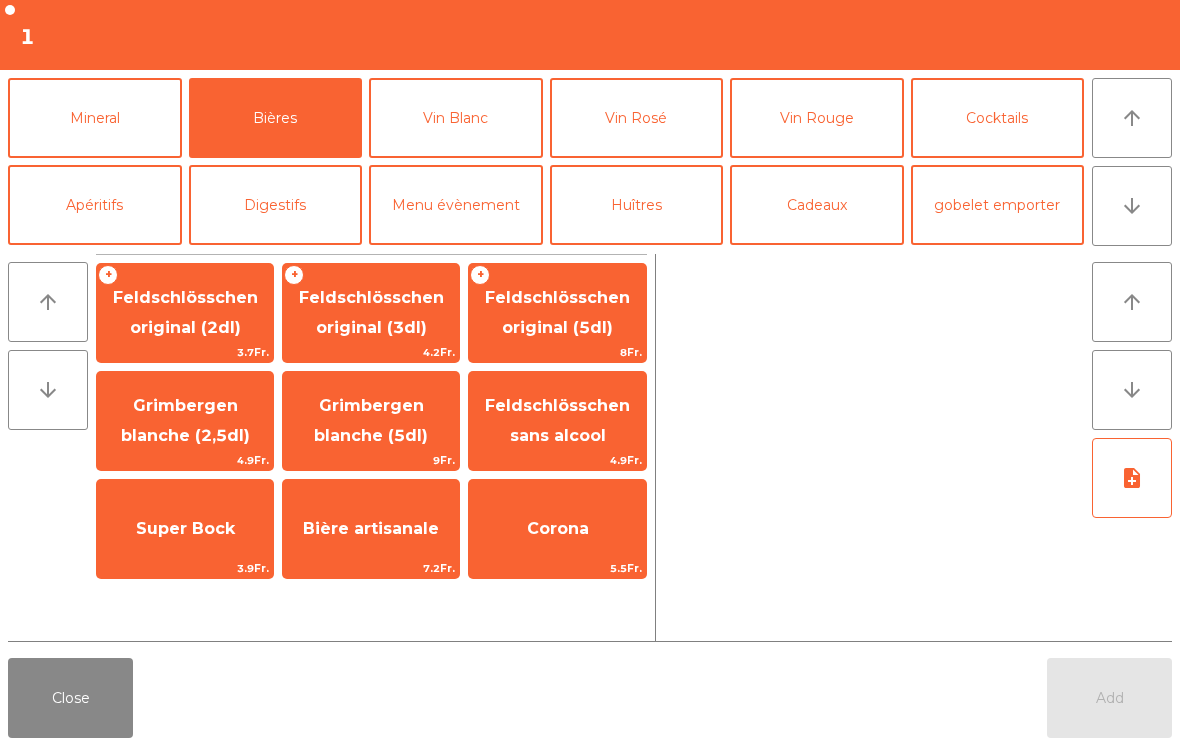 click on "Feldschlösschen original (2dl)" 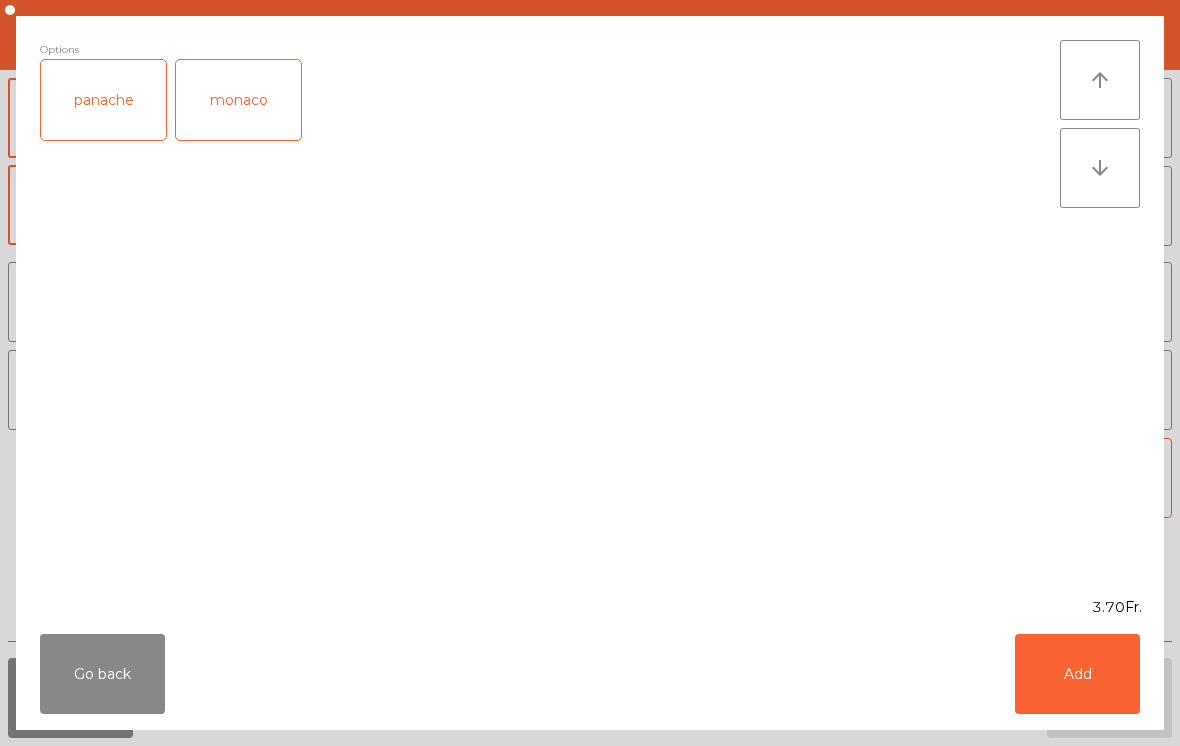 click on "panache" 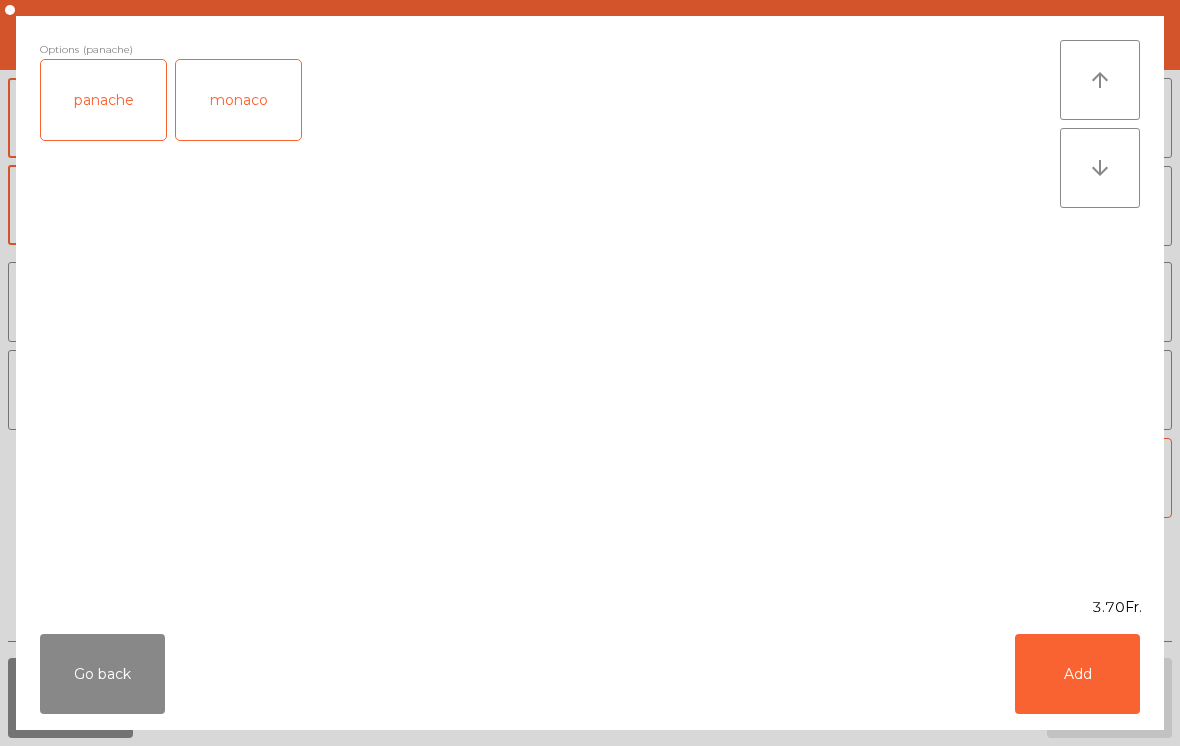 click on "Add" 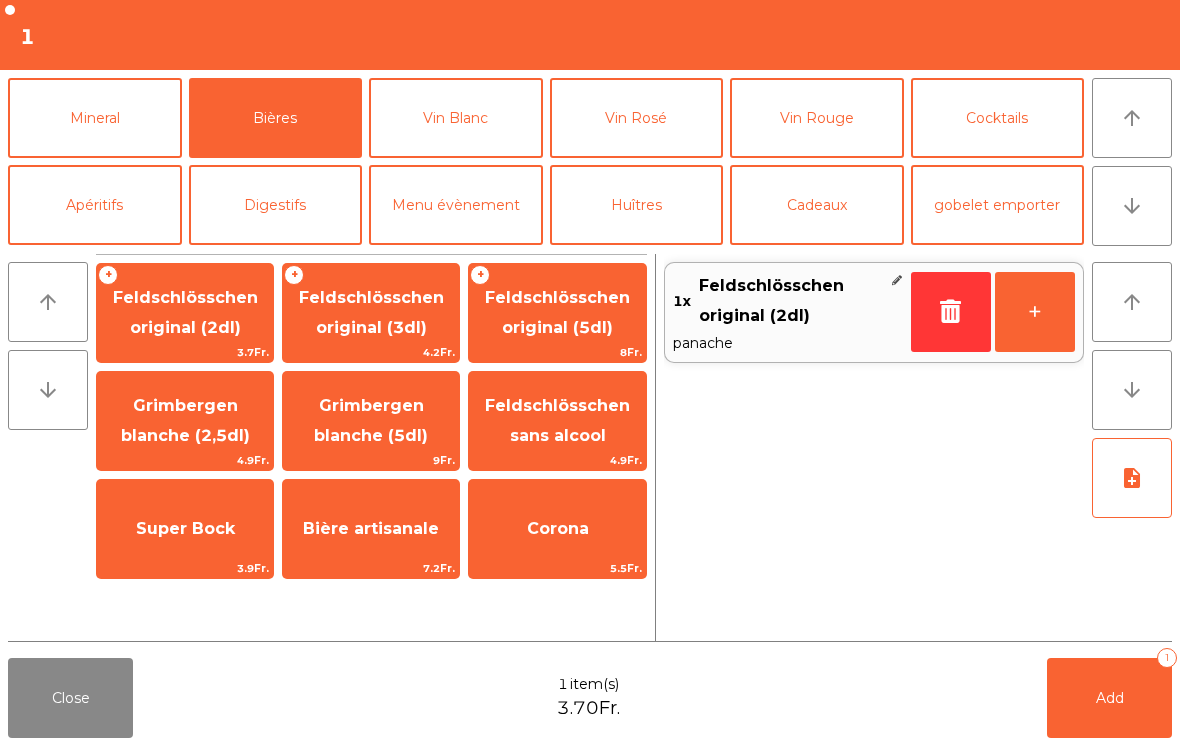 click on "Add   1" 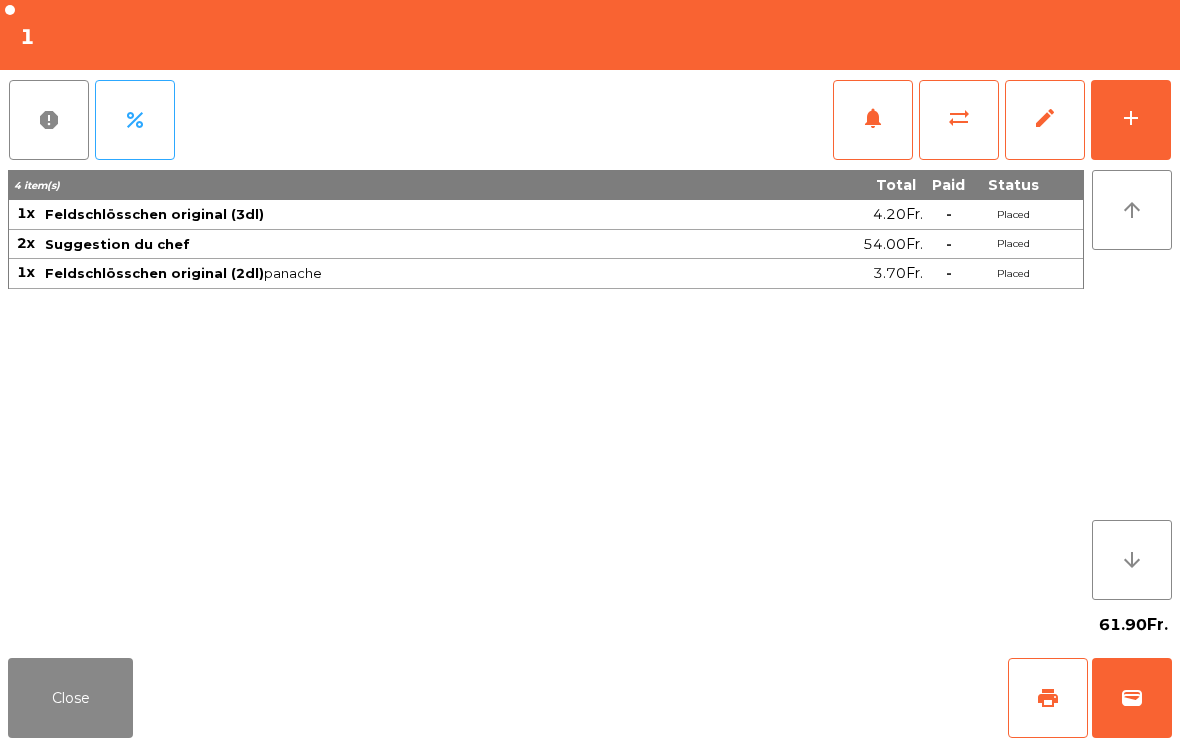 click on "Close" 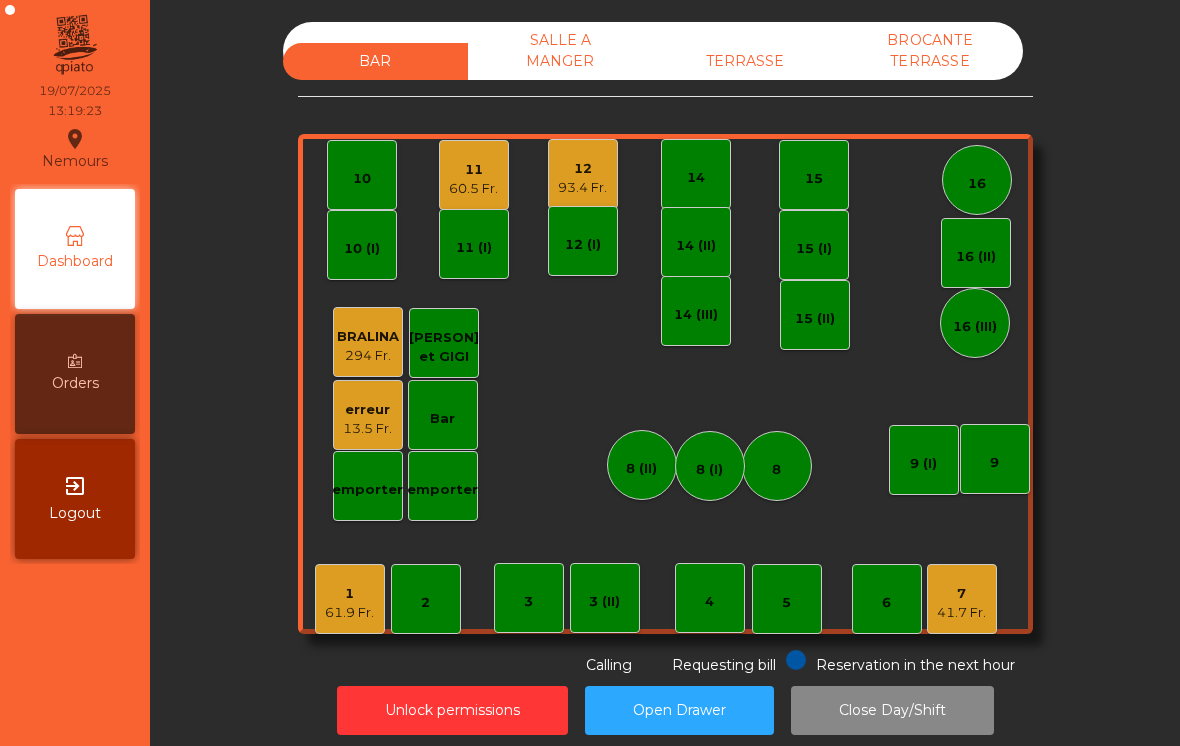 click on "60.5 Fr." 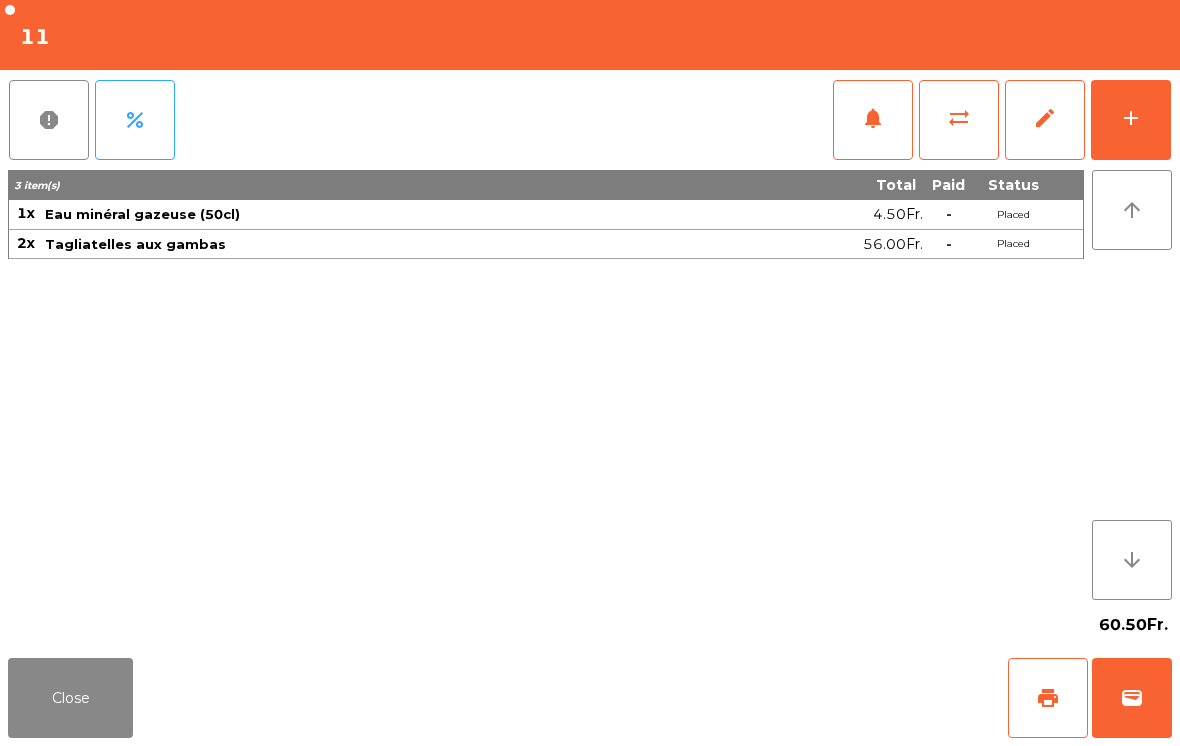 click on "add" 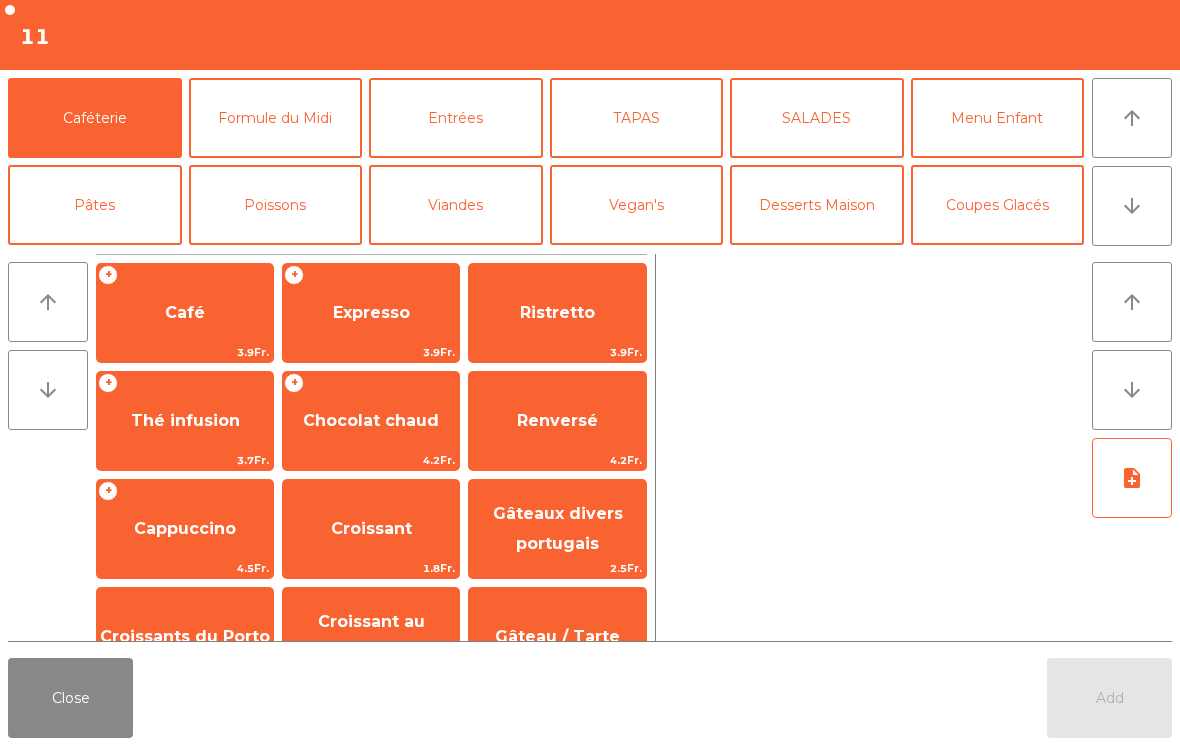 click on "Mineral" 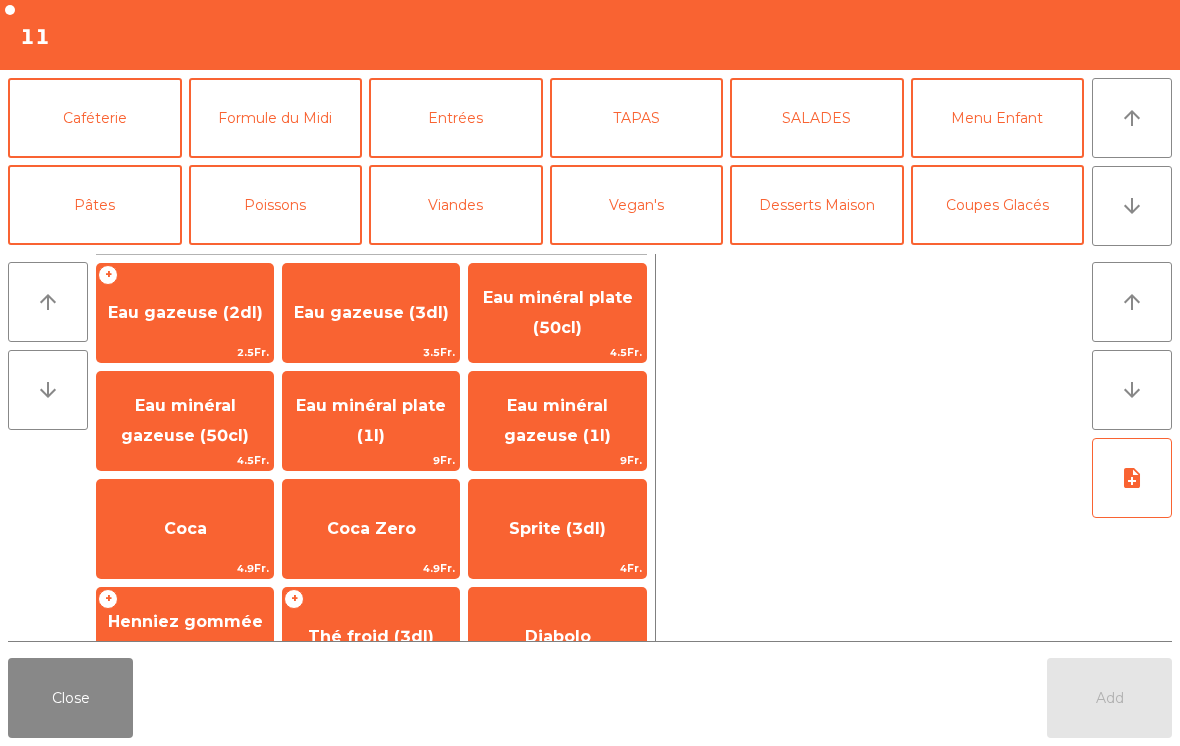 scroll, scrollTop: 125, scrollLeft: 0, axis: vertical 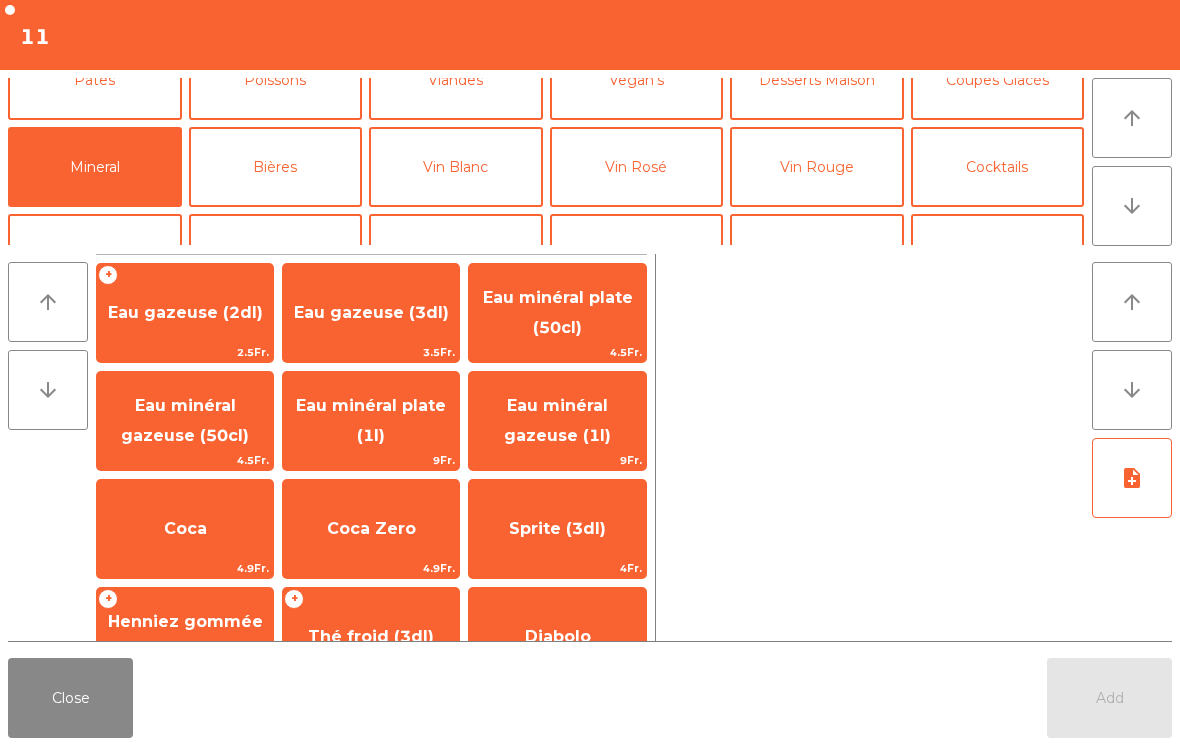 click on "Eau minéral gazeuse (50cl)" 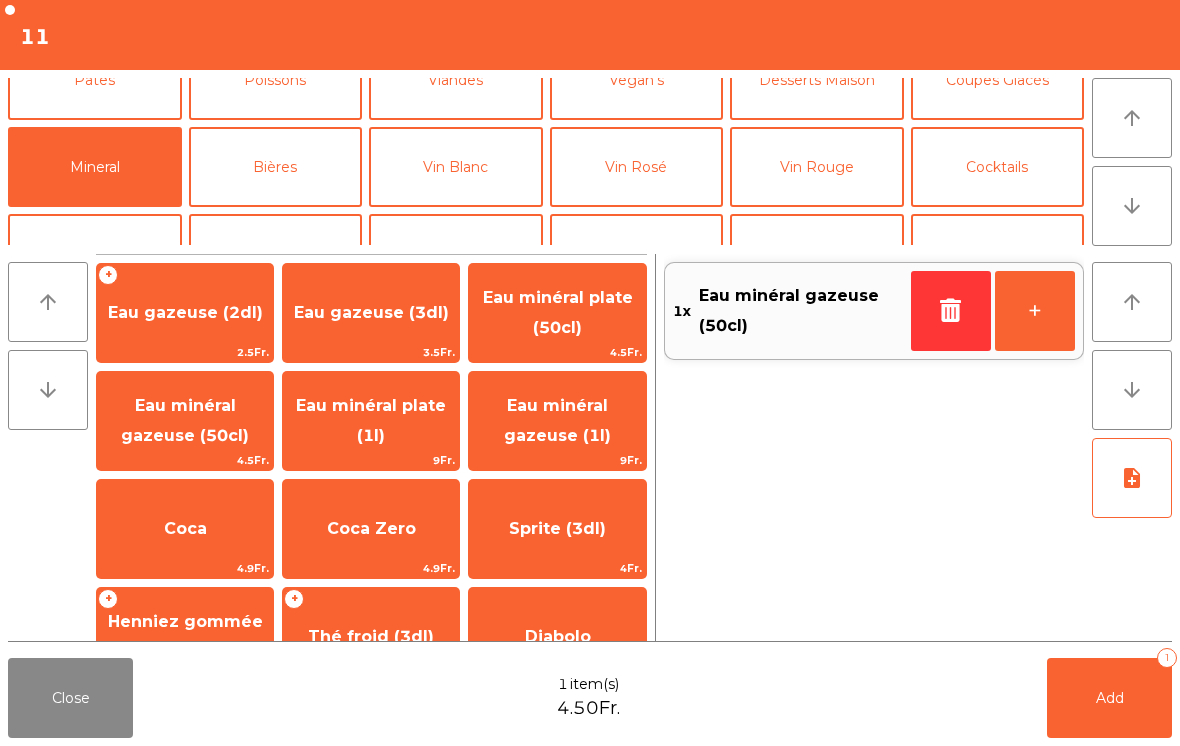 click on "Add   1" 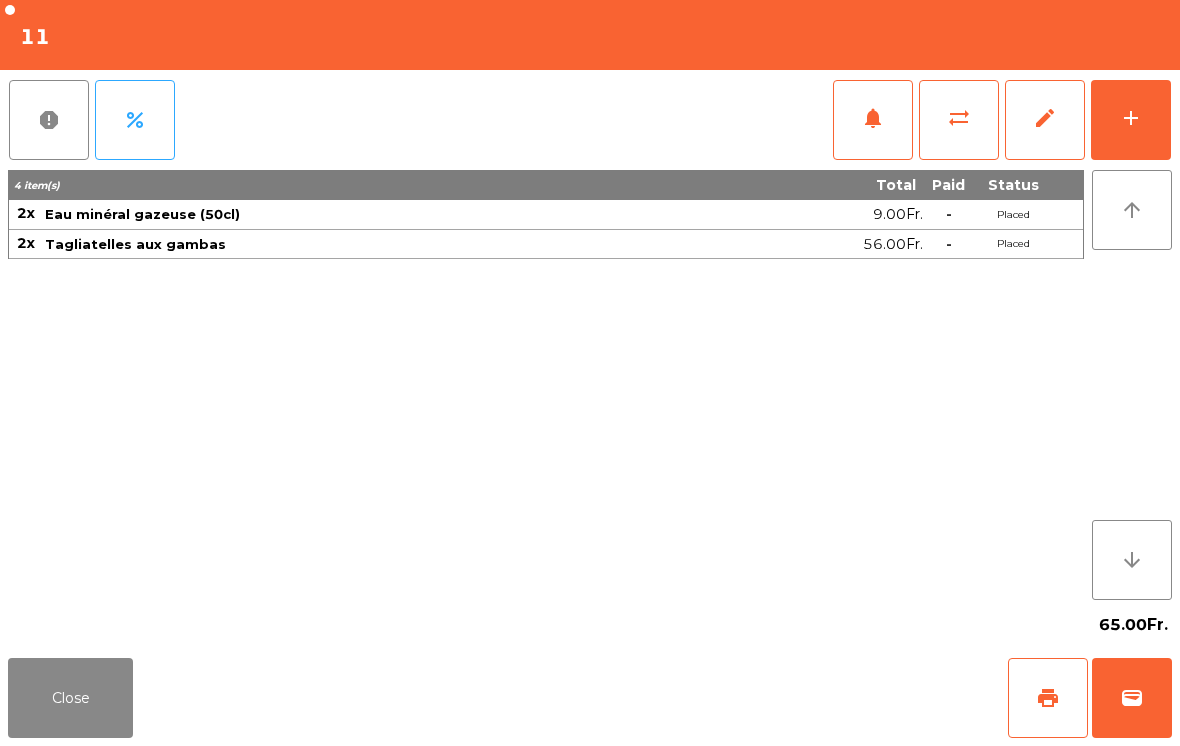 click on "Close" 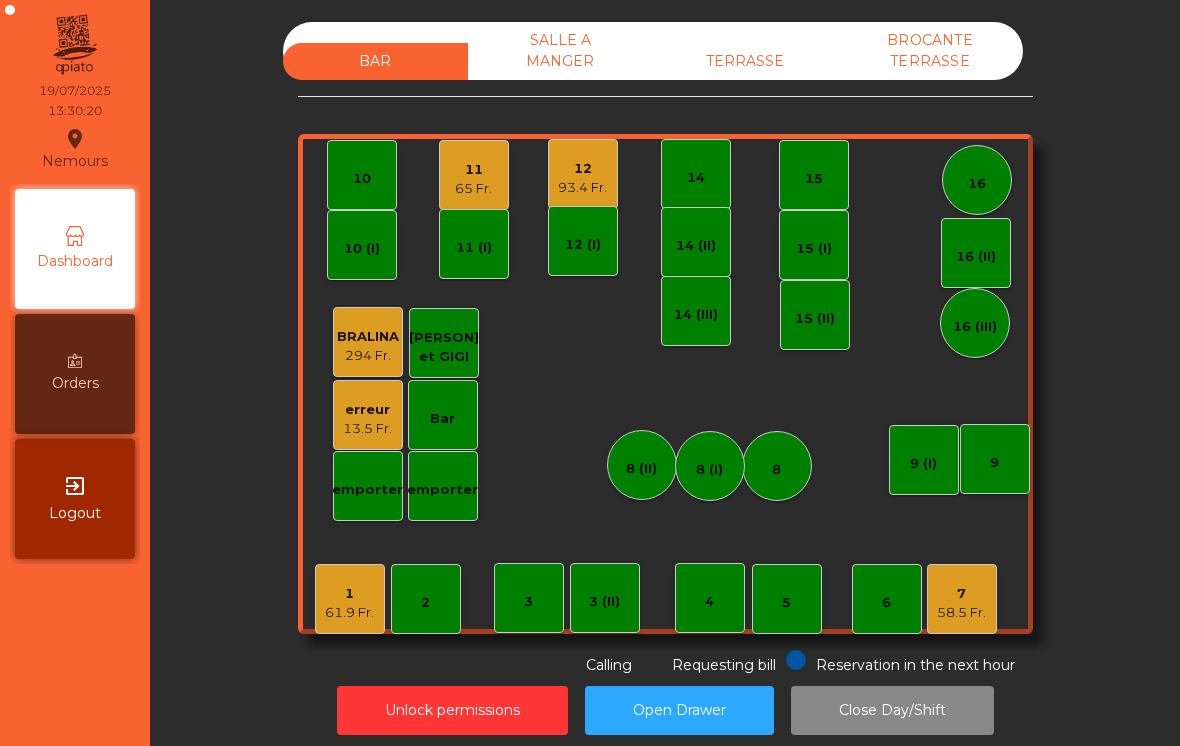 click on "58.5 Fr." 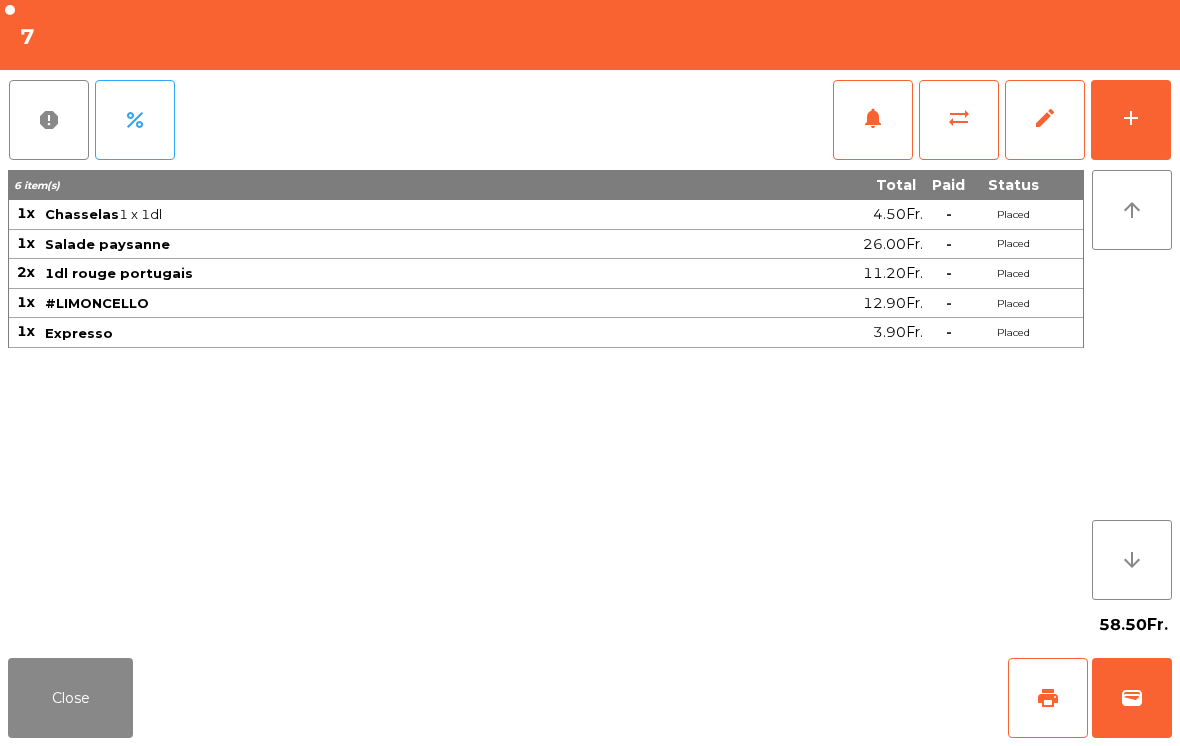 click on "wallet" 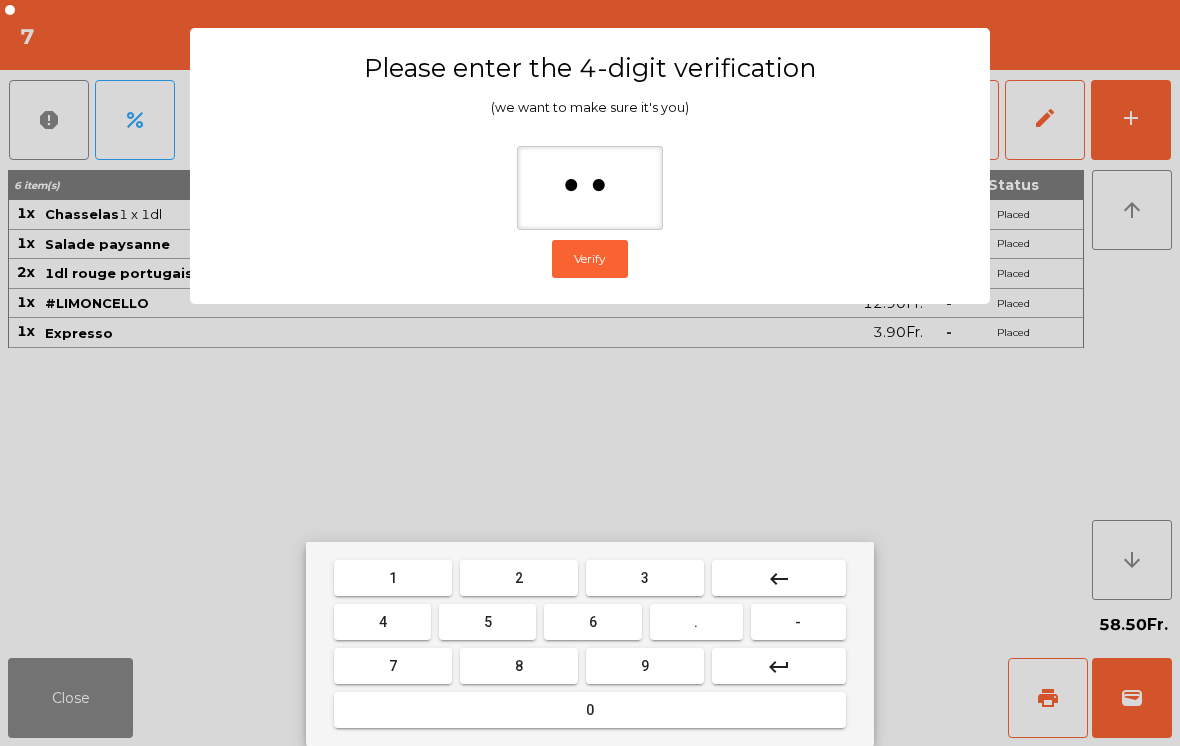 type on "***" 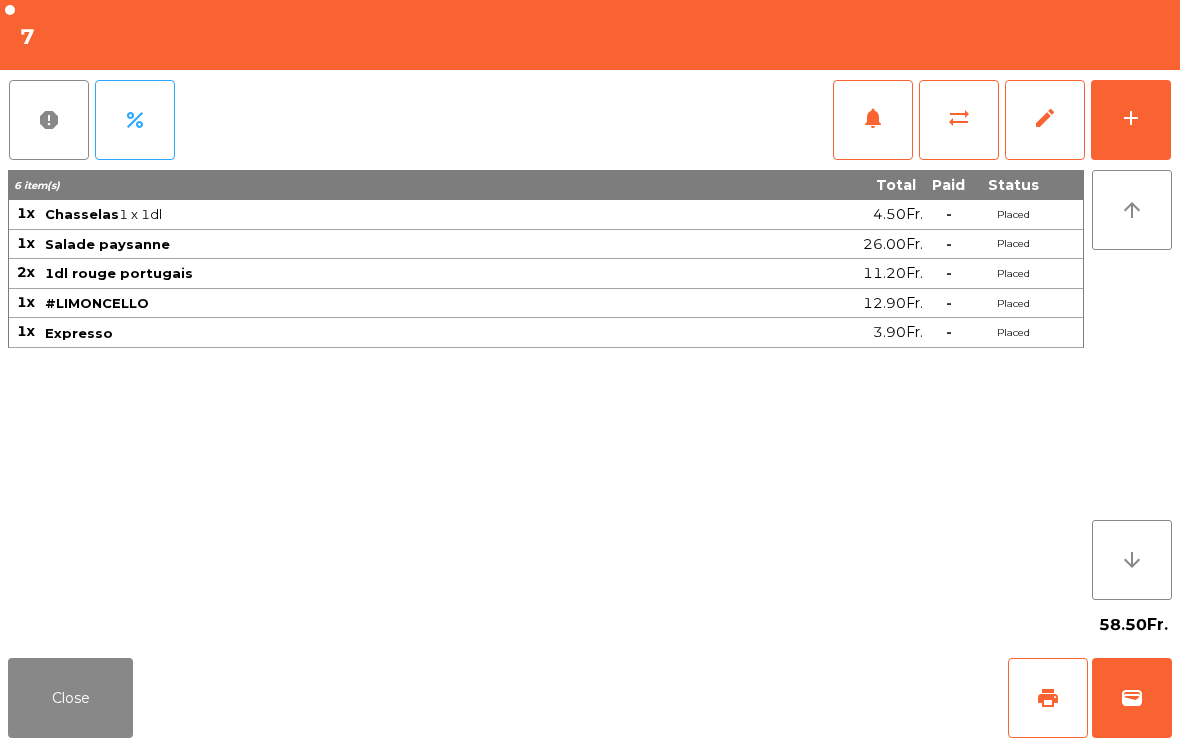 click on "Close   print   wallet" 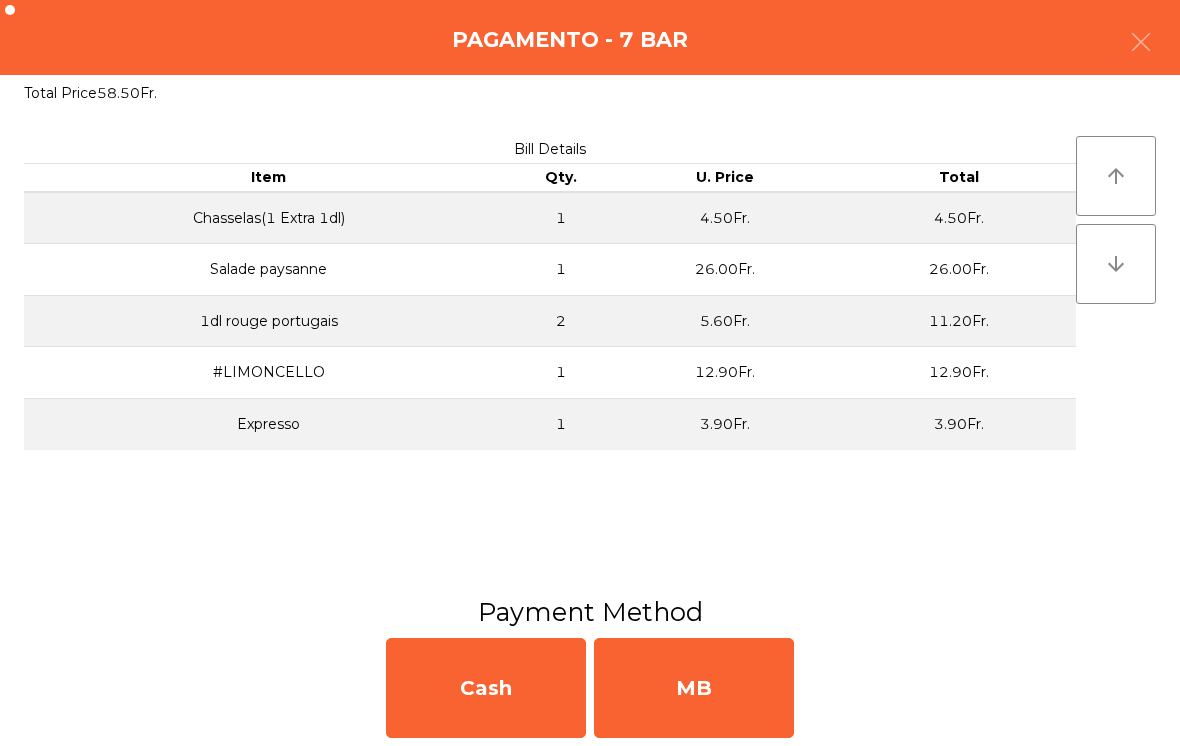 click on "MB" 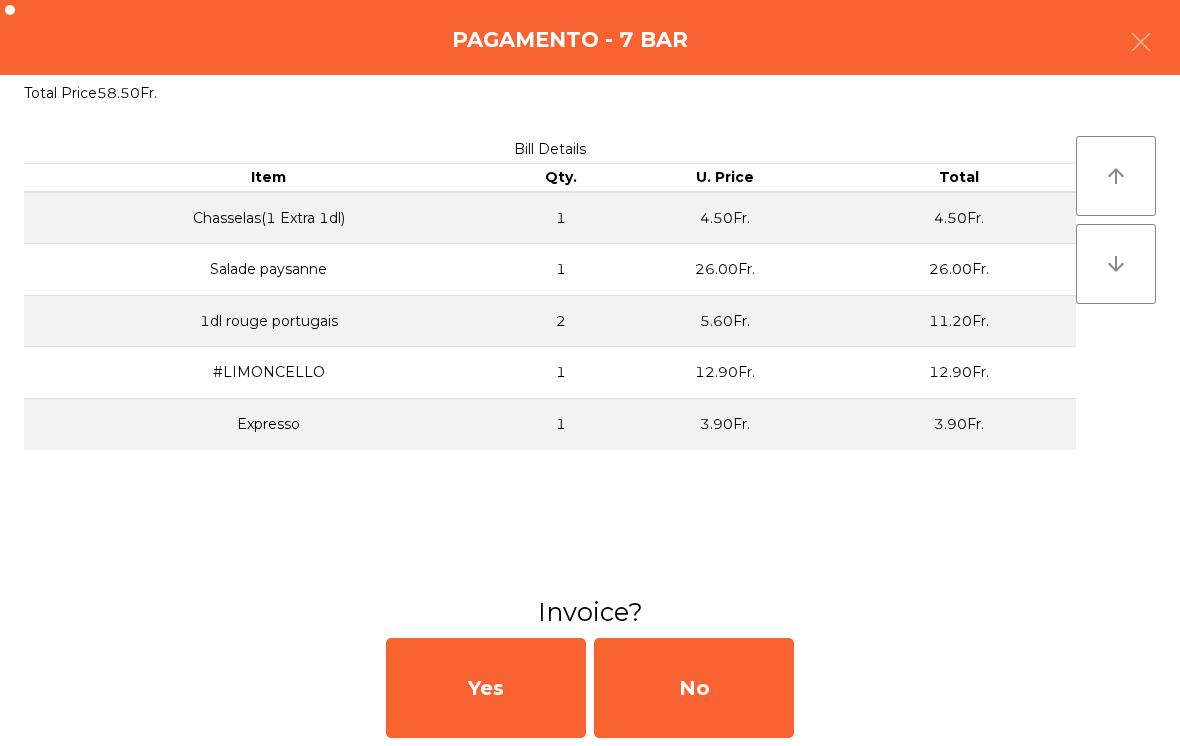 click on "No" 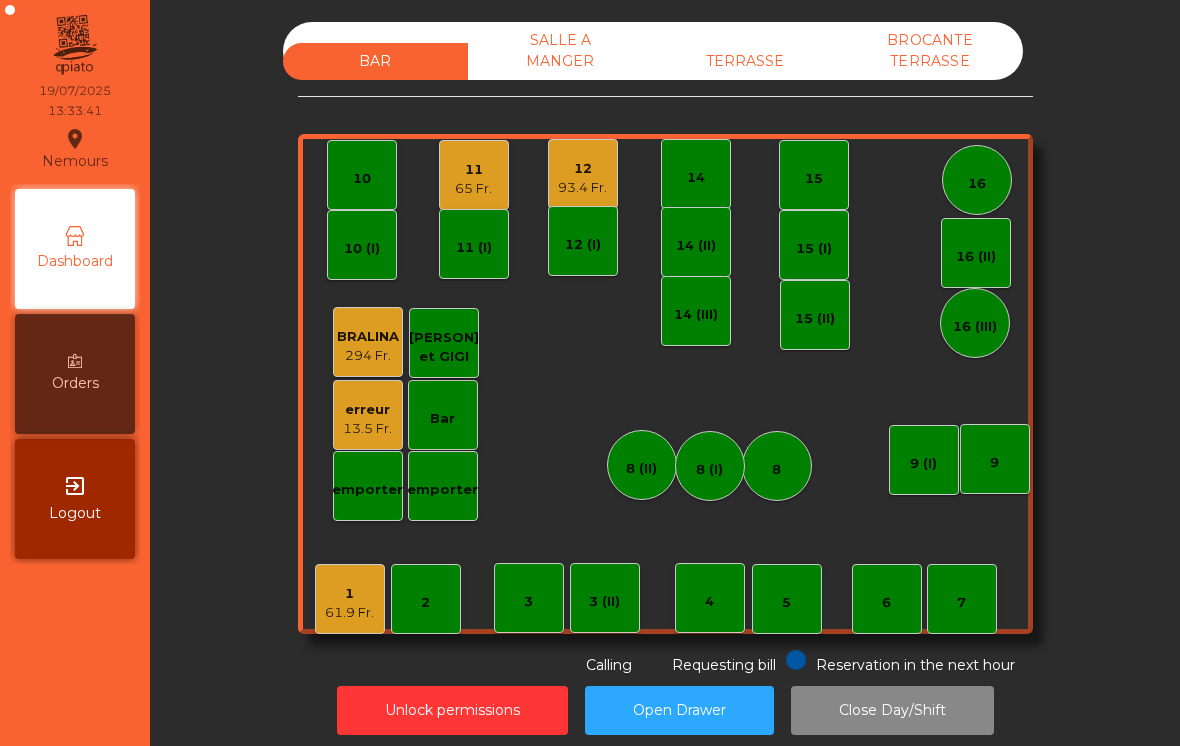 click on "4" 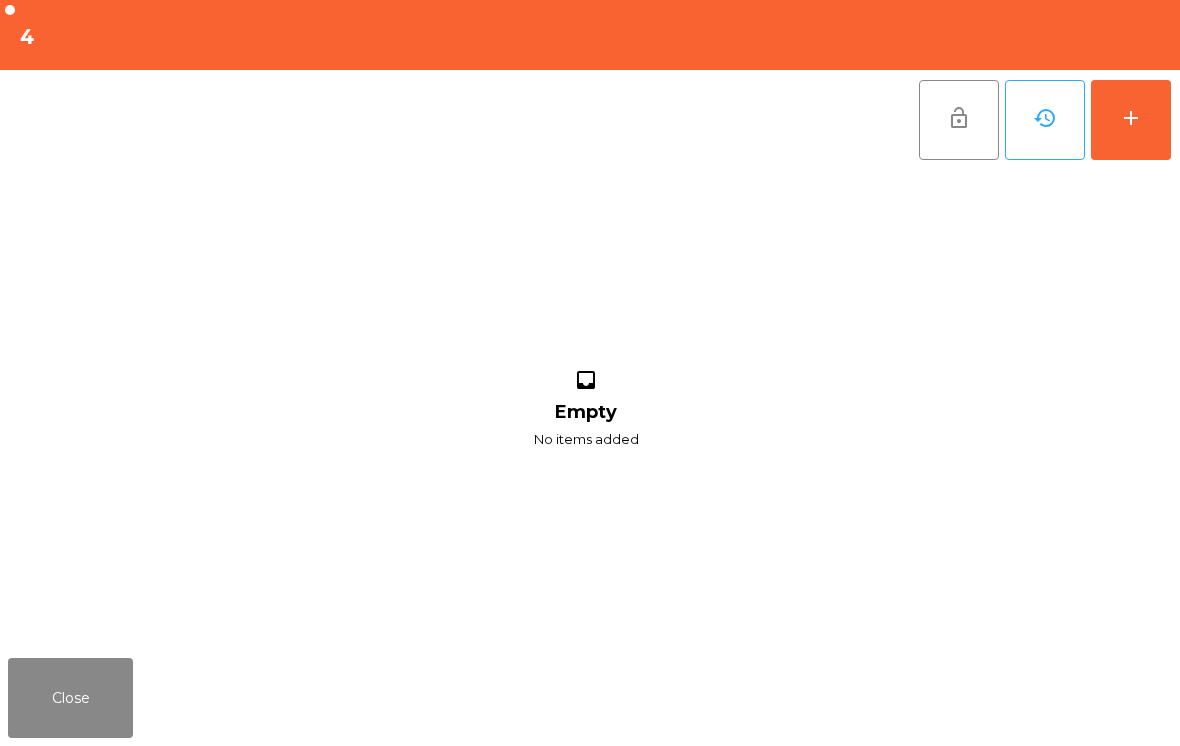 click on "add" 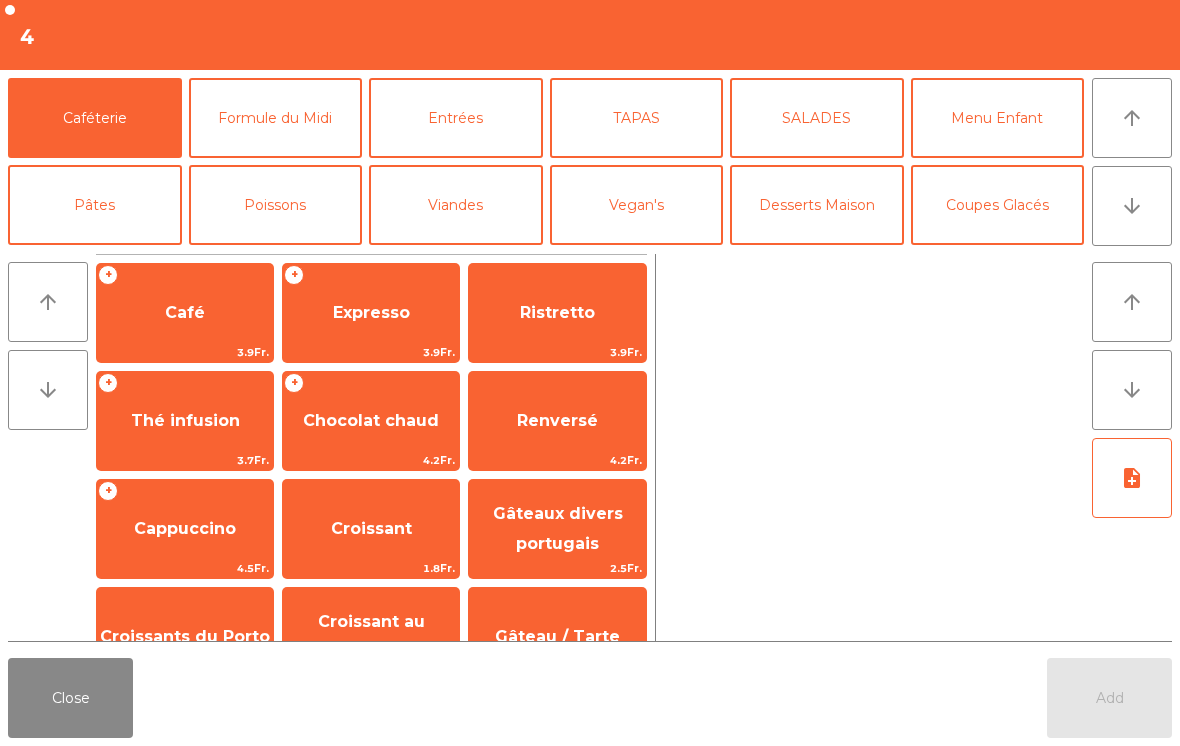 click on "Poissons" 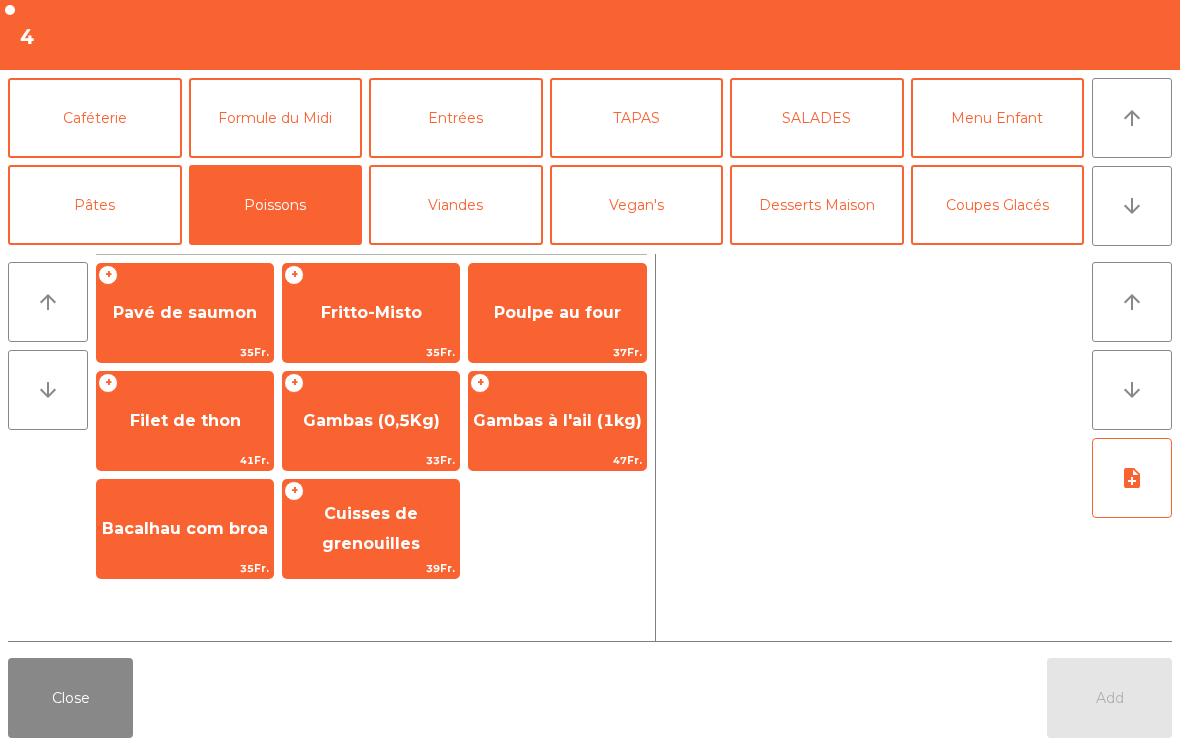 click on "Gambas (0,5Kg)" 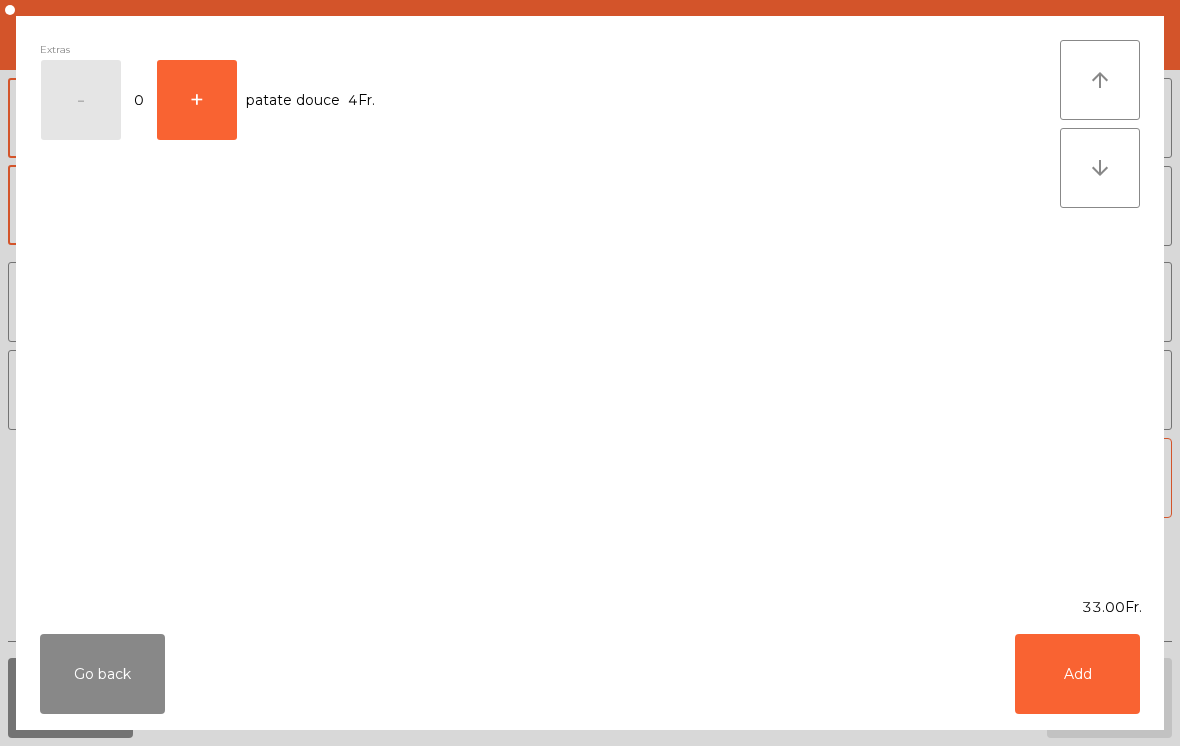 click on "Add" 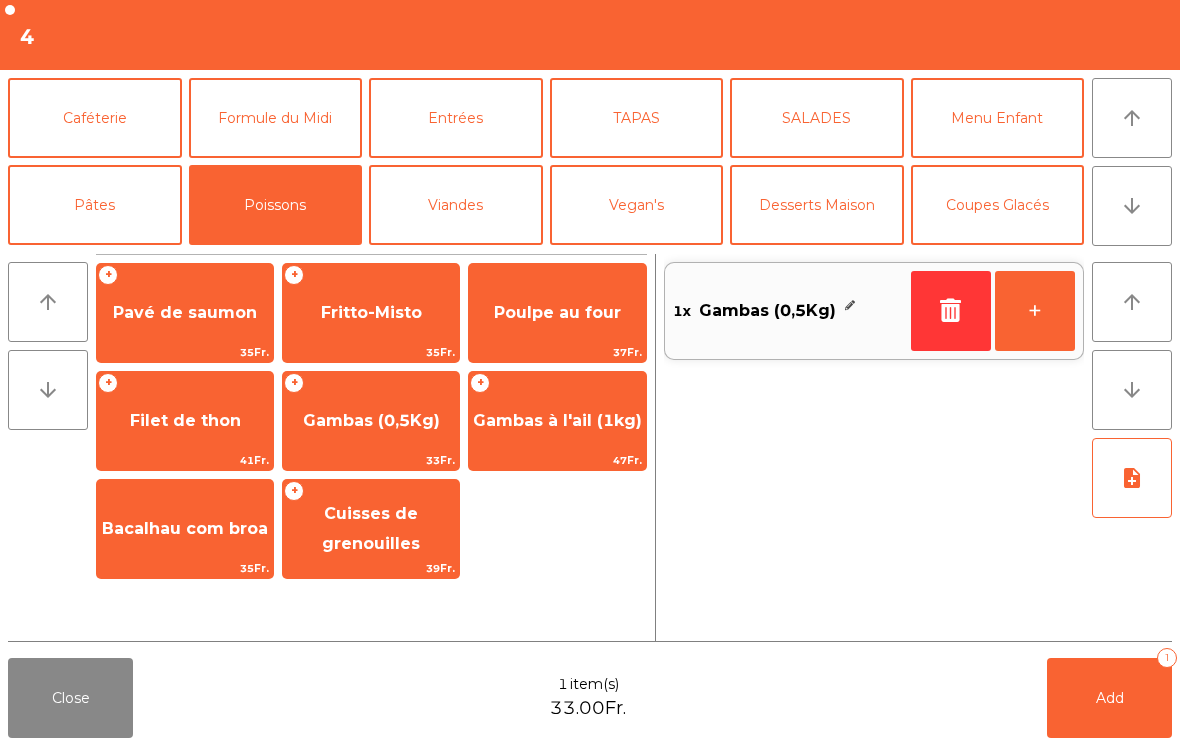 click on "Viandes" 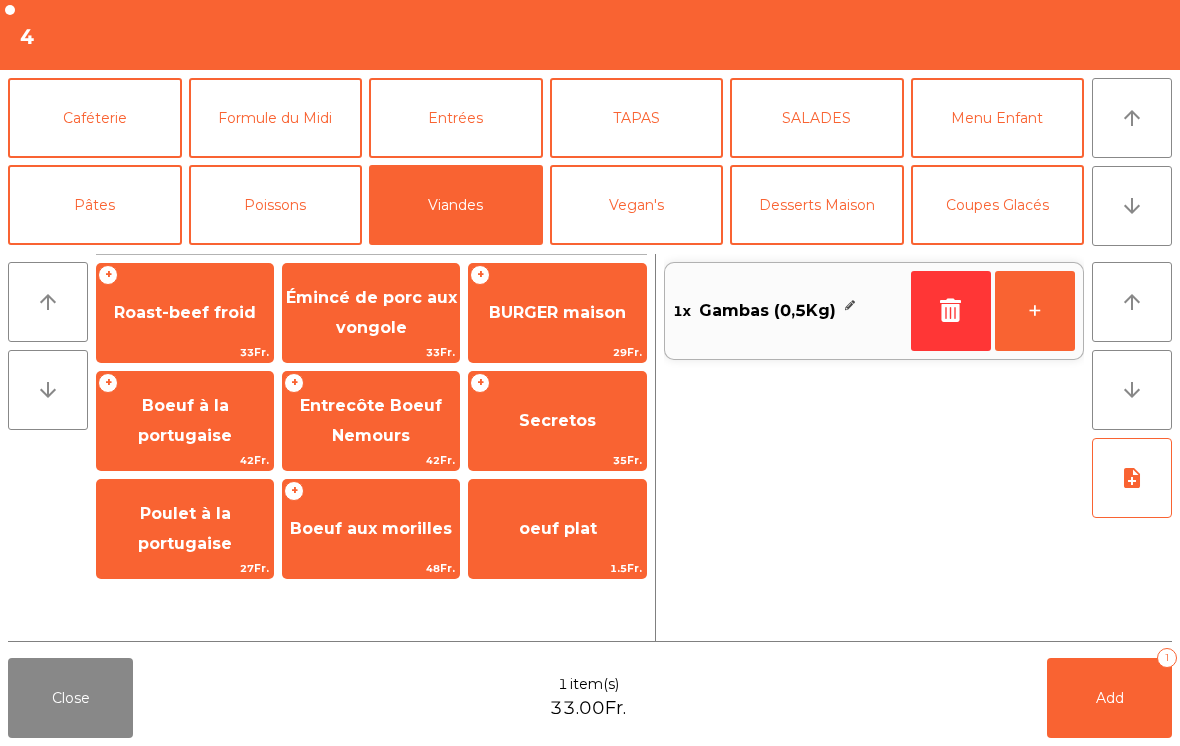 click on "Boeuf à la portugaise" 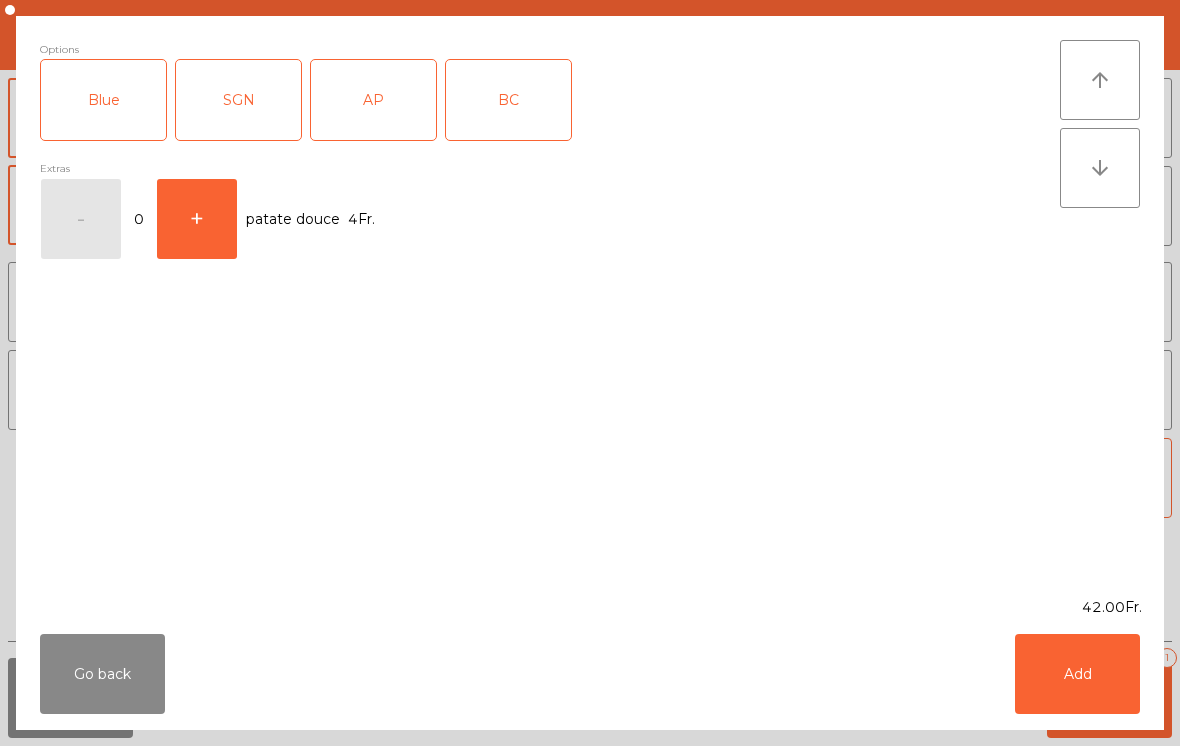 click on "AP" 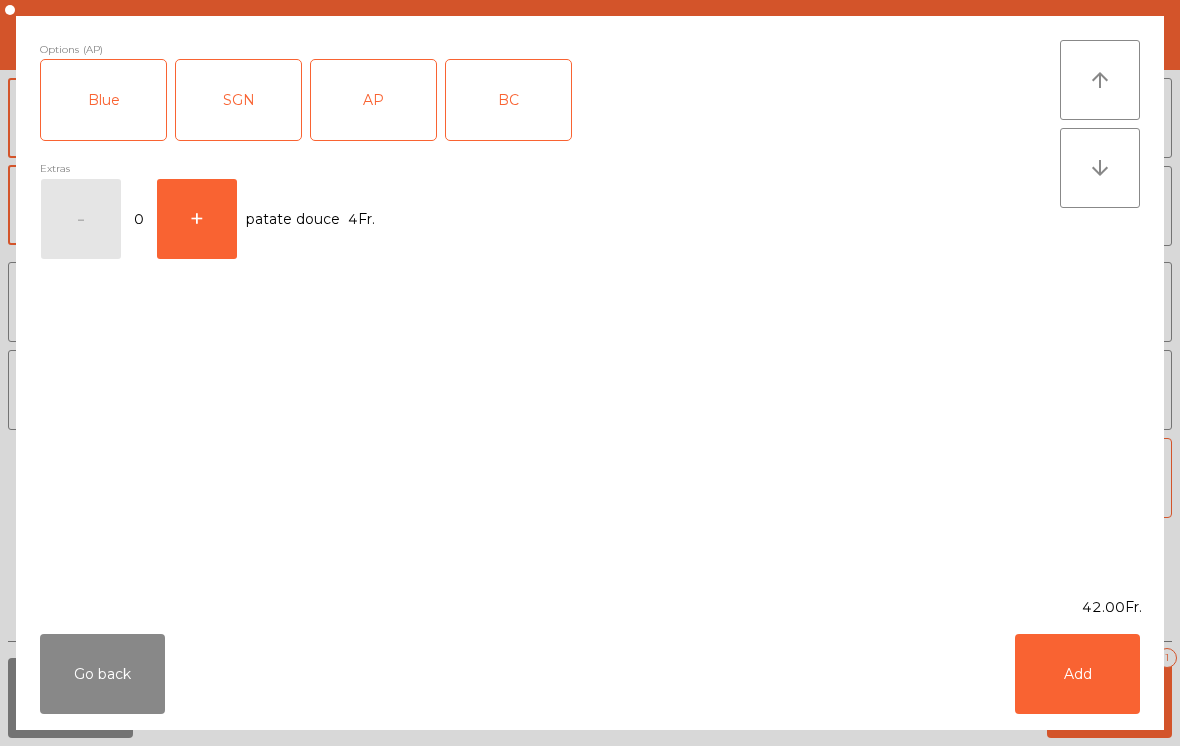 click on "Add" 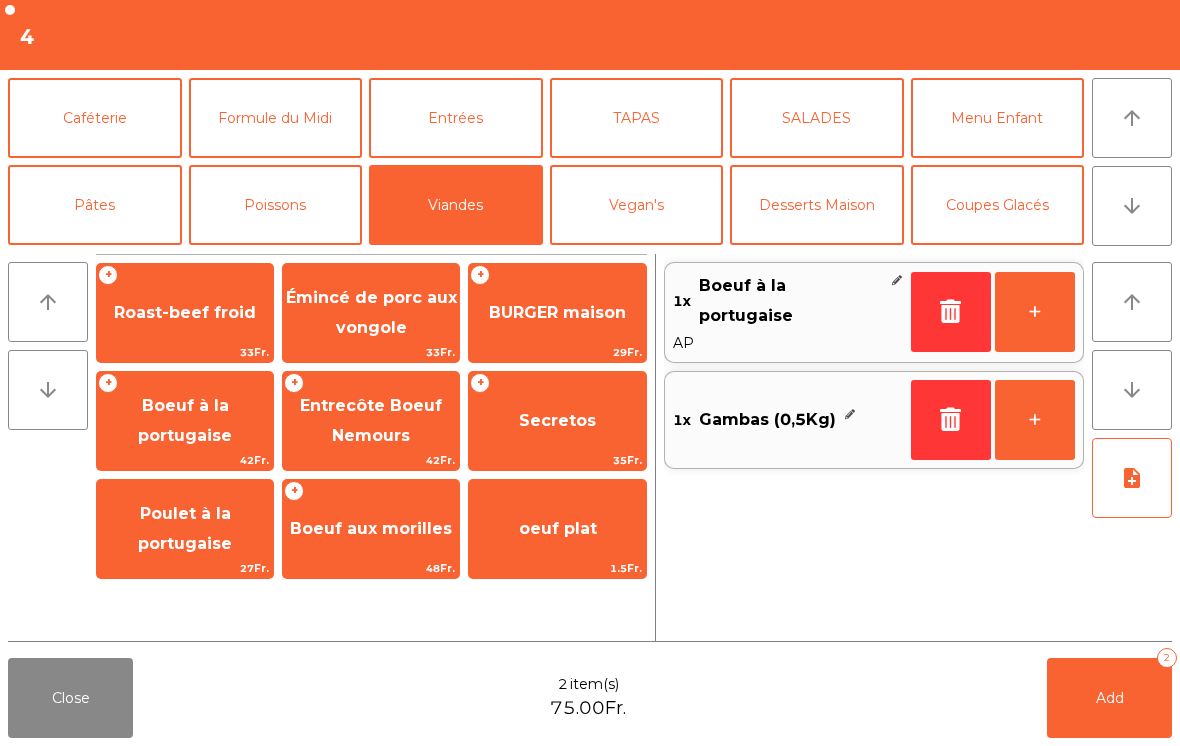 click on "arrow_downward" 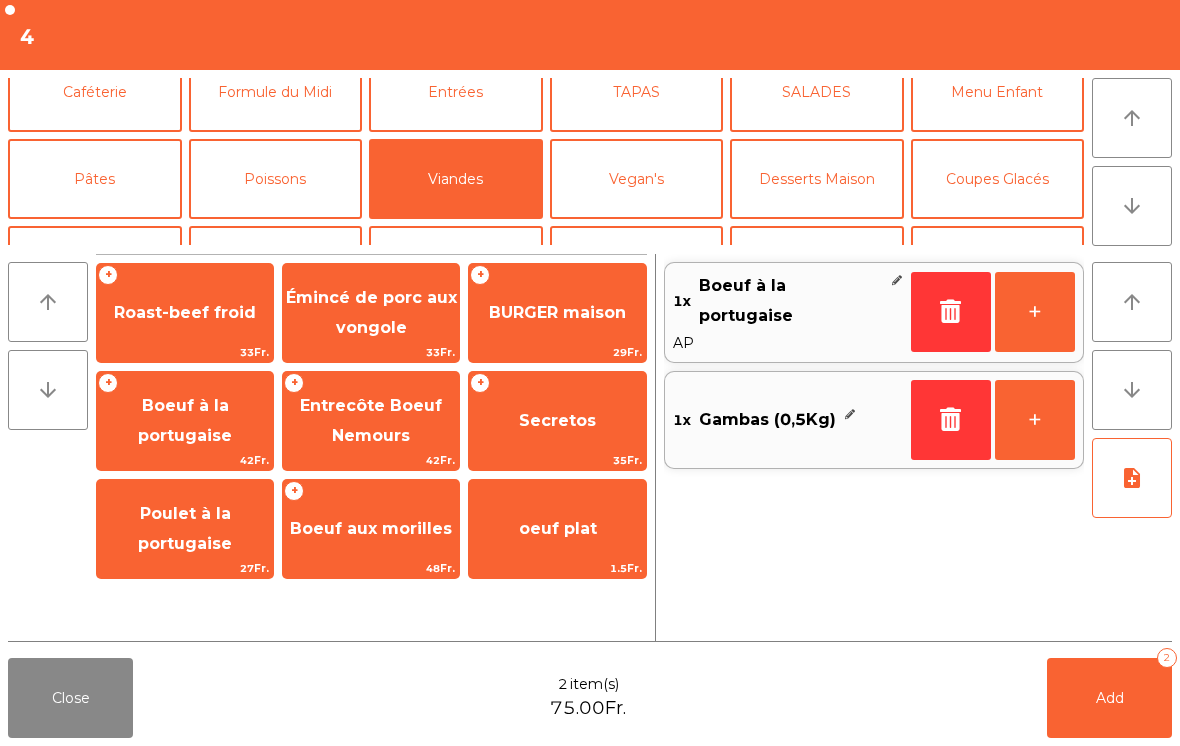 scroll, scrollTop: 174, scrollLeft: 0, axis: vertical 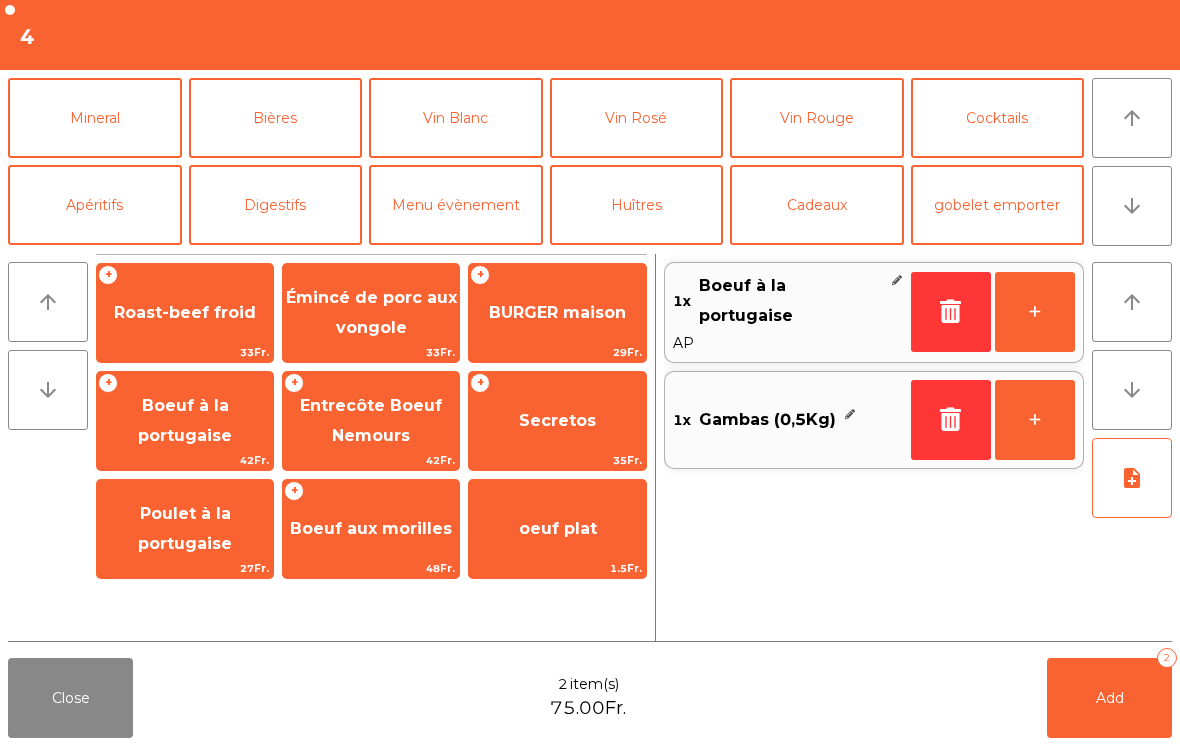 click on "Vin Rosé" 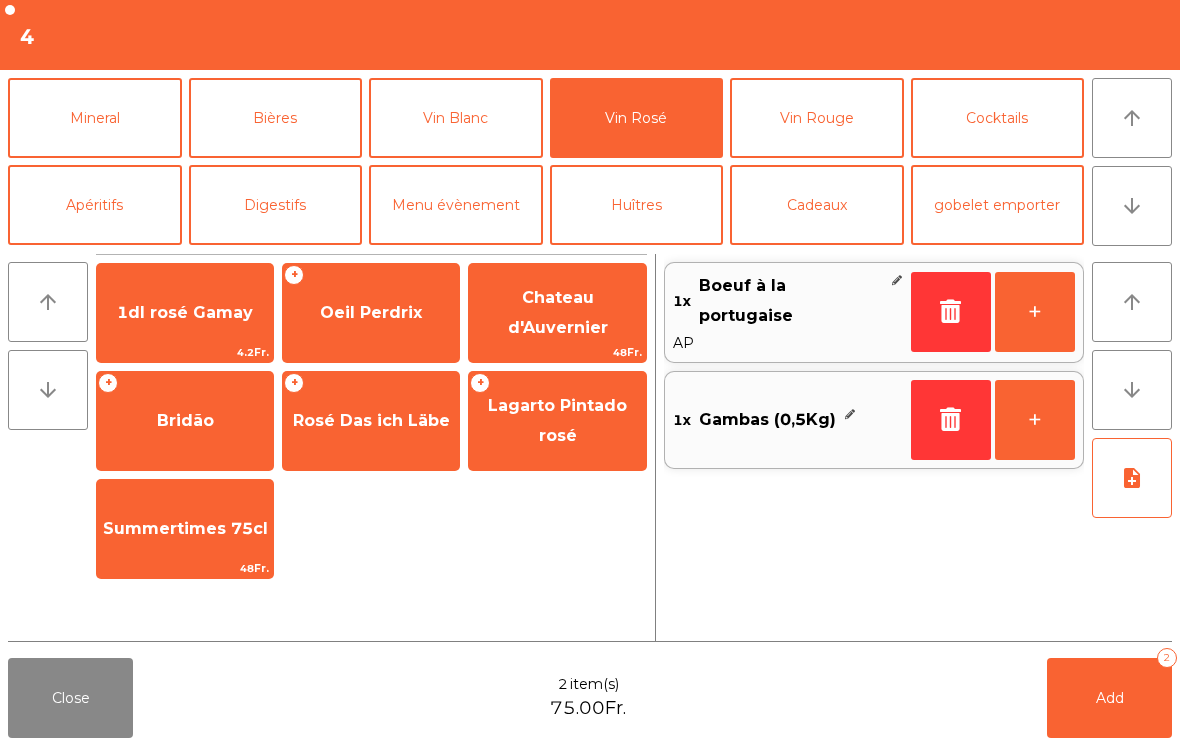 click on "Rosé Das ich Läbe" 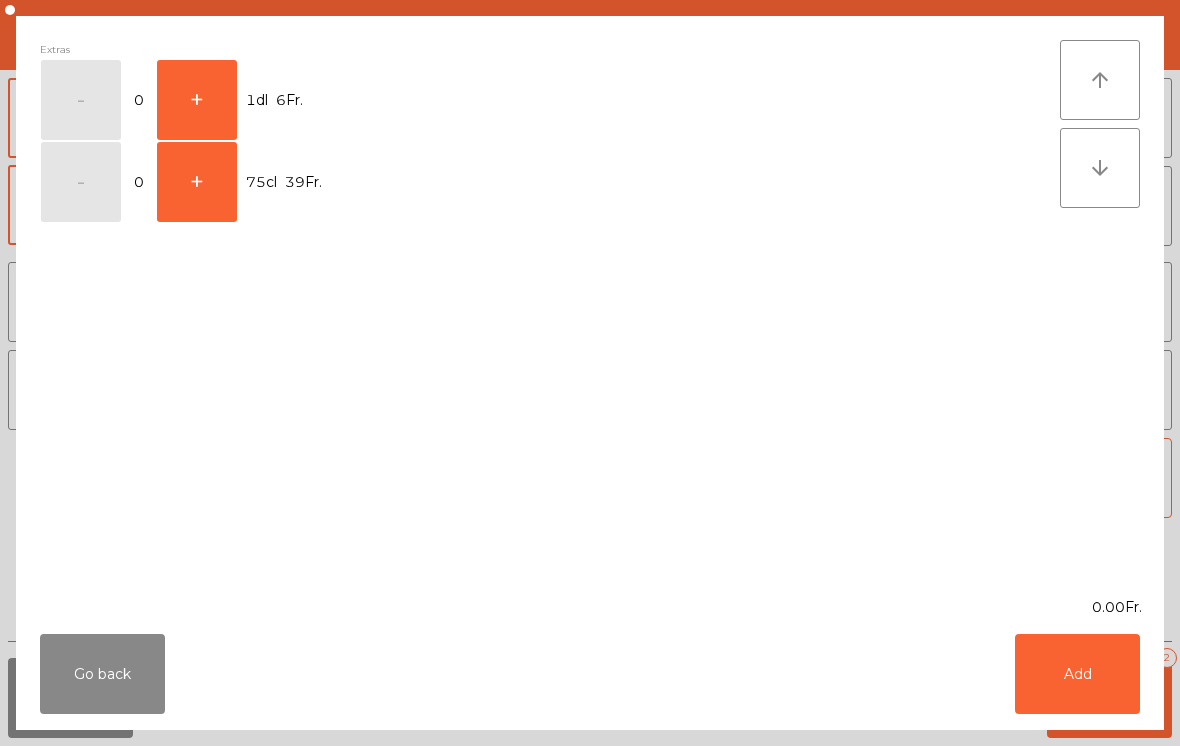 click on "+" 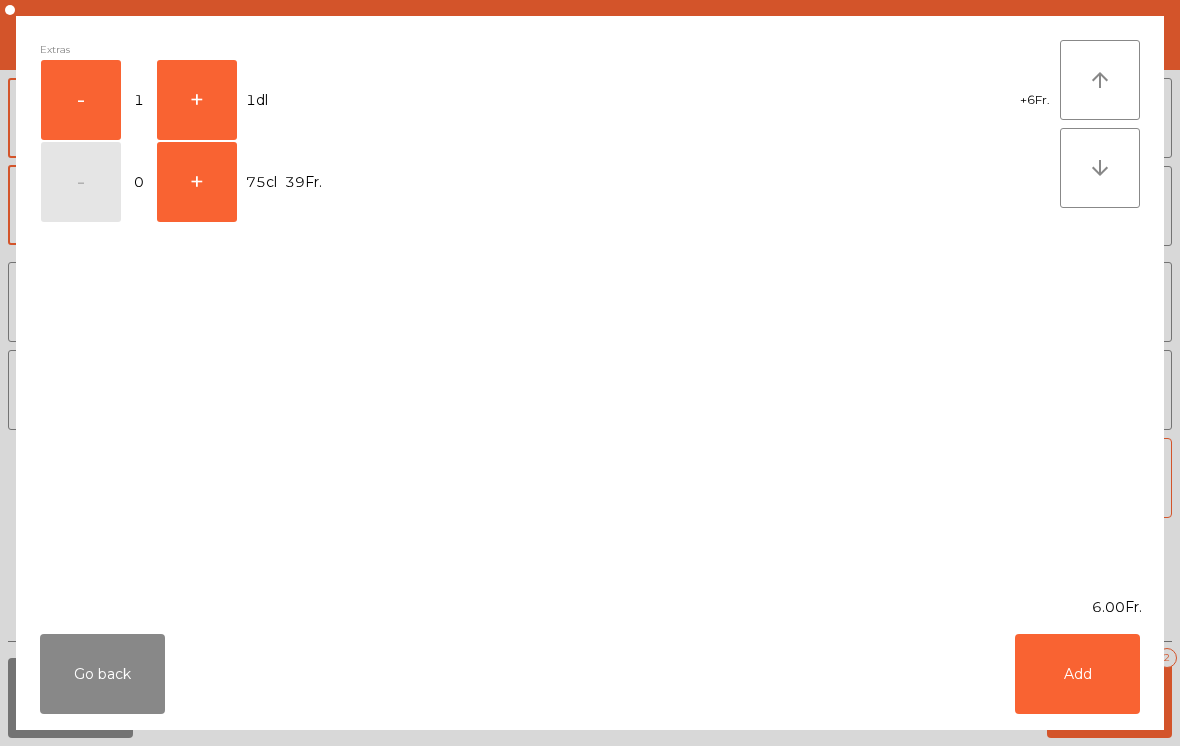 click on "Add" 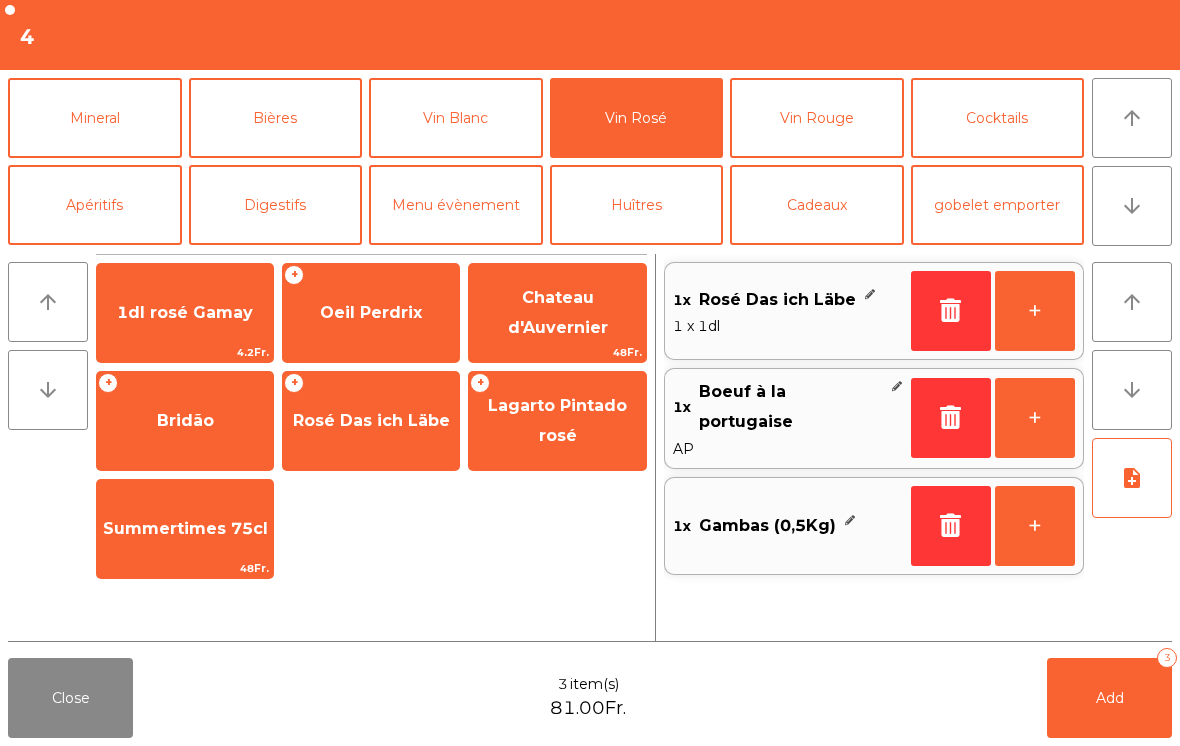 click on "Mineral" 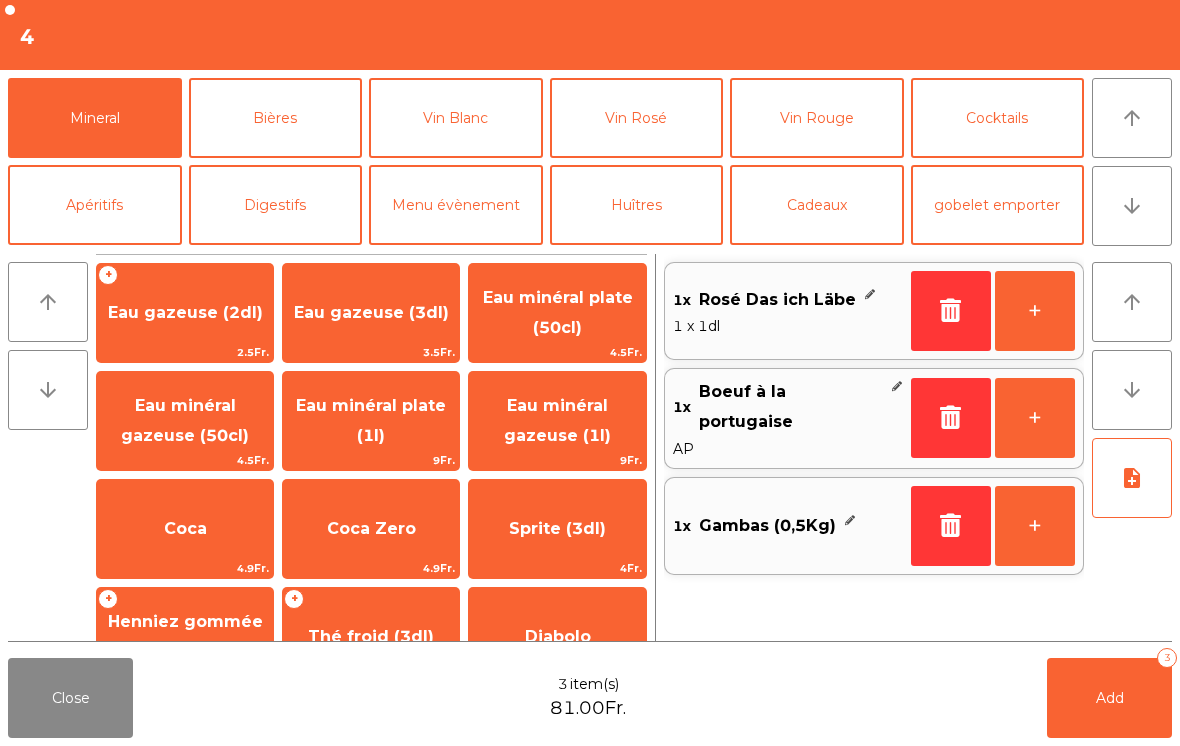 click on "Coca" 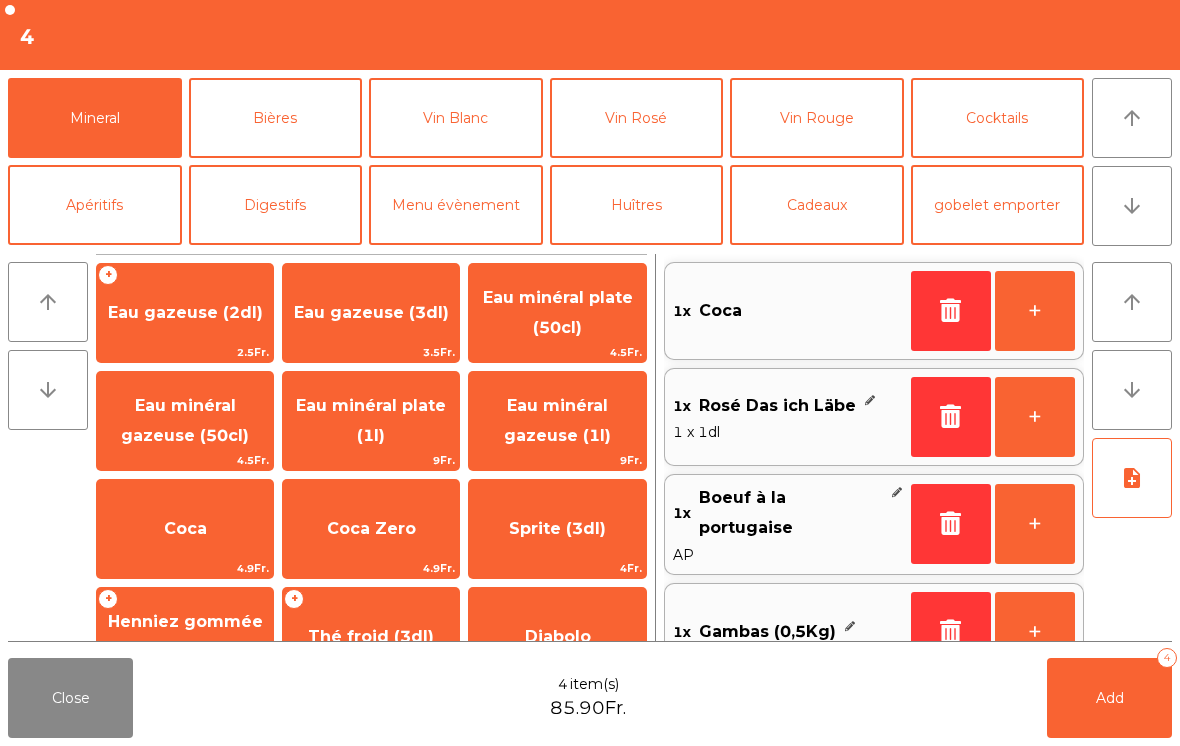 click on "Eau minéral gazeuse (50cl)" 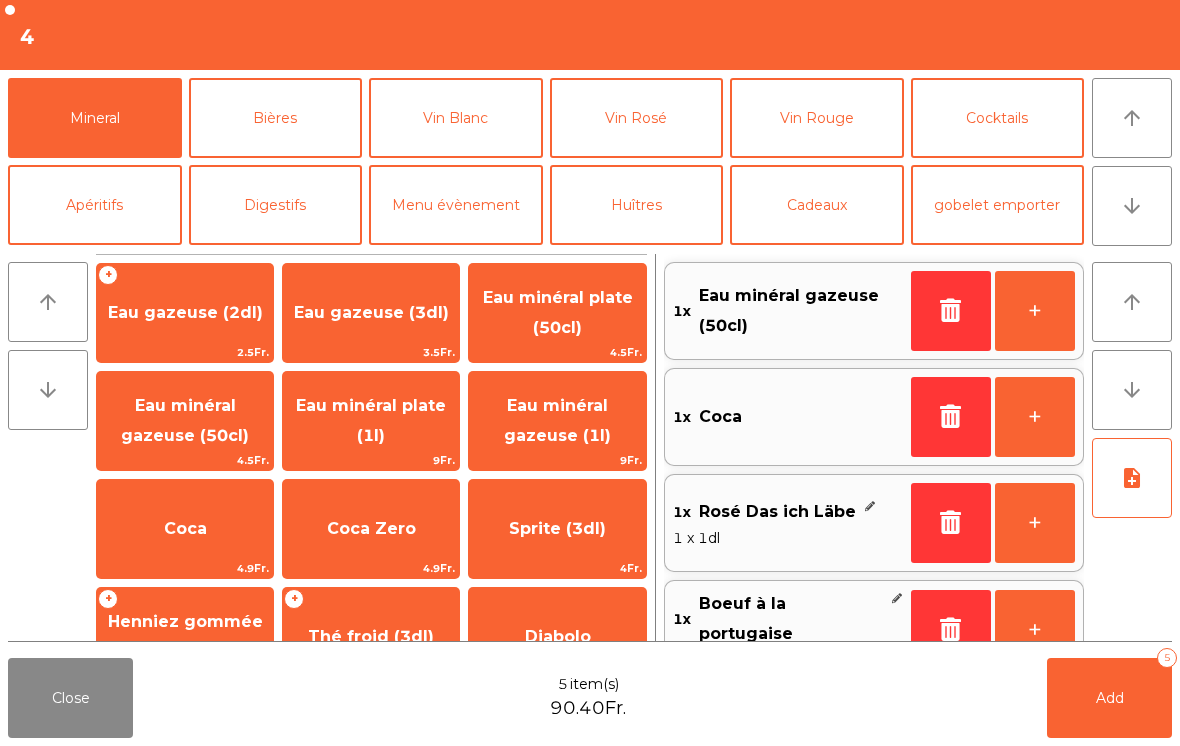 click on "Add" 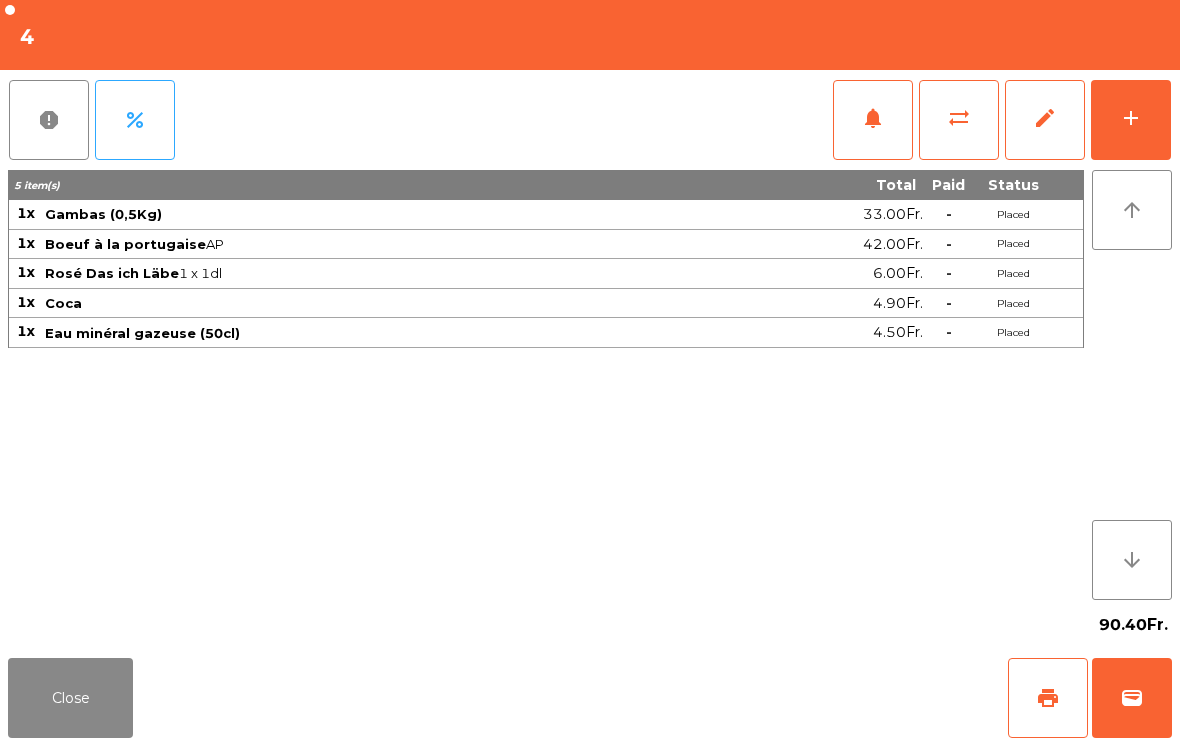 click on "Close" 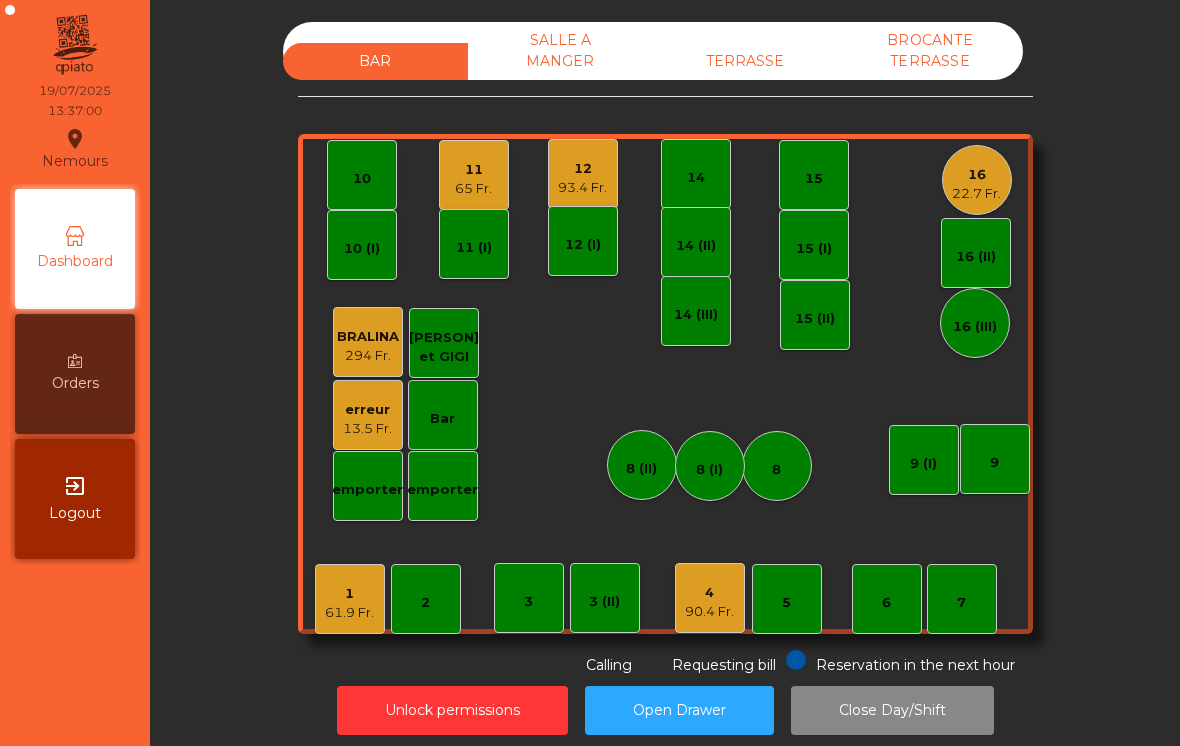 scroll, scrollTop: 0, scrollLeft: 0, axis: both 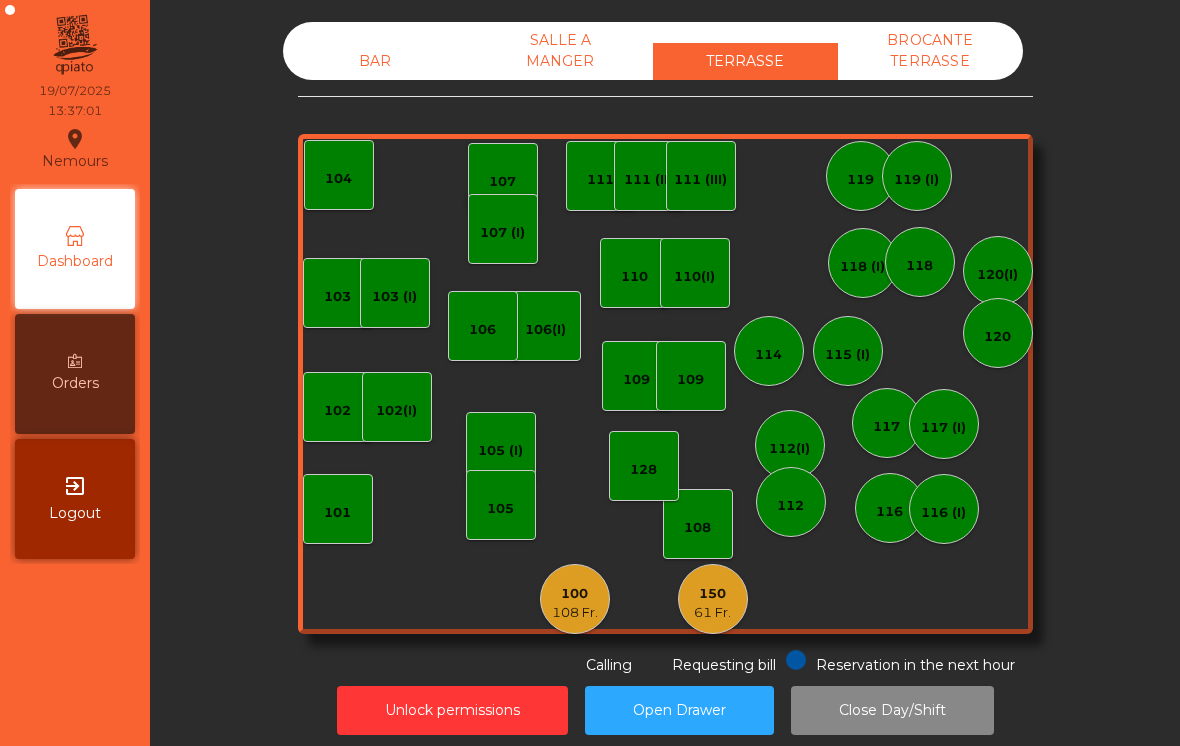 click on "61 Fr." 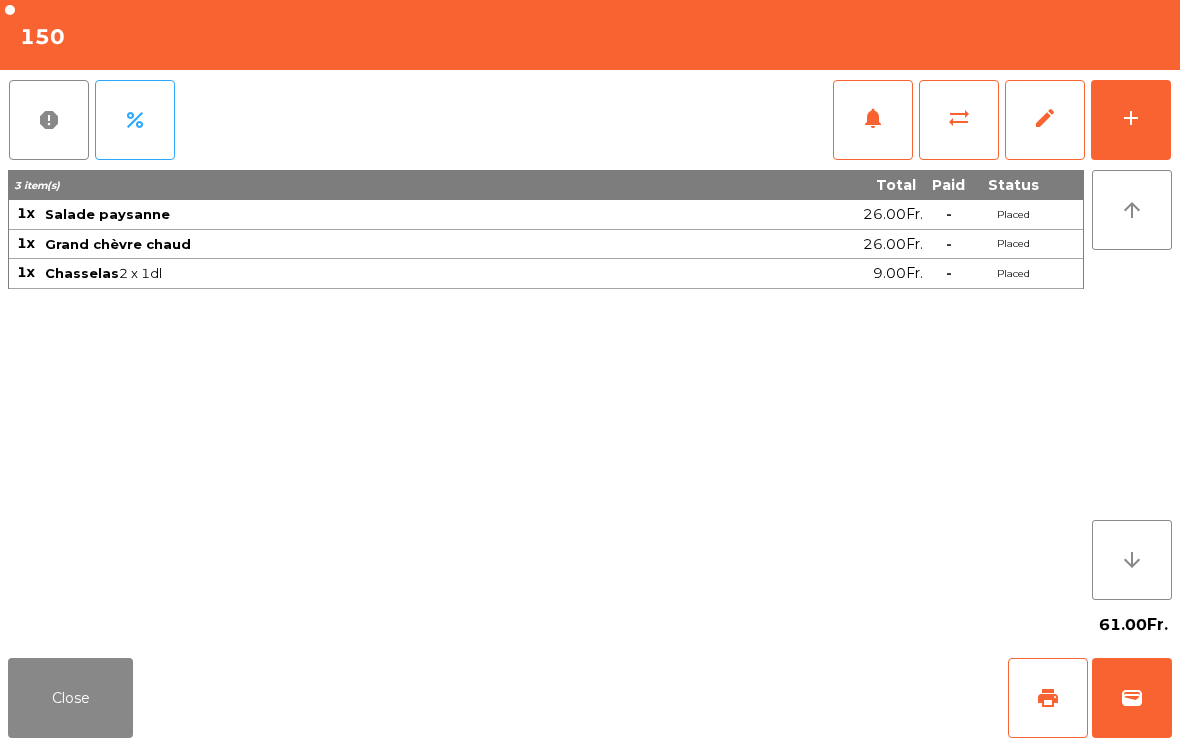 click on "add" 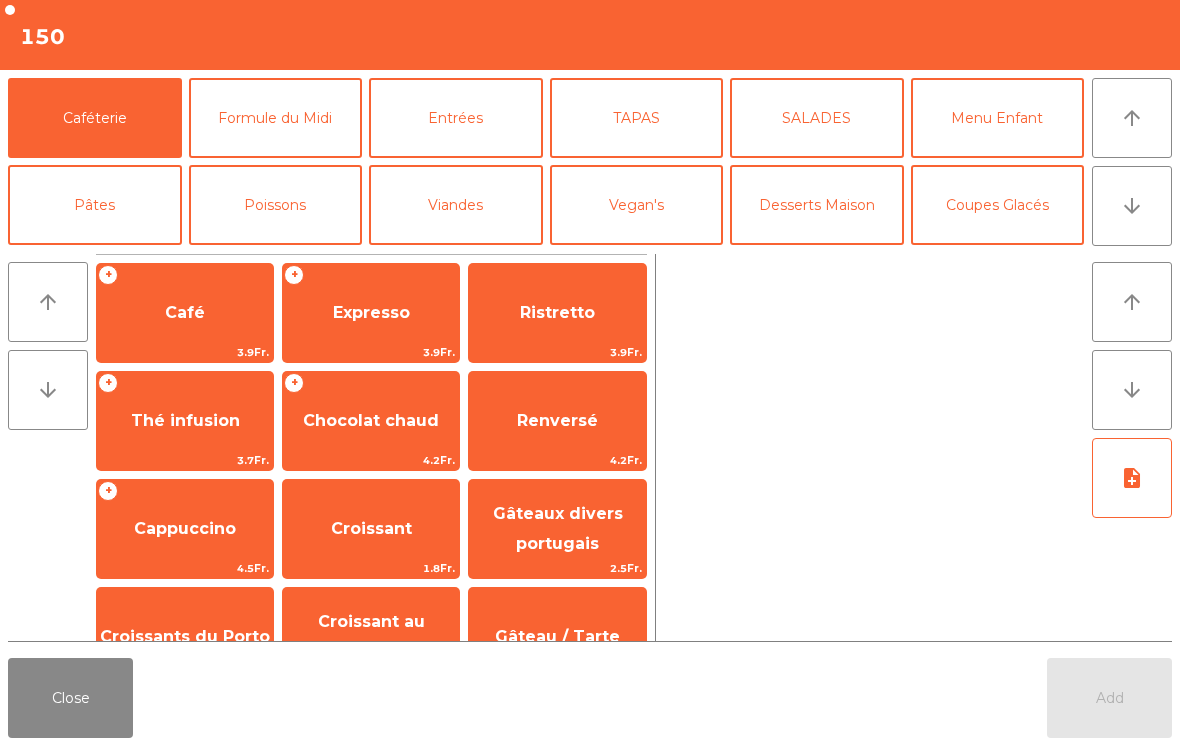 click on "Café" 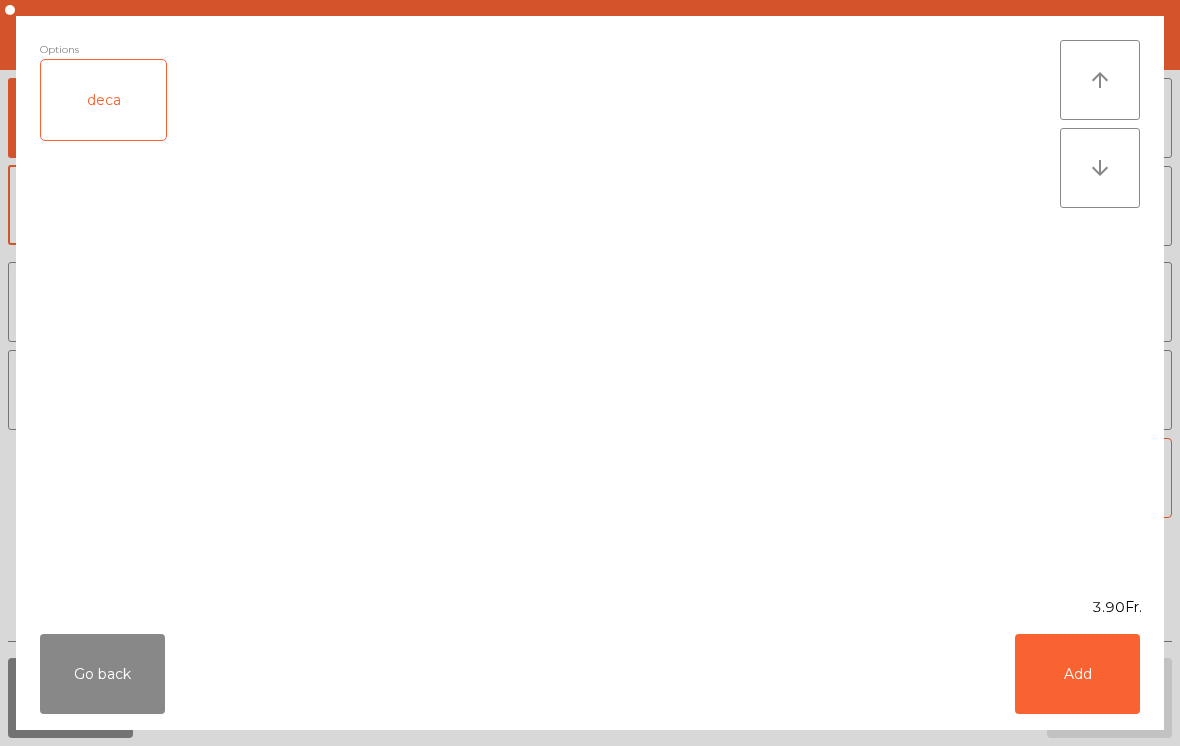 click on "Add" 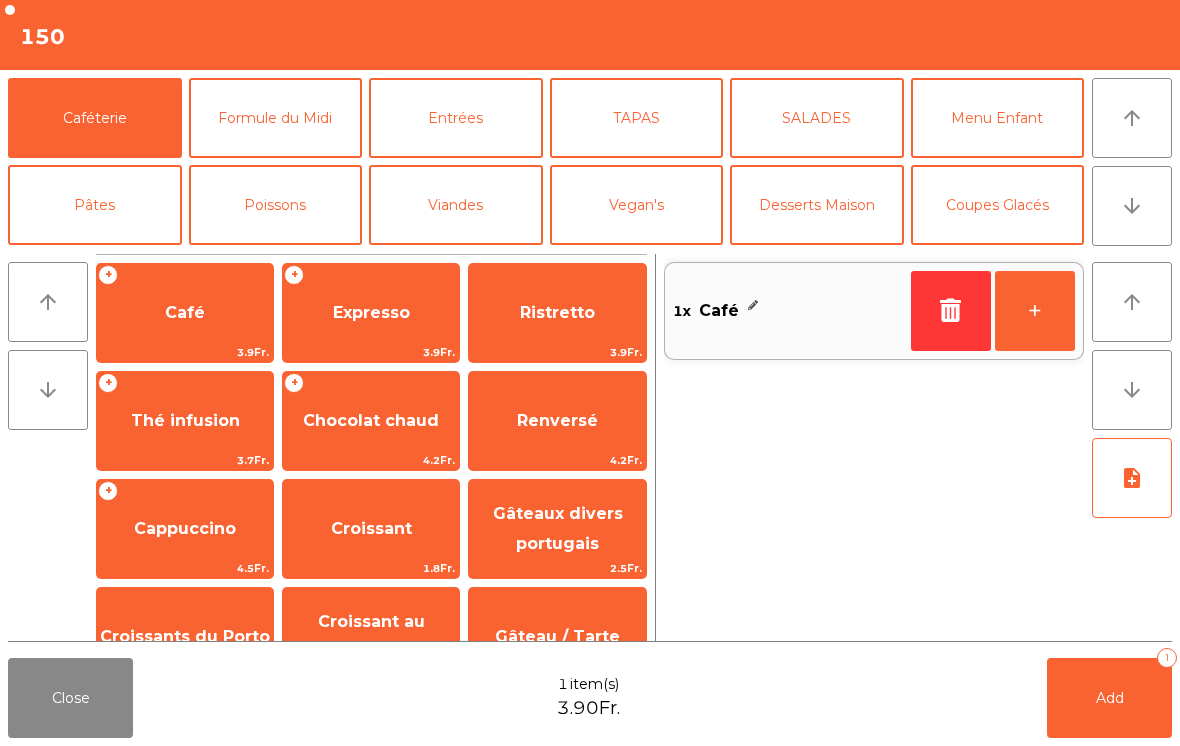 click on "Expresso" 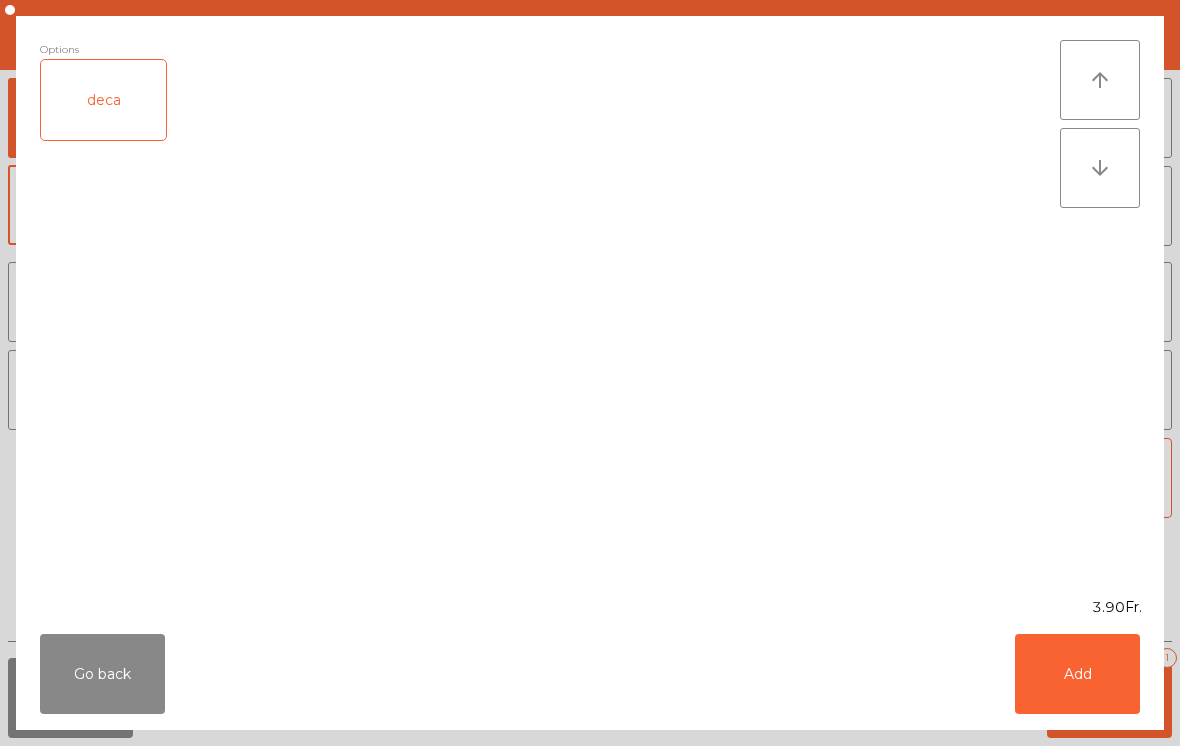 click on "Add" 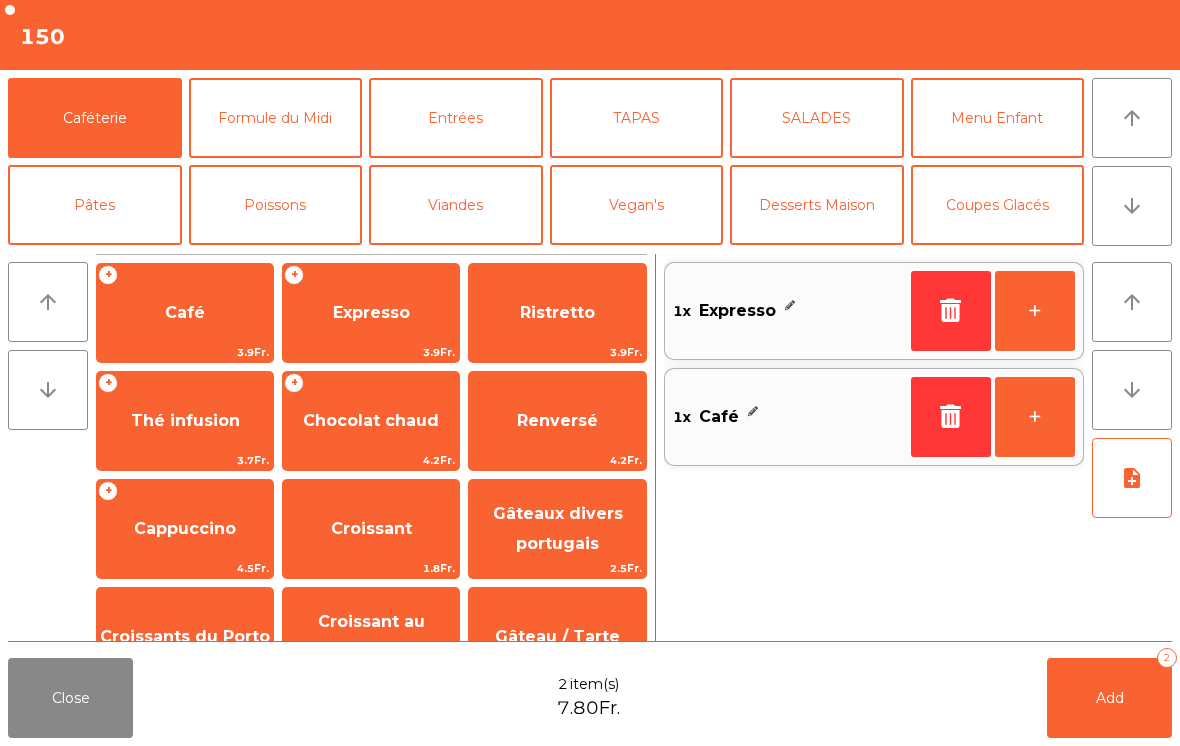 click on "Add" 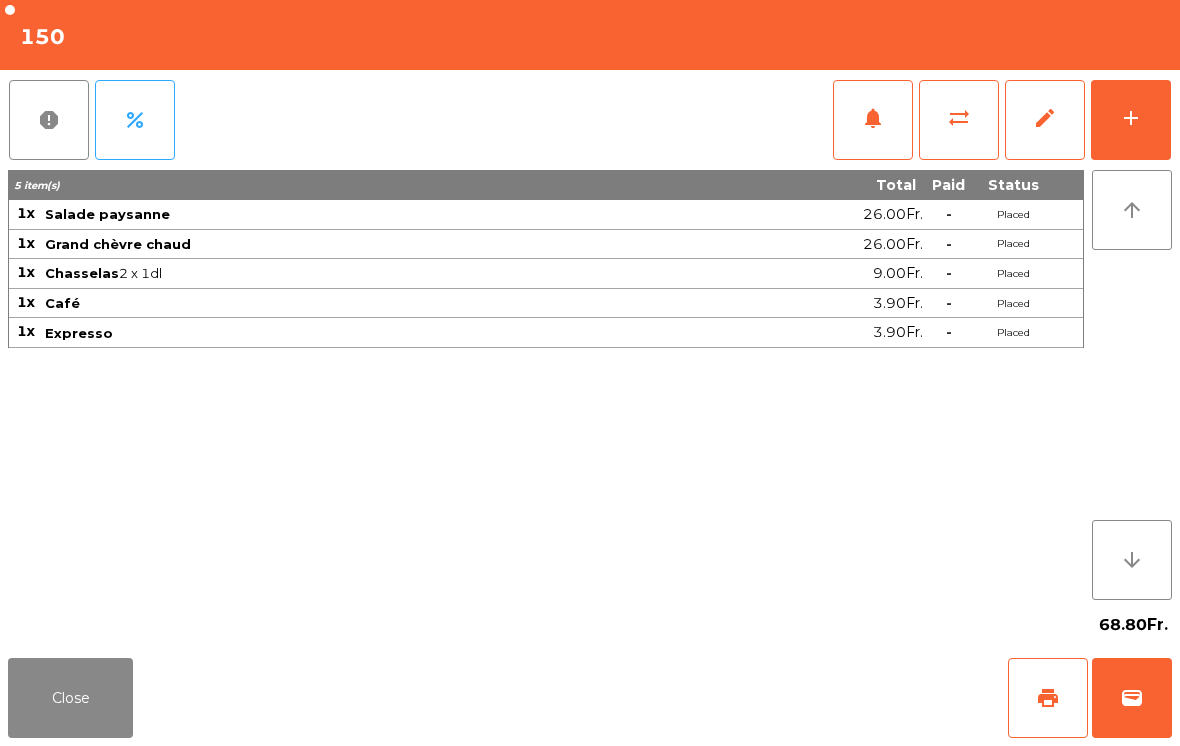 click on "Close" 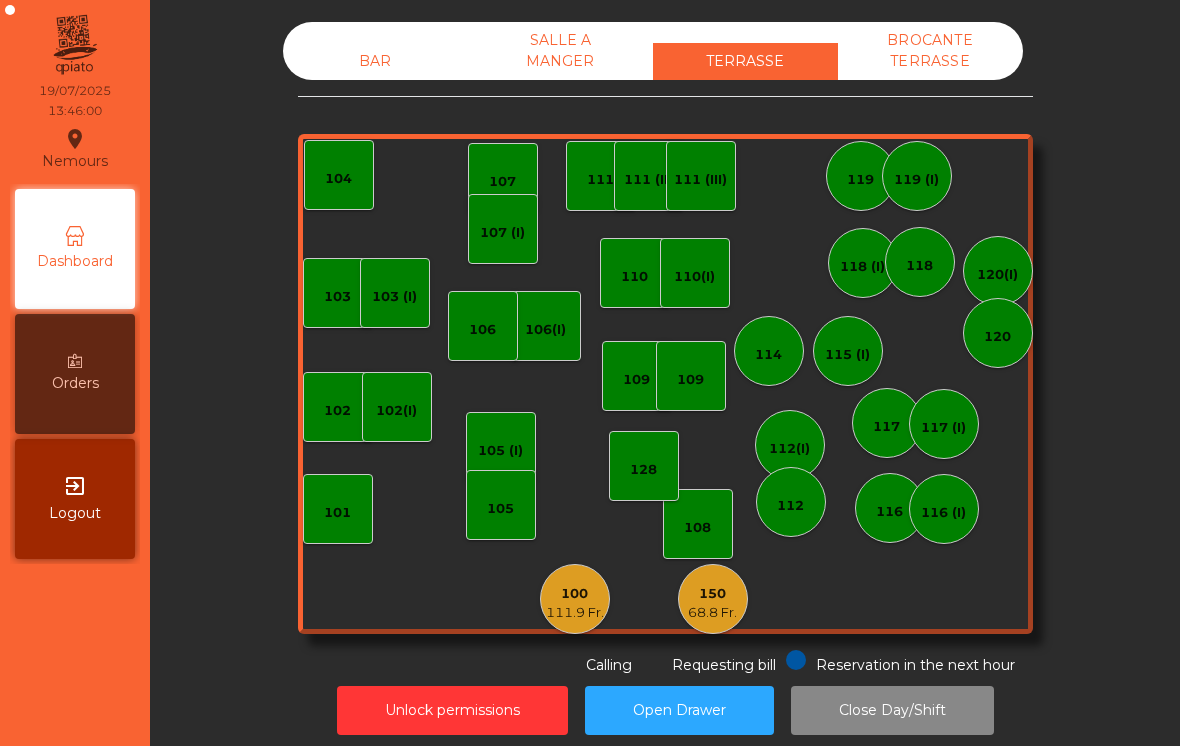 click on "BAR   SALLE A MANGER   TERRASSE   BROCANTE TERRASSE   103    102    101   102(I)   106(I)    104   105 (I)   108    105    107   100   111.9 Fr.   150   68.8 Fr.   110   107 (I)   103 (I)   128   116   116 (I)   109   106   111   111 (II)   111 (III)   117   117 (I)   118 (I)   119   119 (I)   115 (I)   112(I)   112   114   110(I)   118   120(I)   120   109  Reservation in the next hour Requesting bill Calling" 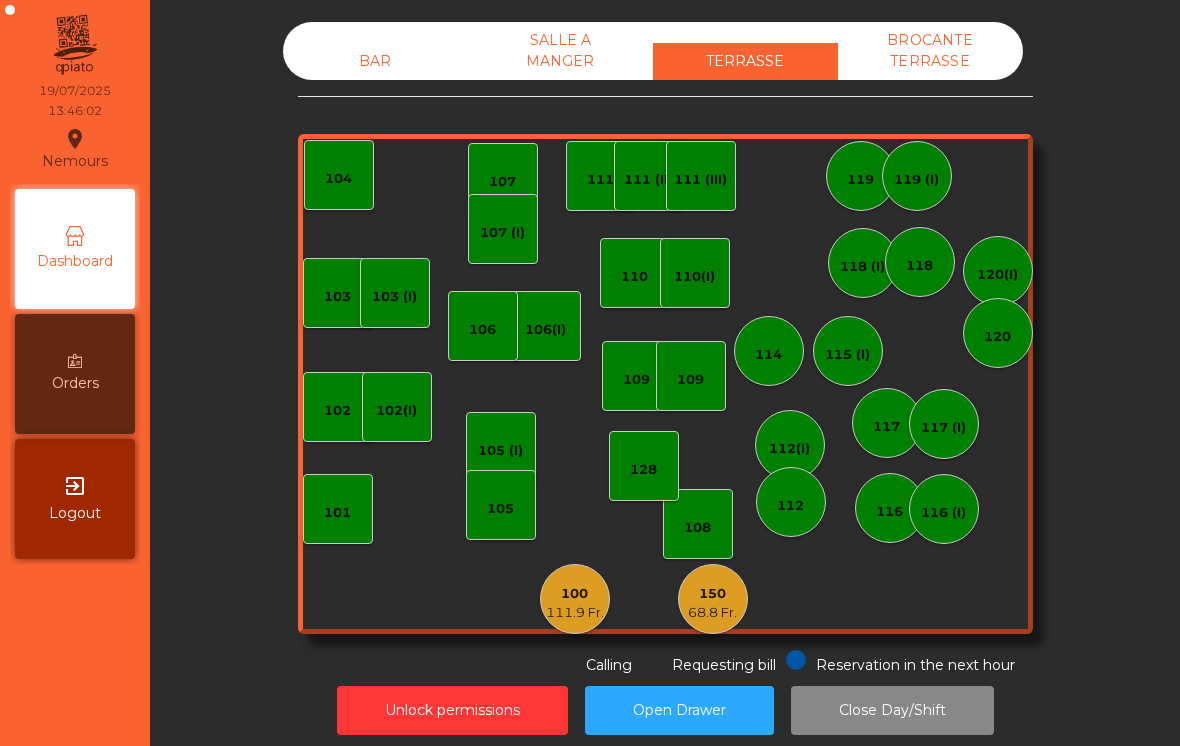 click on "BAR" 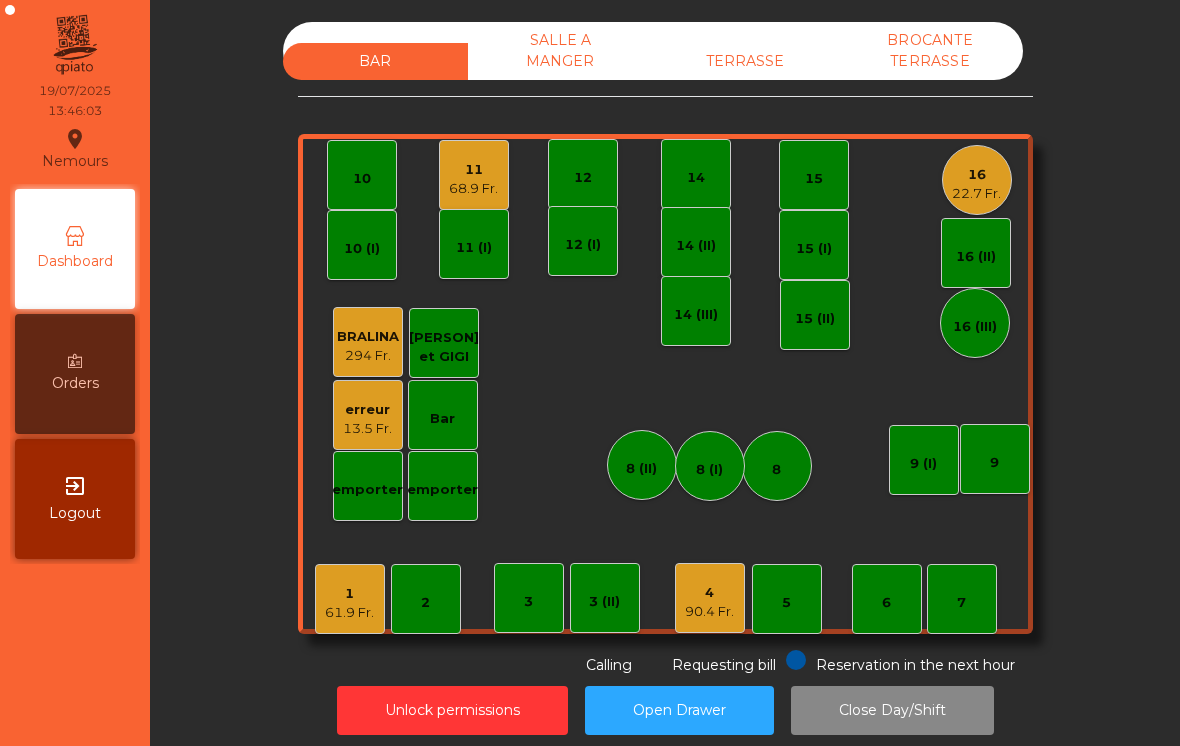 click on "68.9 Fr." 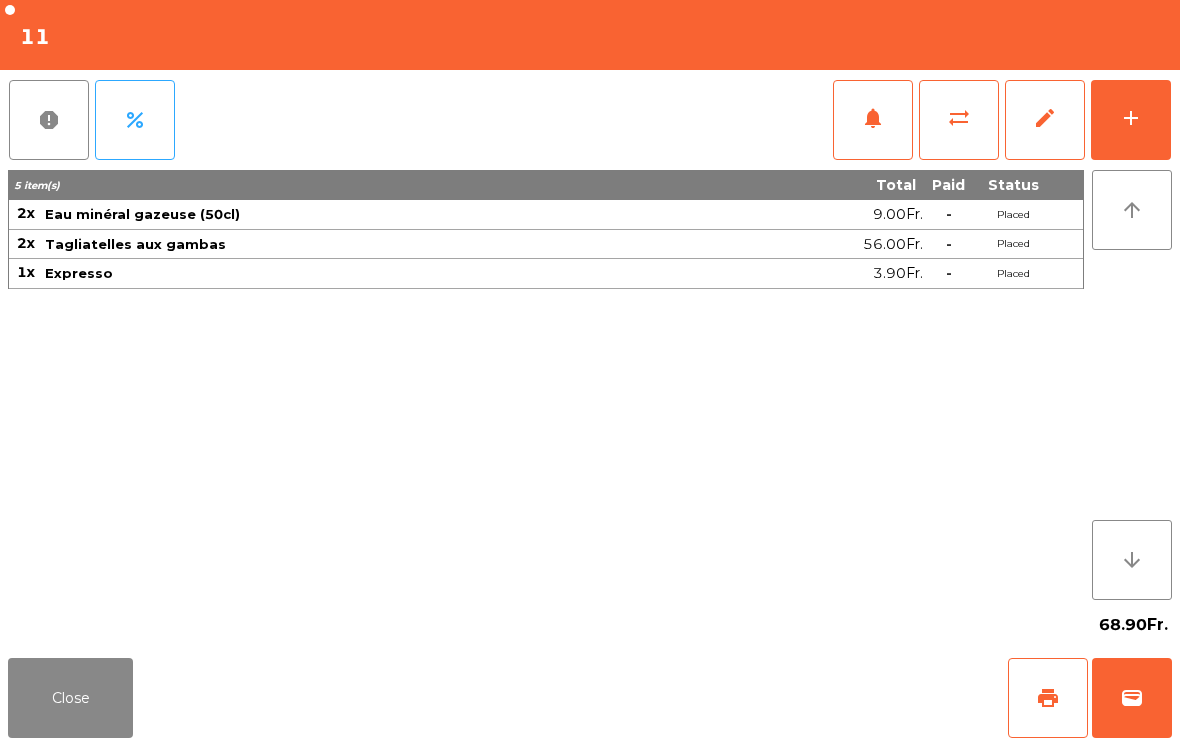 click on "wallet" 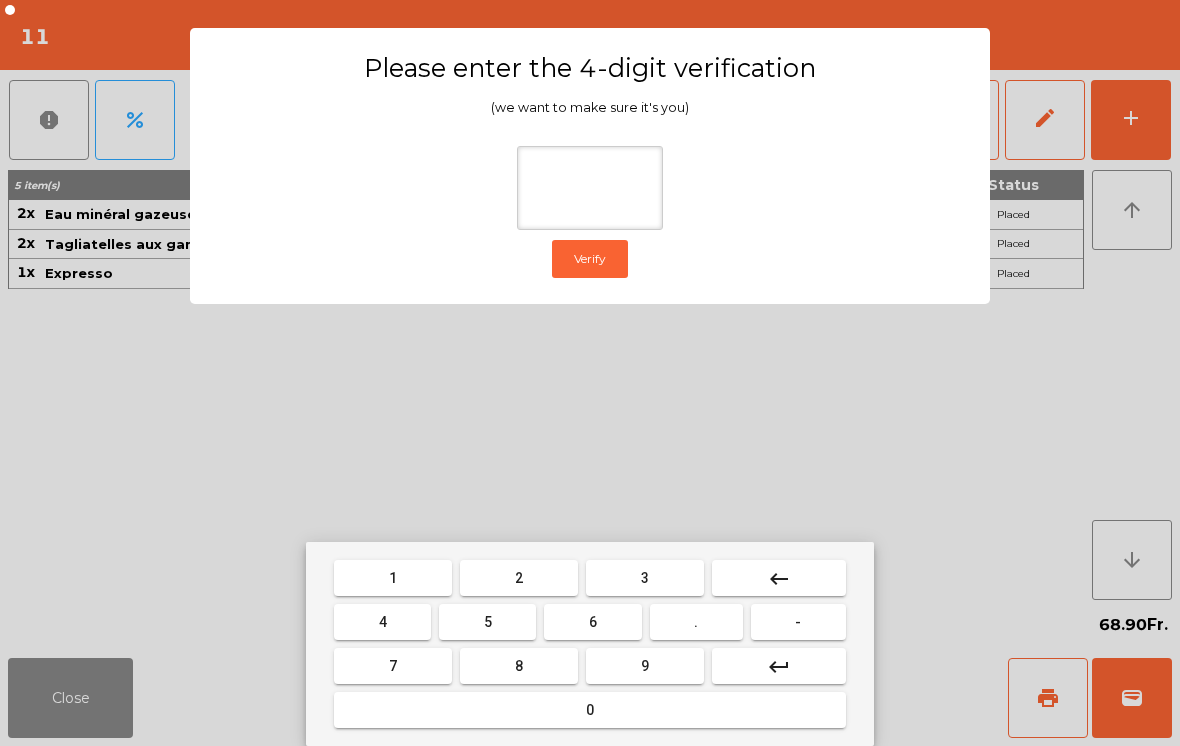 type on "*" 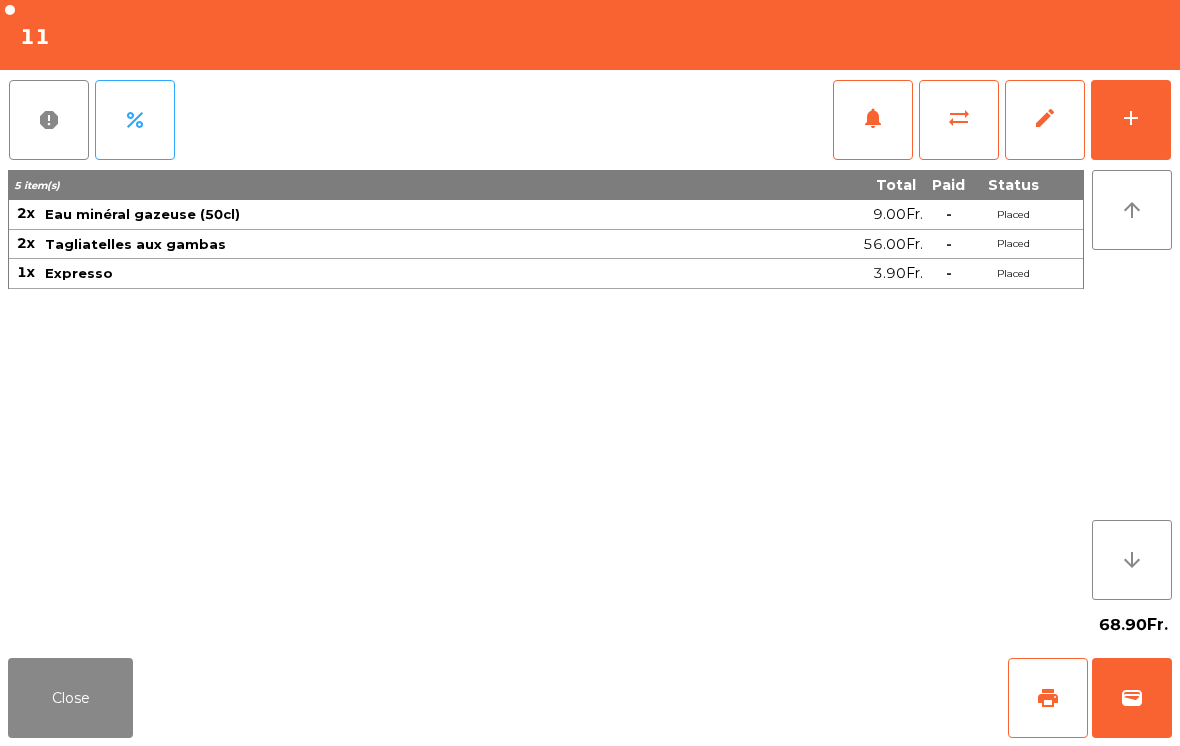 click on "Close   print   wallet" 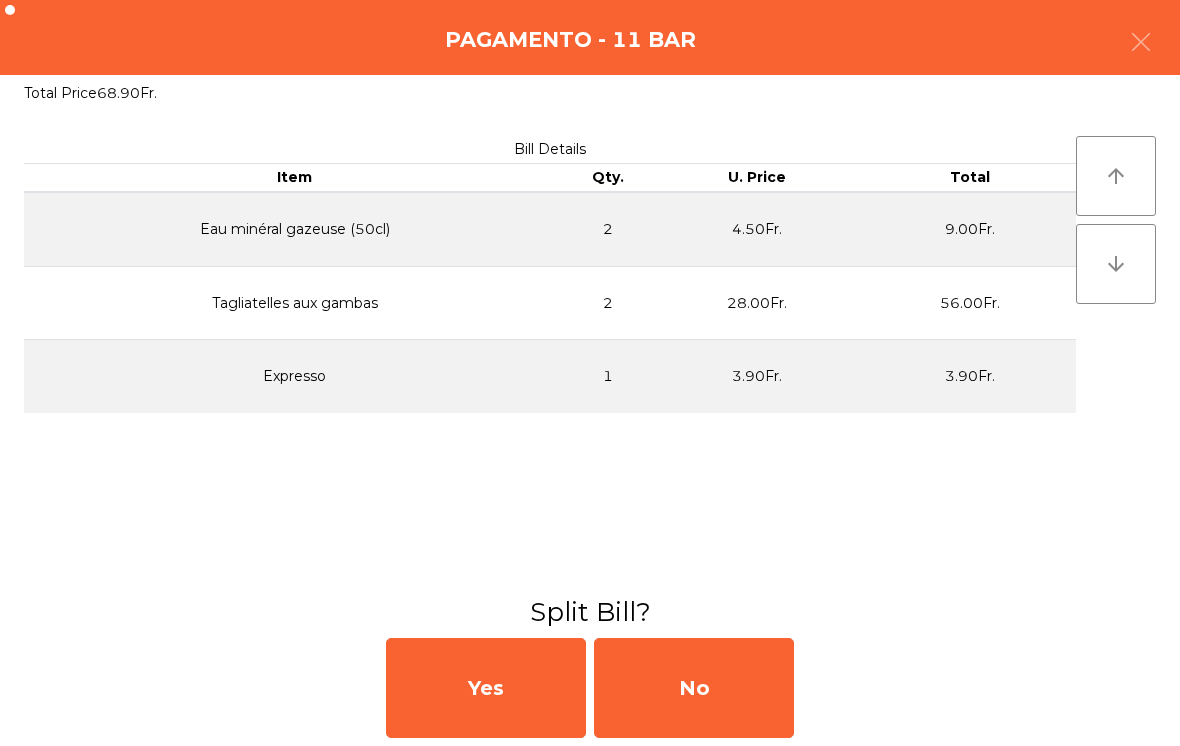 click on "No" 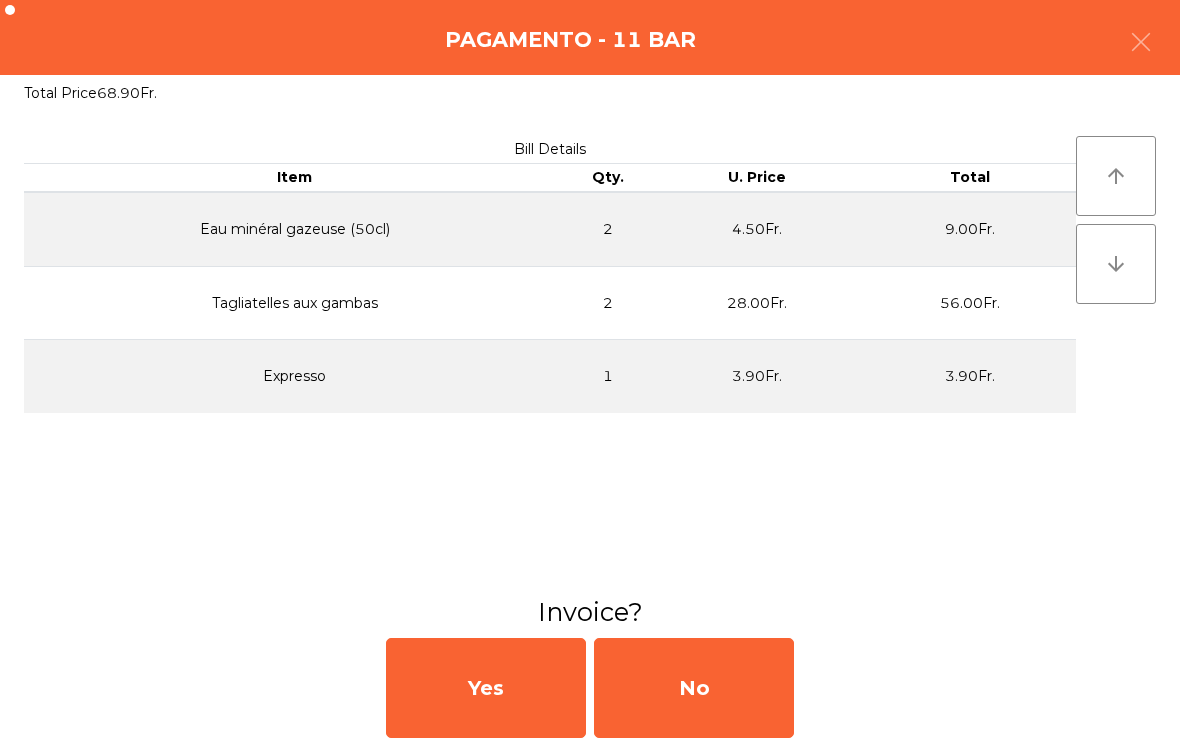 click on "No" 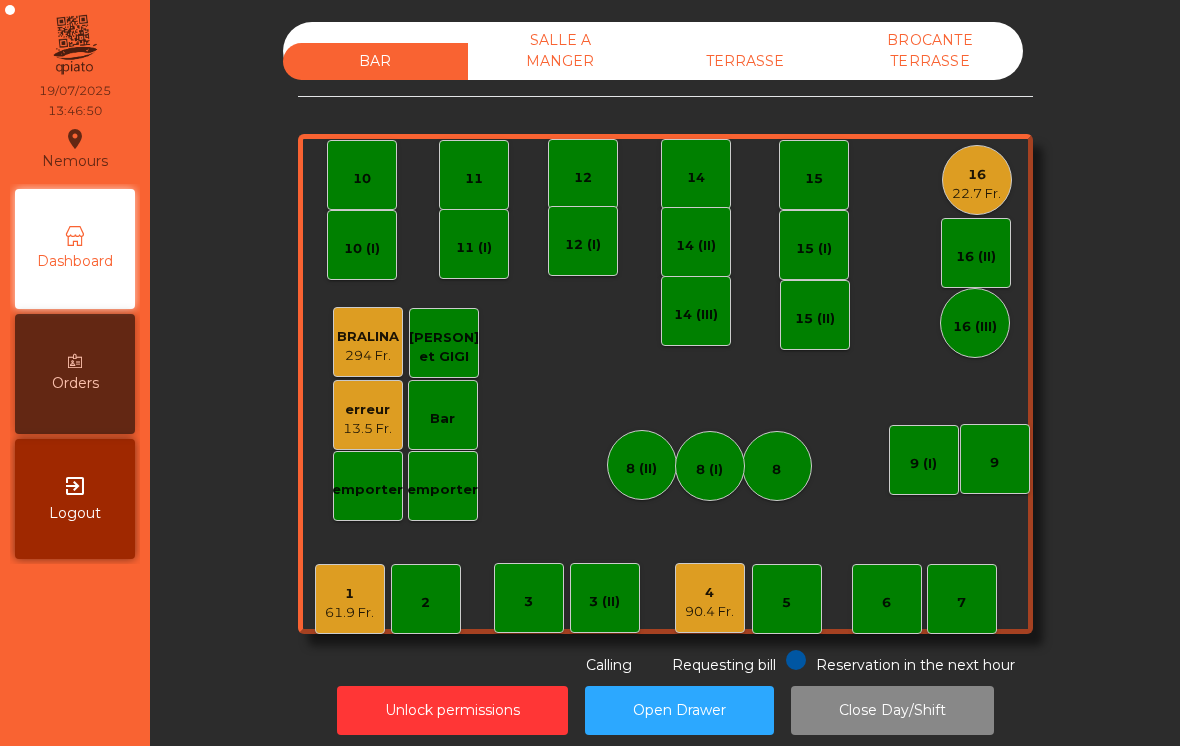 click on "16   22.7 Fr." 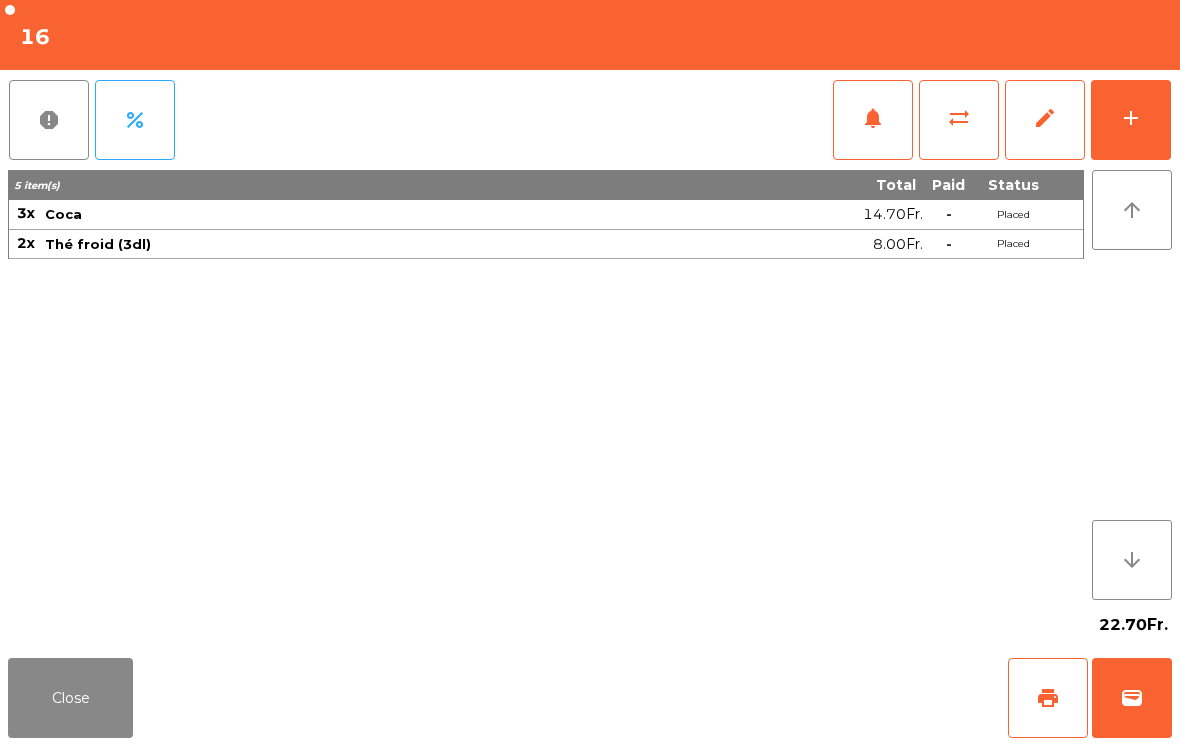 click on "add" 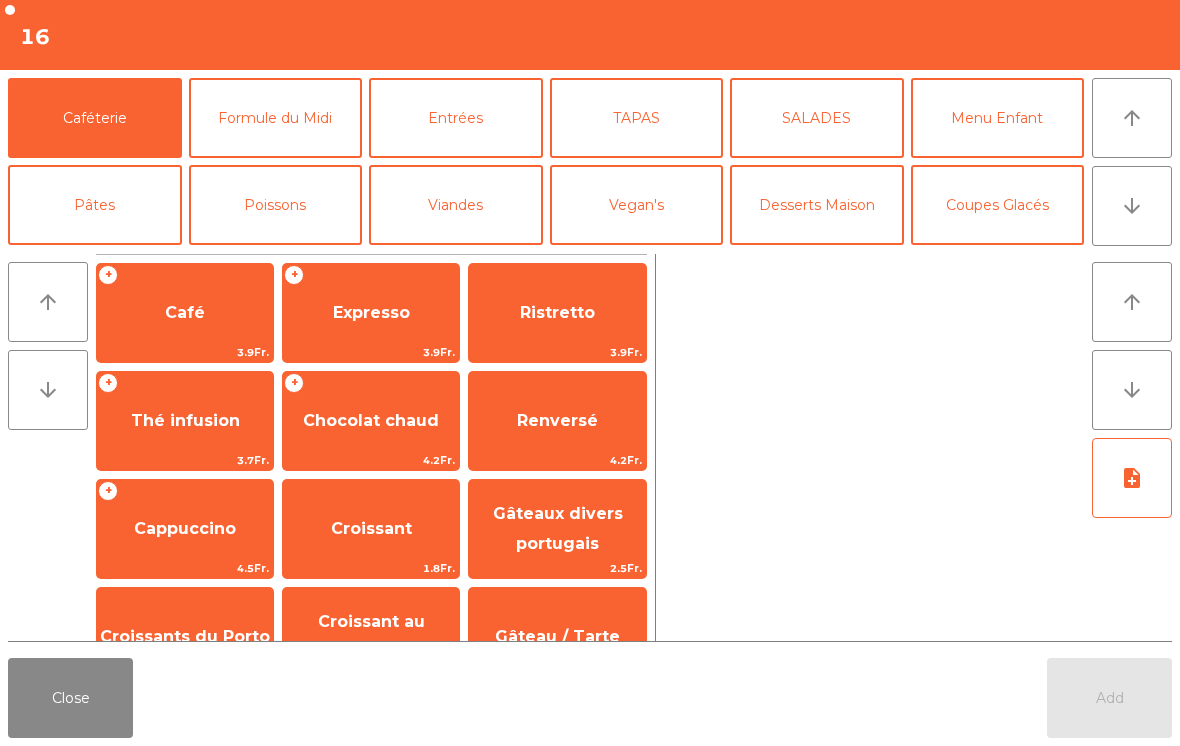 click on "Viandes" 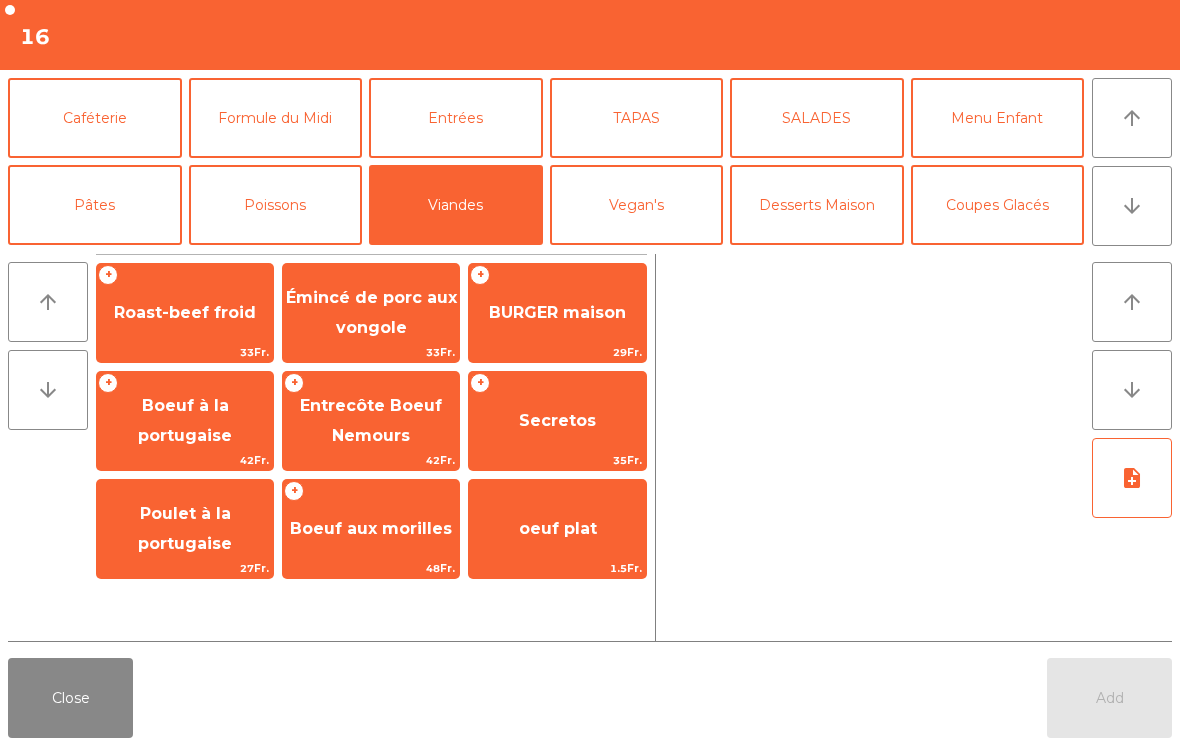 click on "Émincé de porc aux vongole" 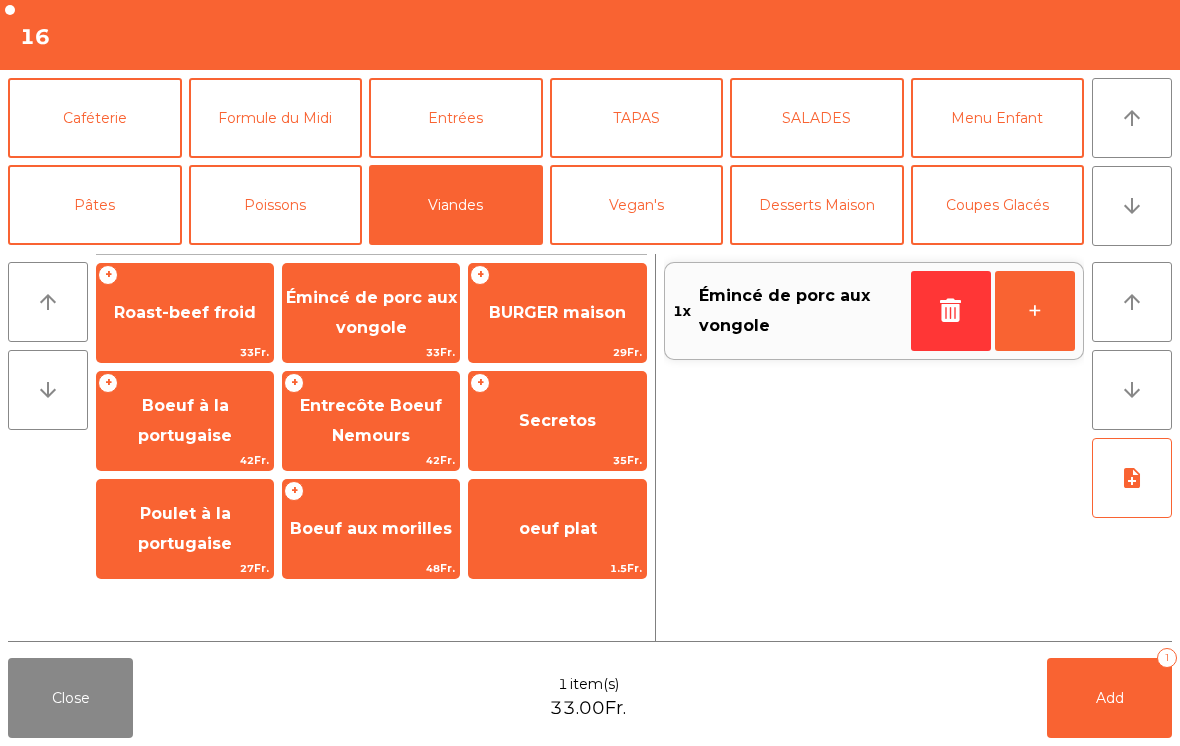 click on "Boeuf à la portugaise" 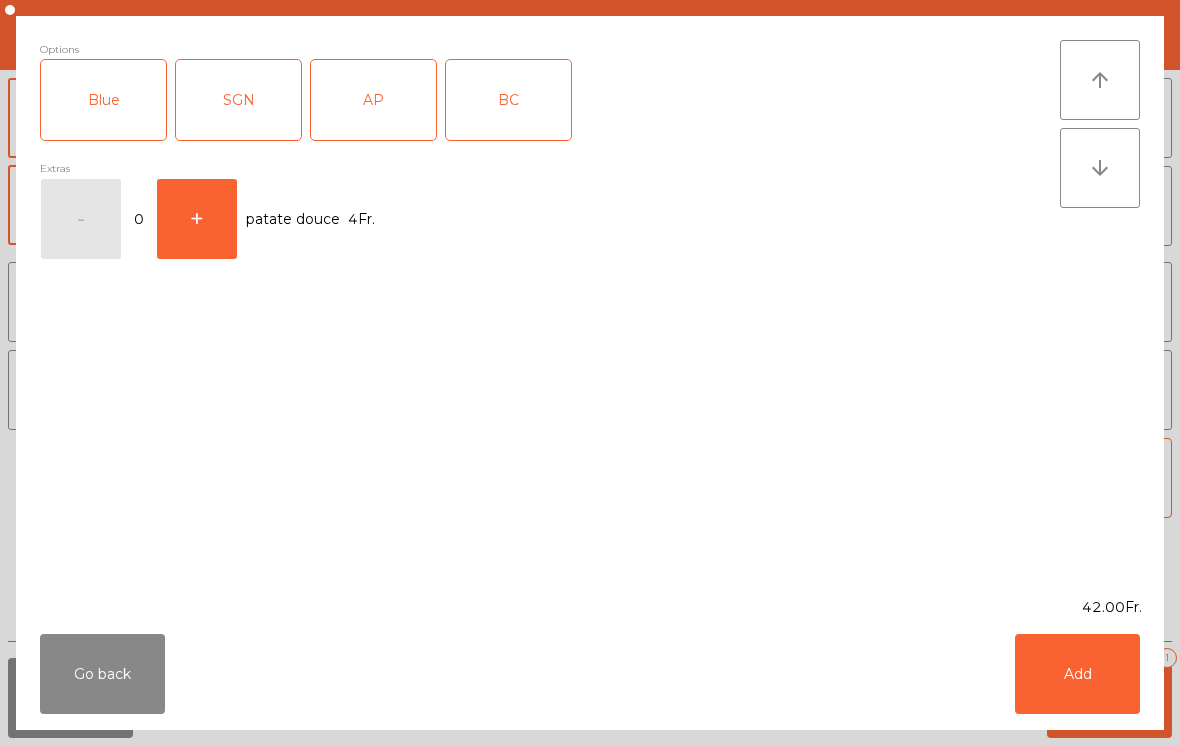 click on "AP" 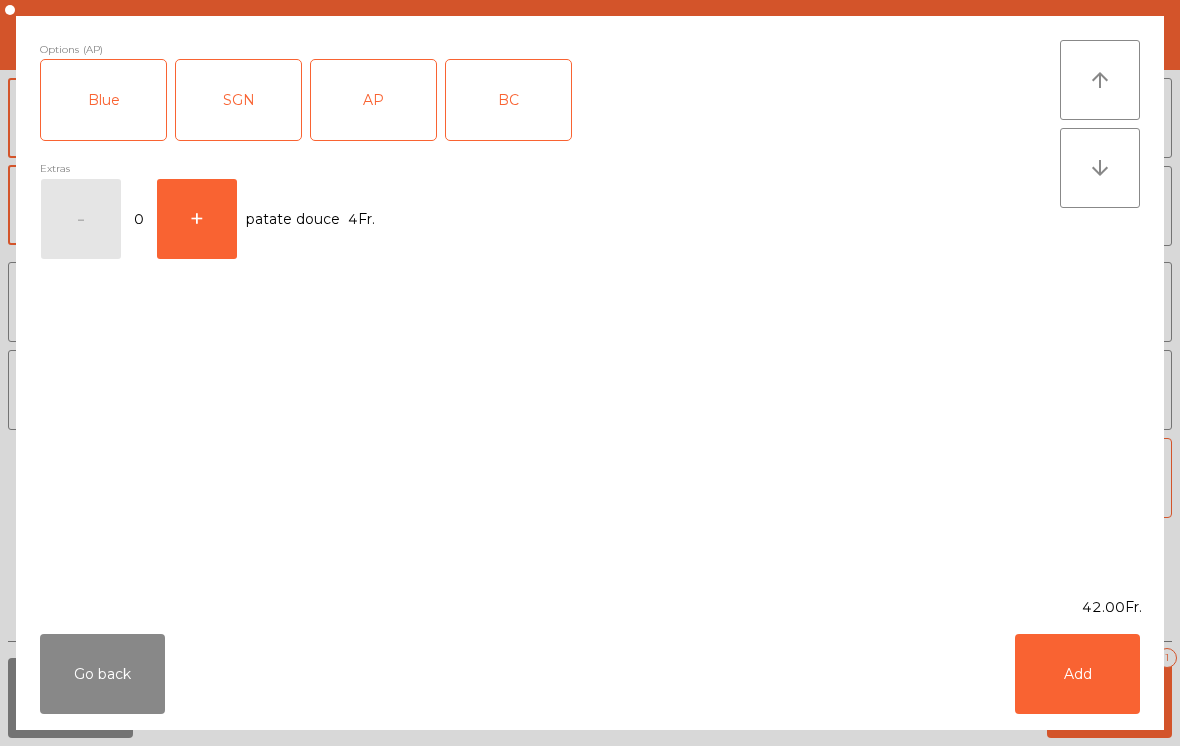 click on "Add" 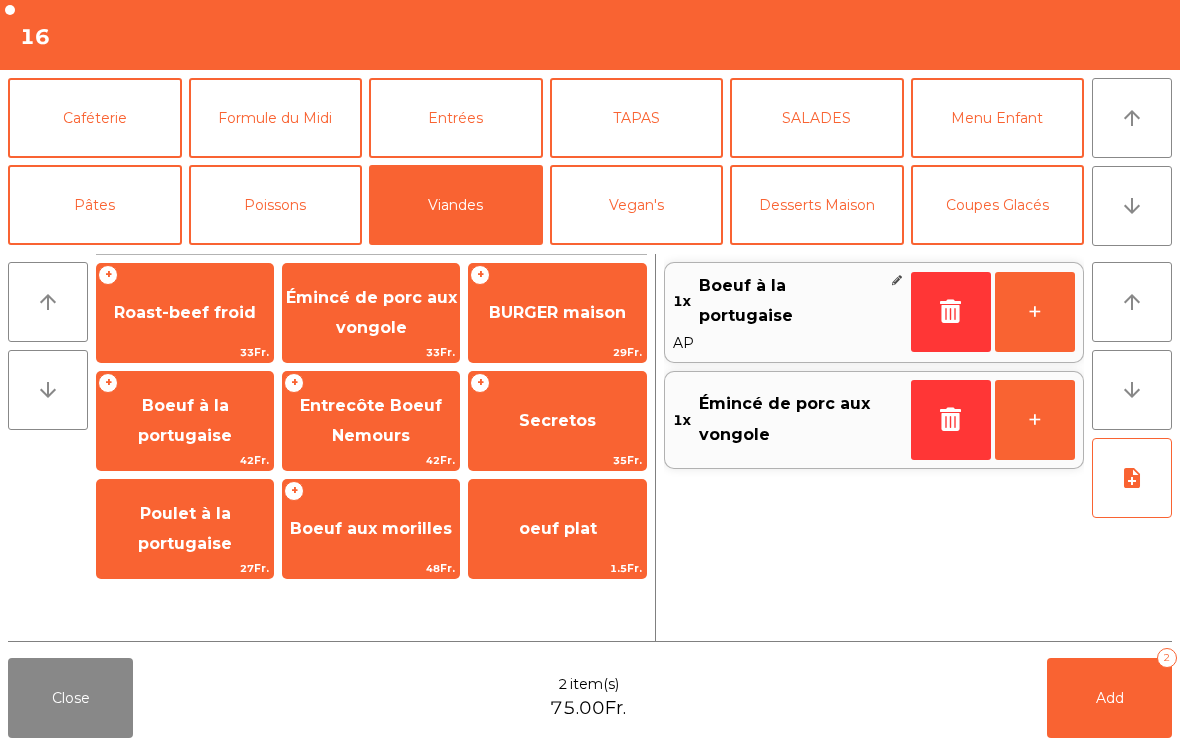 click on "+" 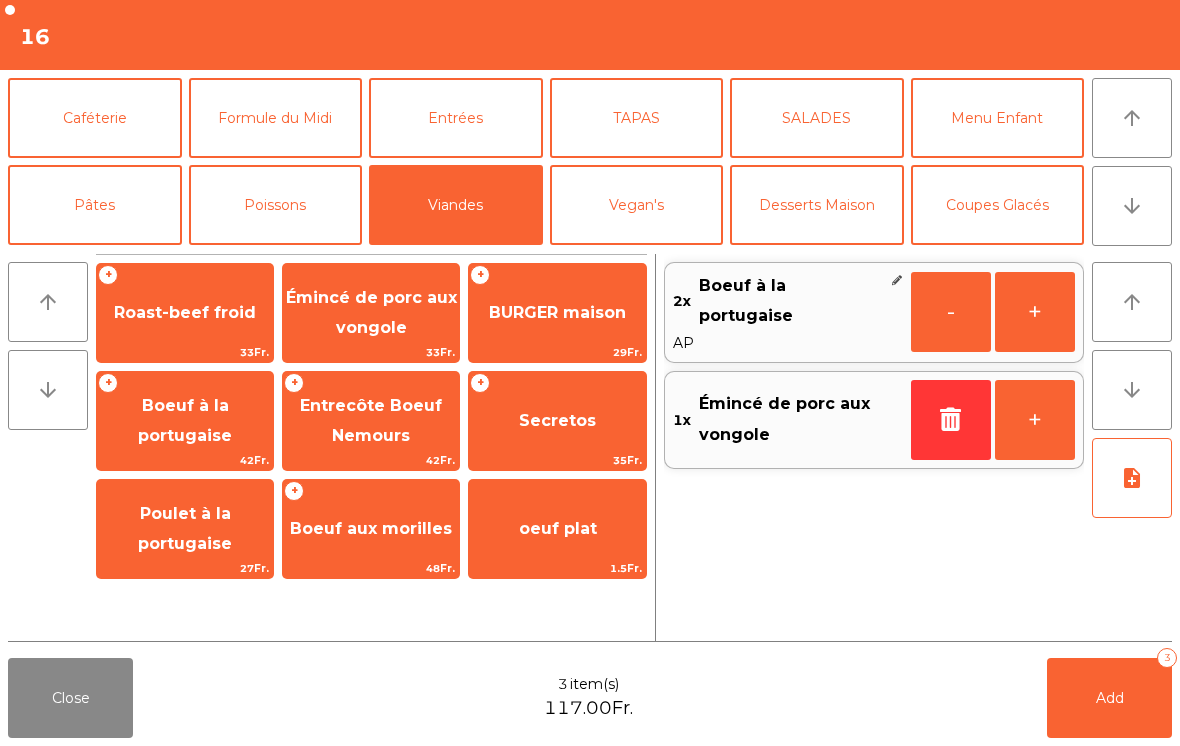 click on "+" 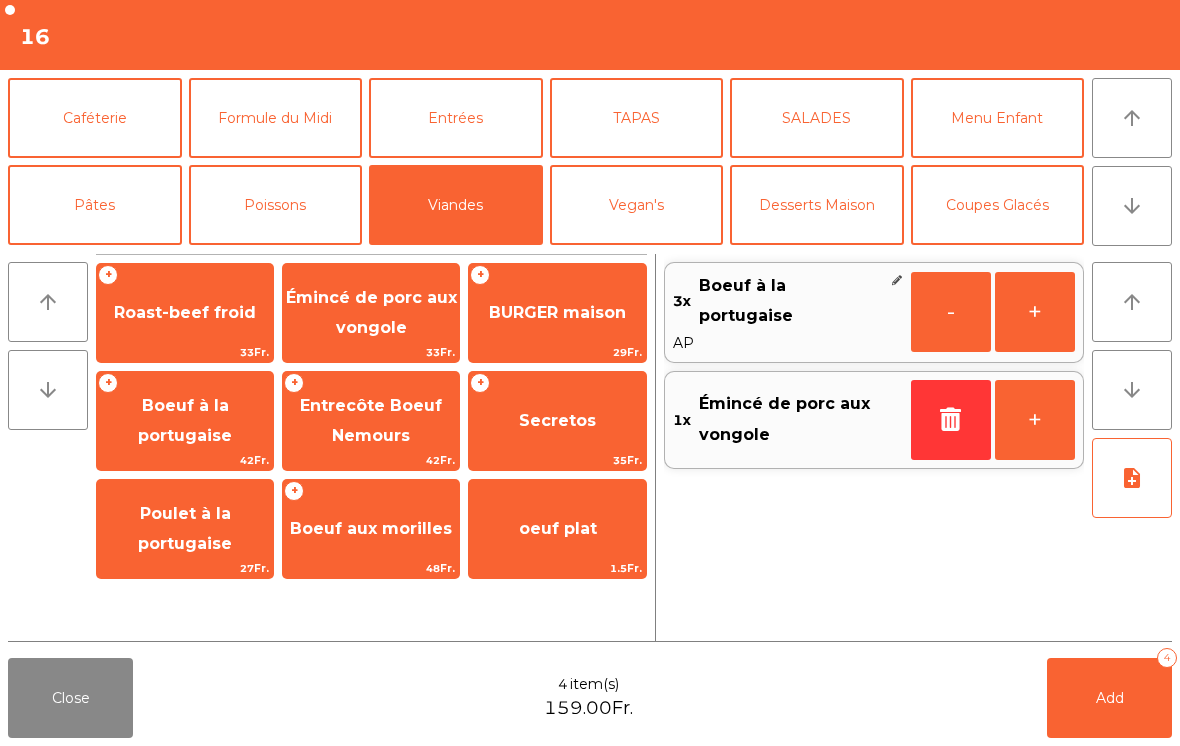 click on "TAPAS" 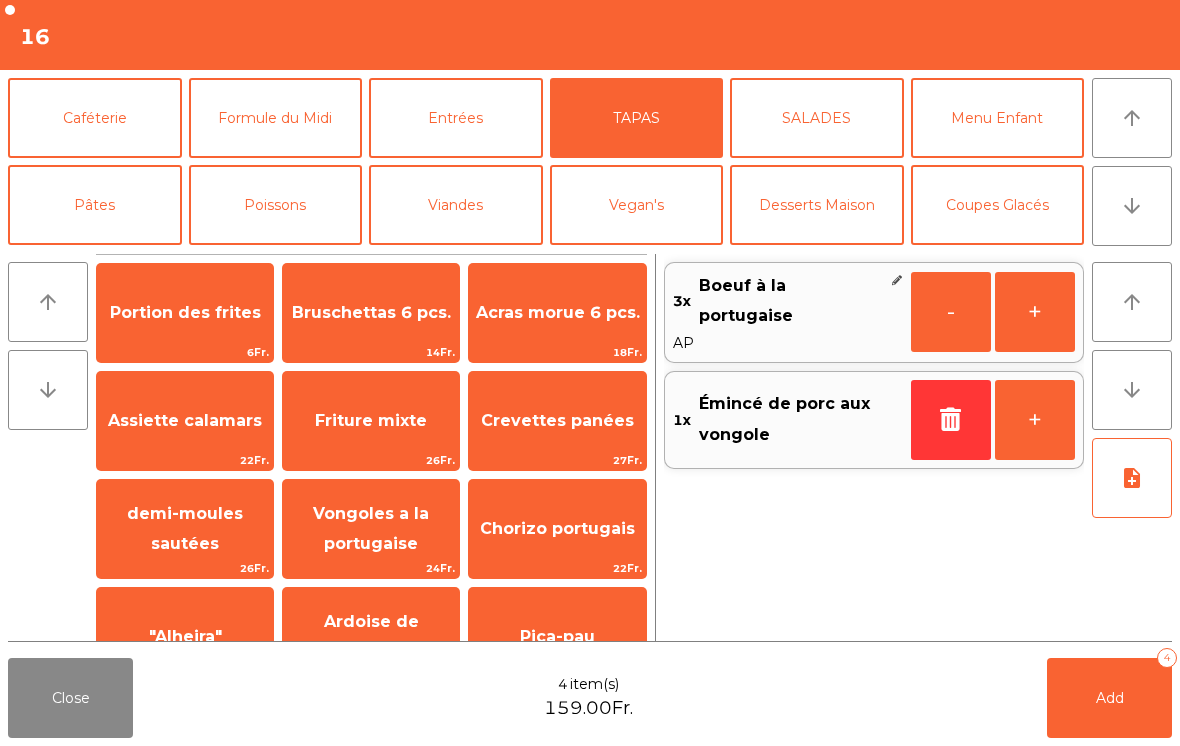 scroll, scrollTop: 200, scrollLeft: 0, axis: vertical 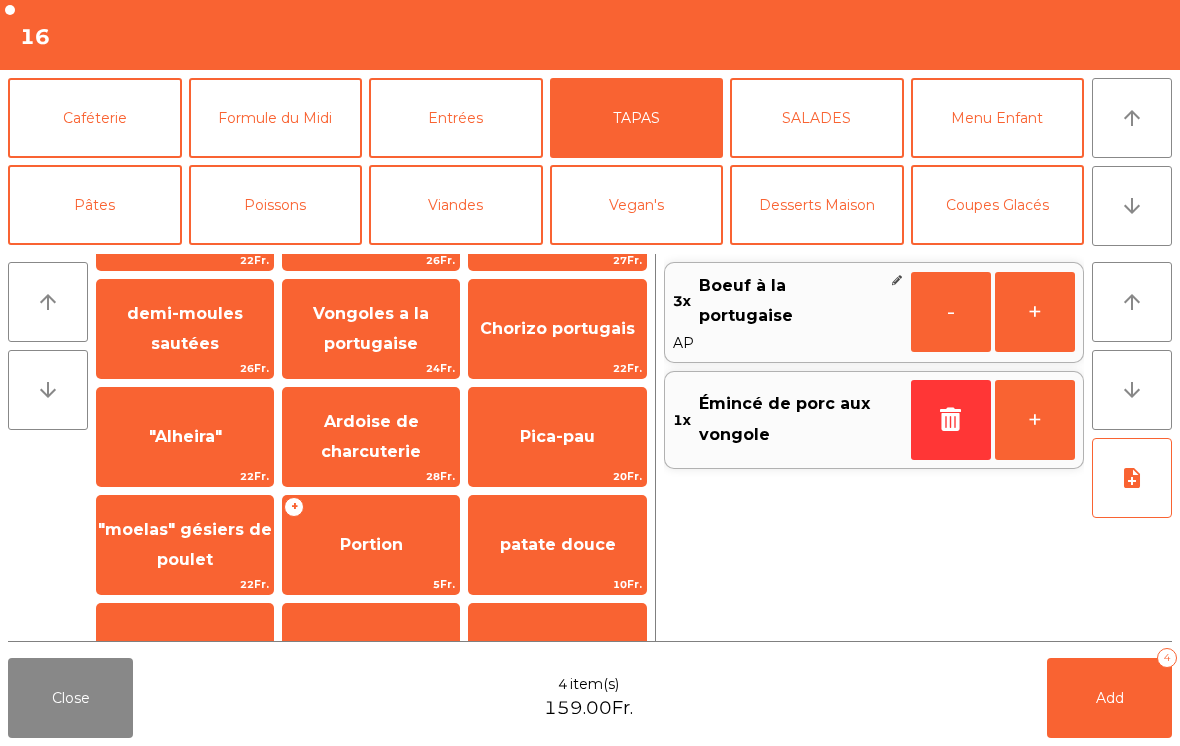 click on "Portion" 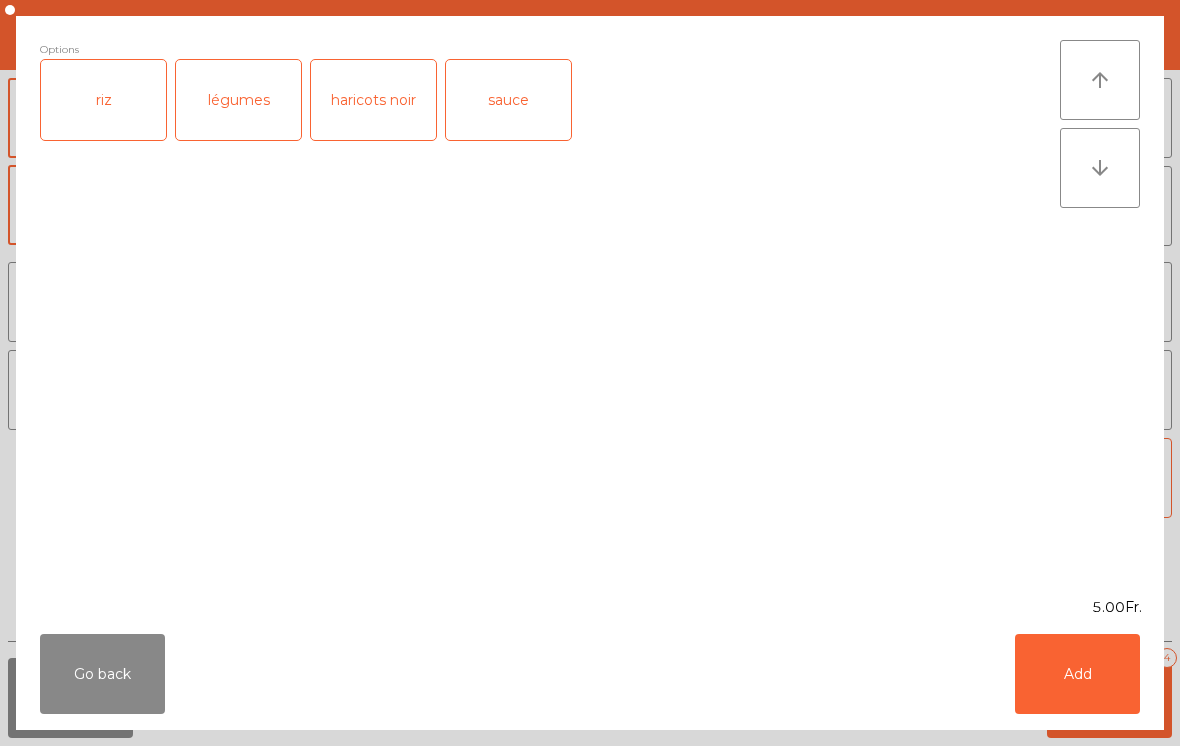 click on "riz" 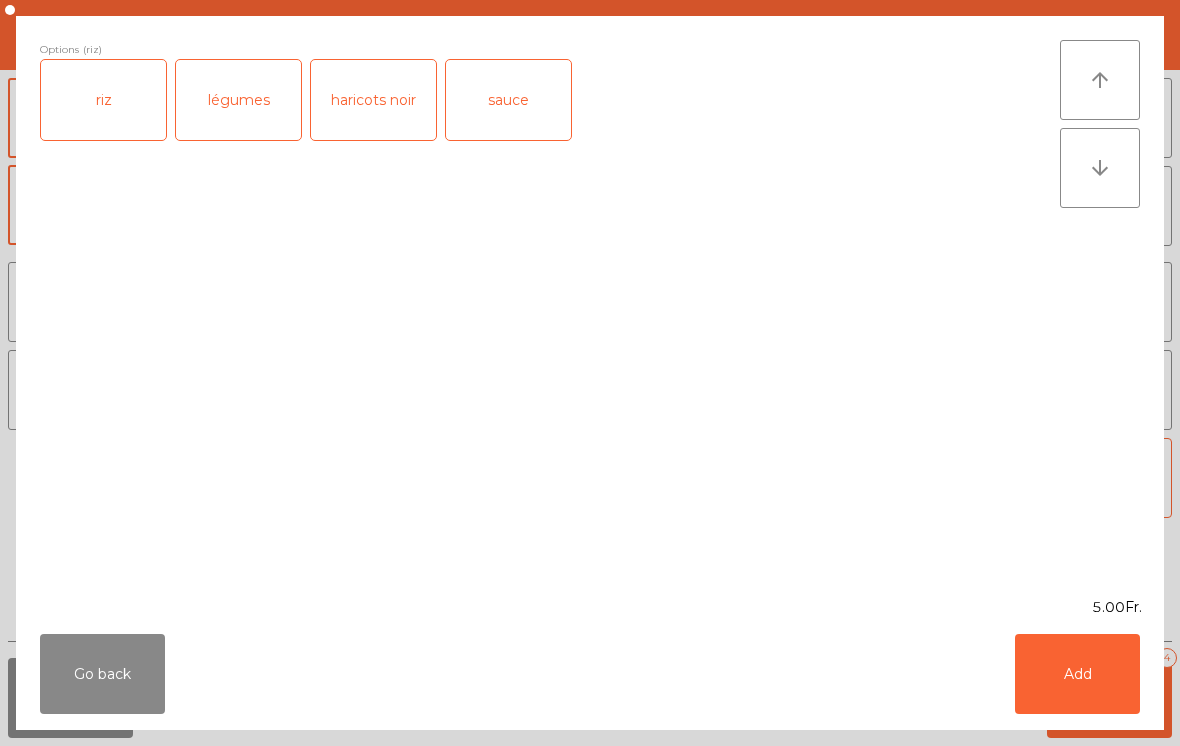 scroll, scrollTop: 202, scrollLeft: 0, axis: vertical 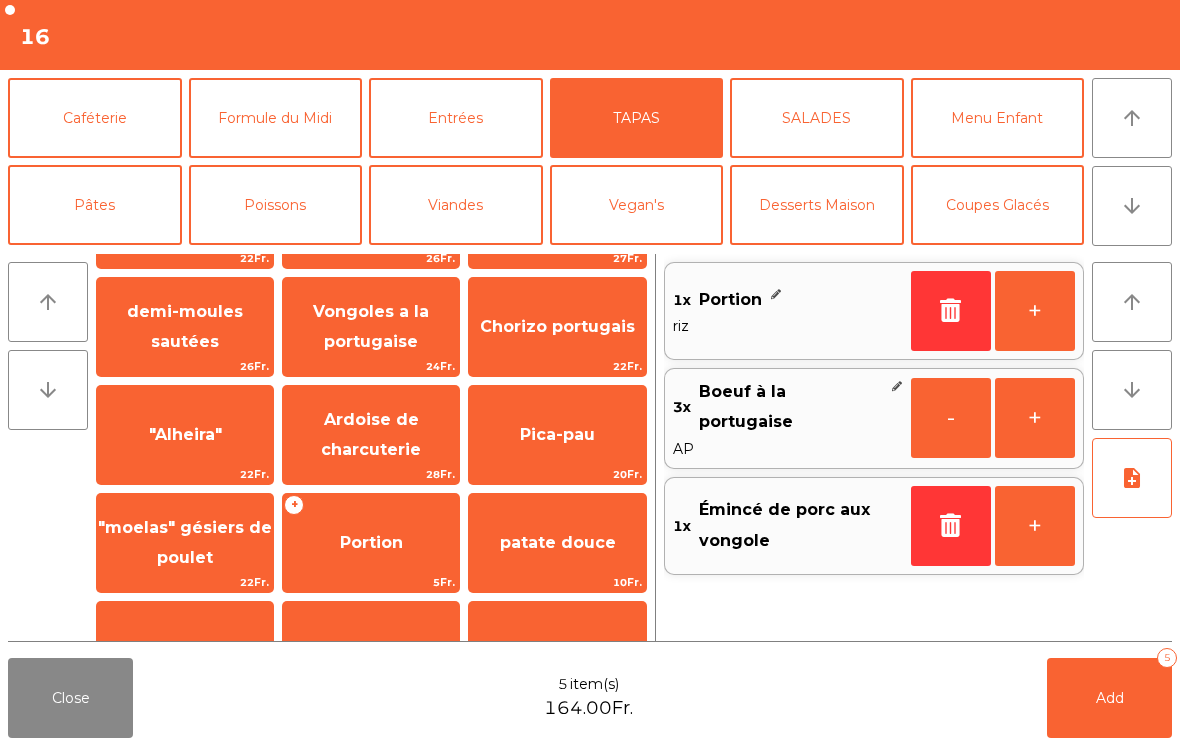 click on "SALADES" 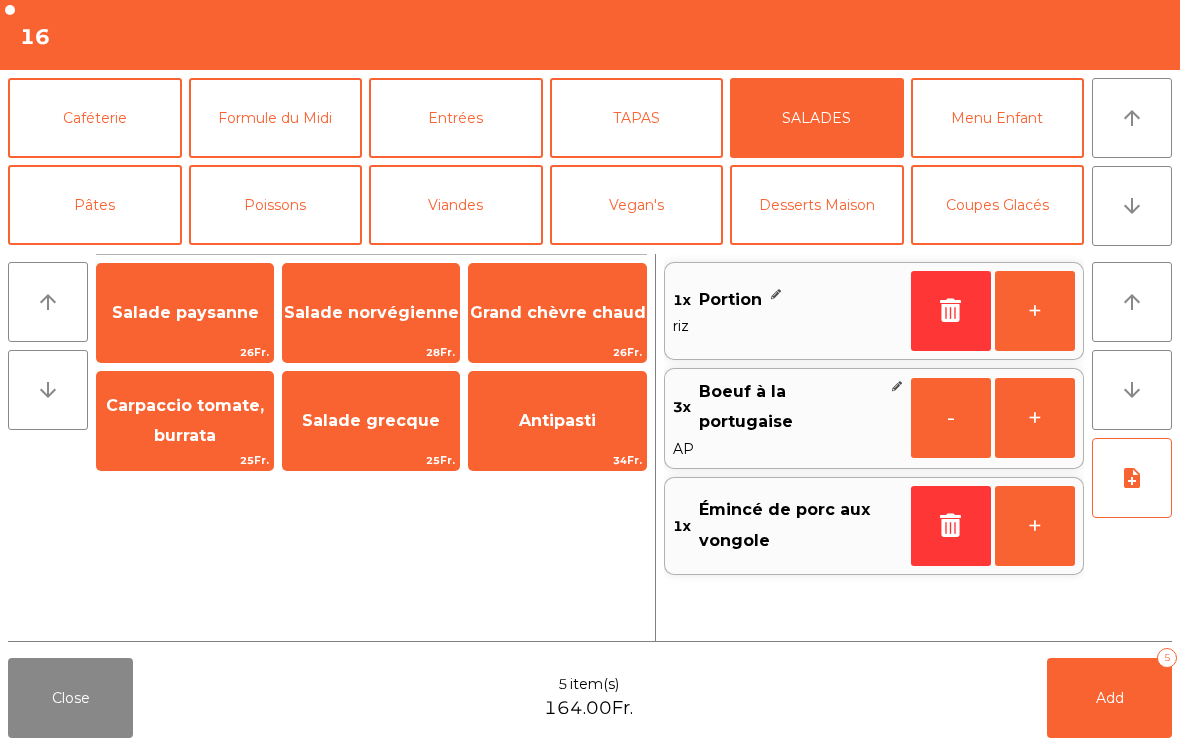 scroll, scrollTop: 0, scrollLeft: 0, axis: both 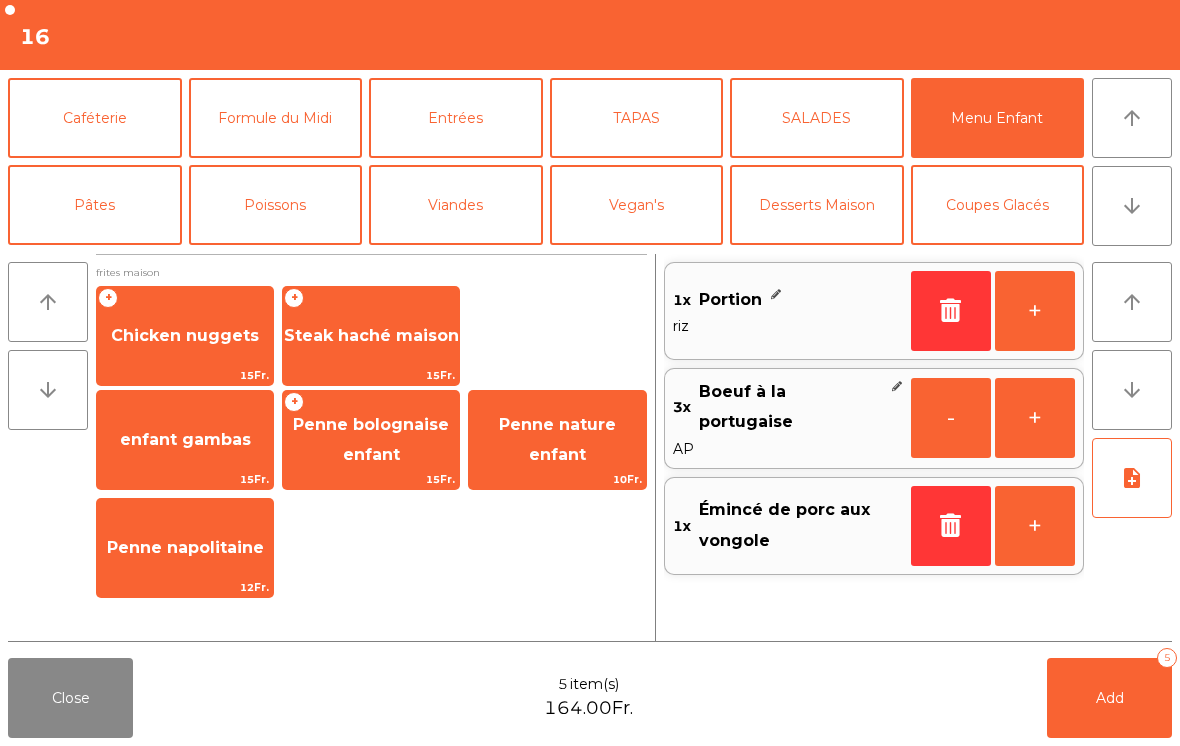 click on "Penne bolognaise enfant" 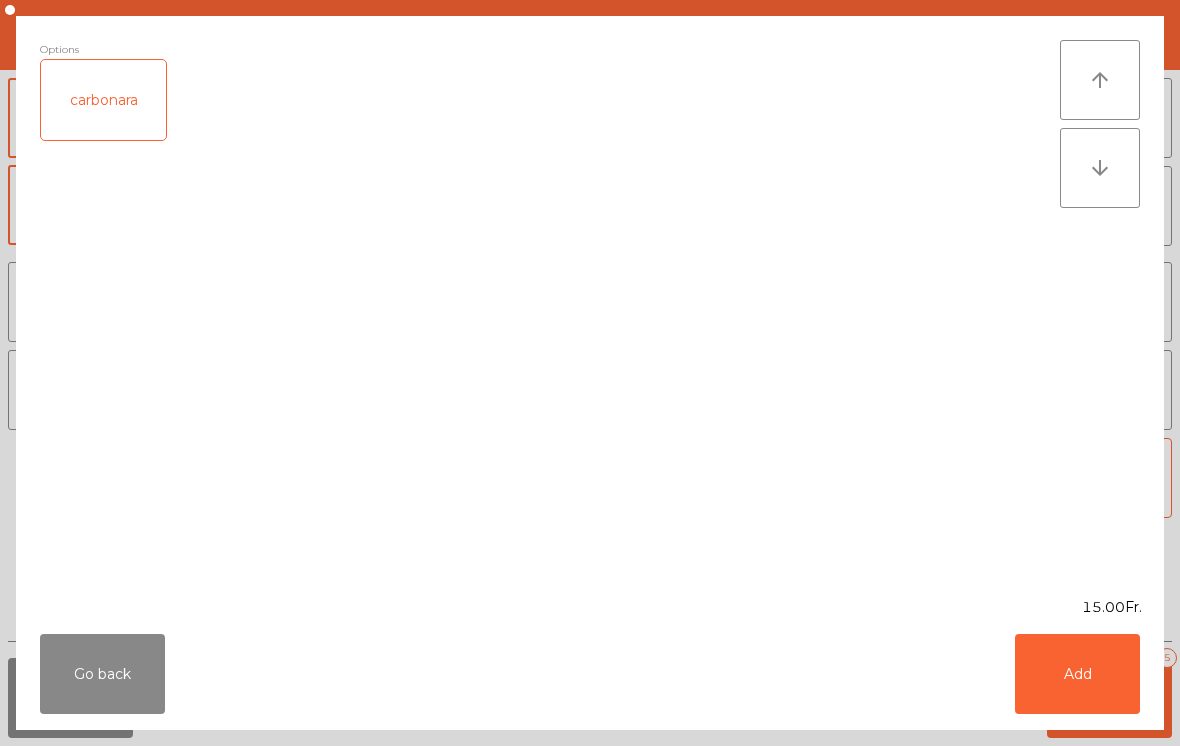 click on "Add" 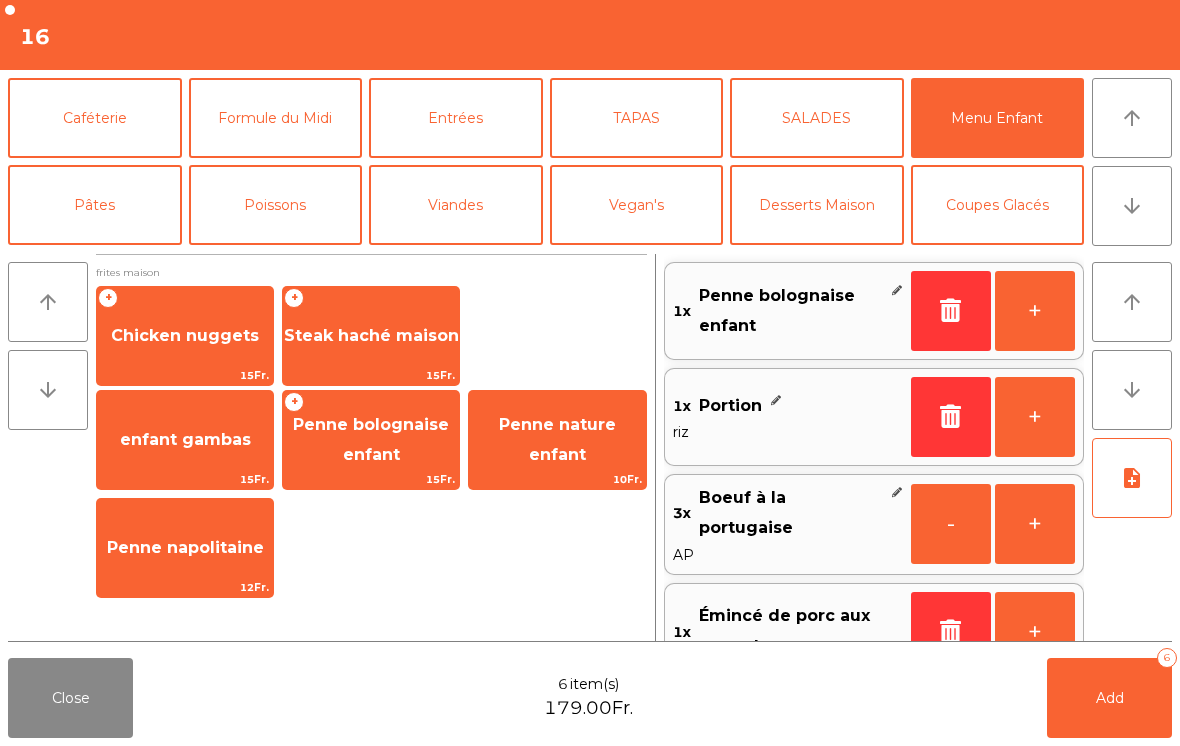 scroll, scrollTop: 0, scrollLeft: 0, axis: both 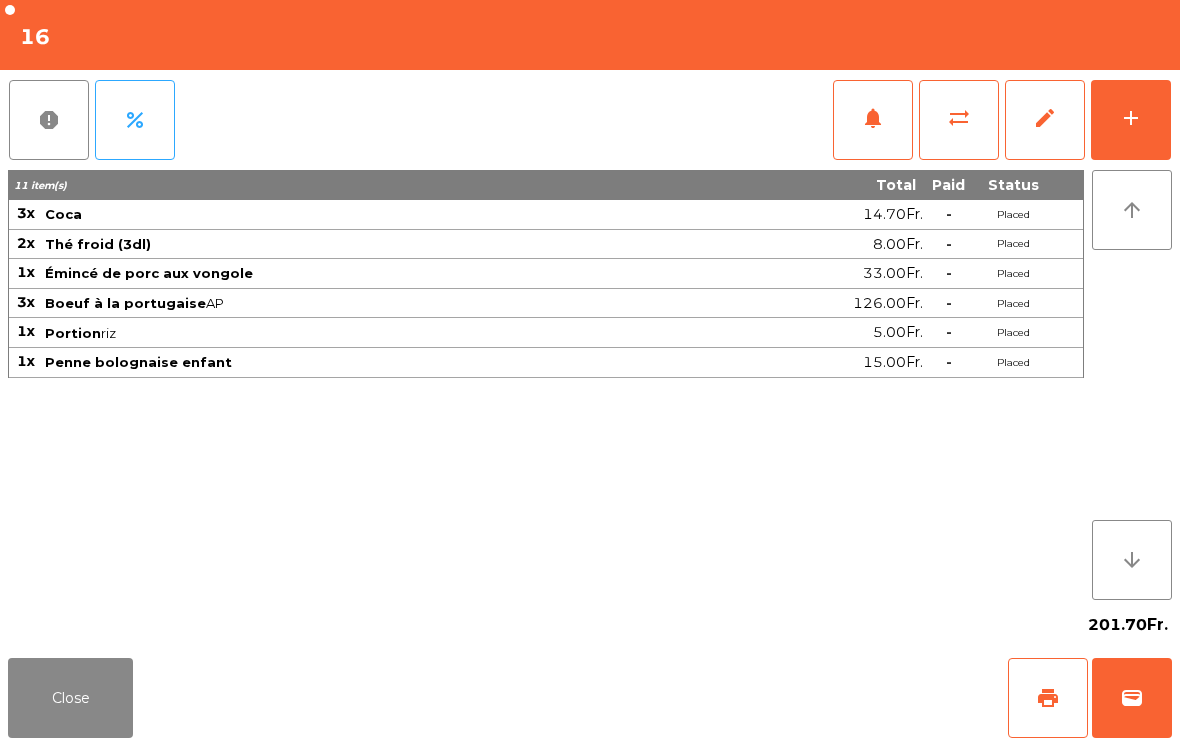click on "Close" 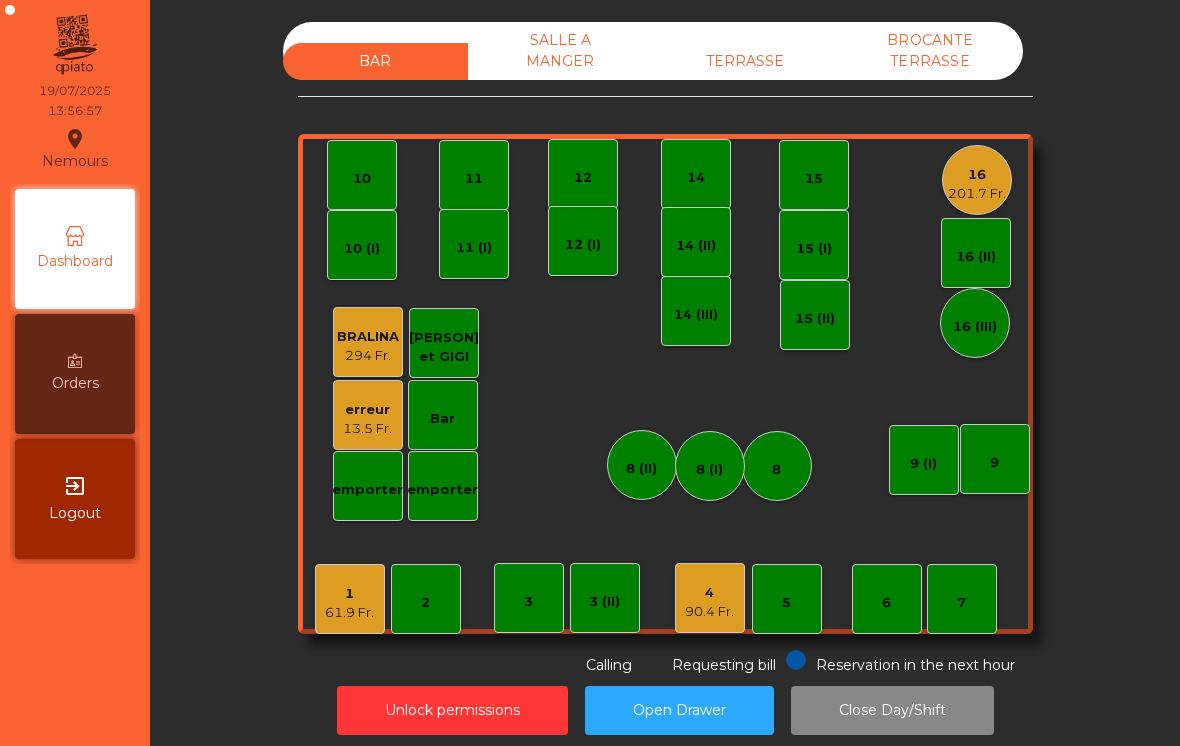 click on "TERRASSE" 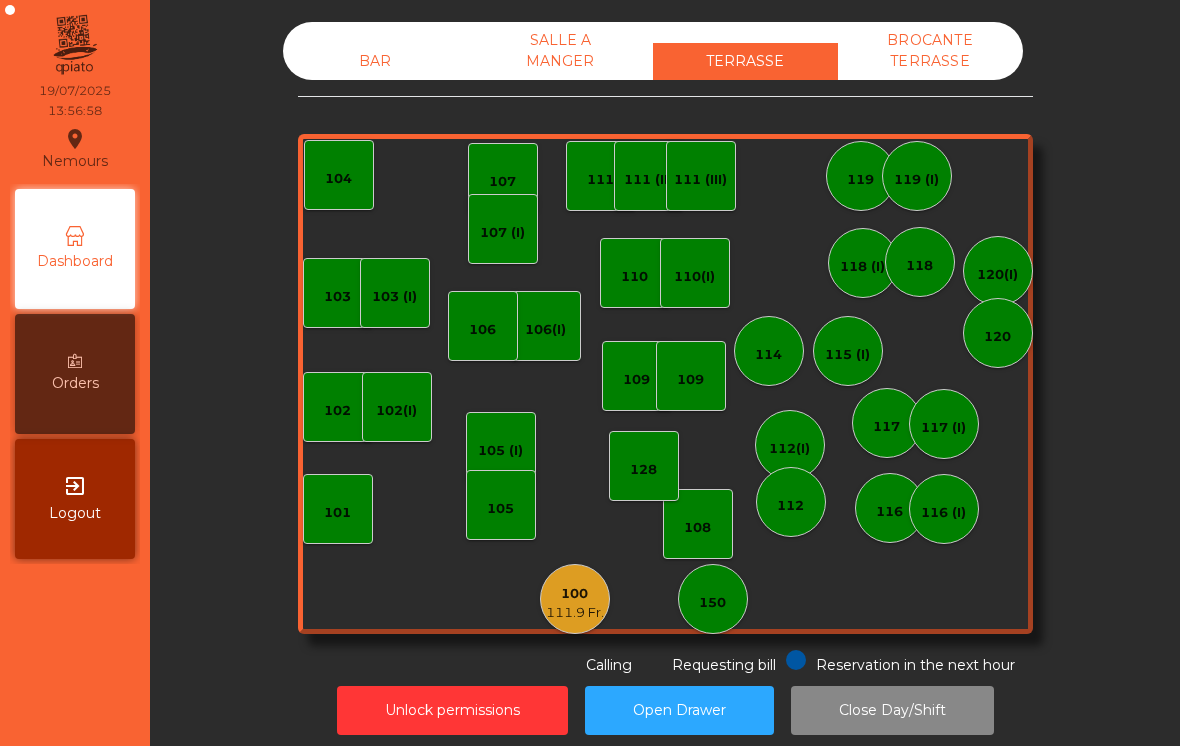 click on "103    102    101   102(I)   106(I)    104   105 (I)   108    105    107   100   111.9 Fr.   150   110   107 (I)   103 (I)   128   116   116 (I)   109   106   111   111 (II)   111 (III)   117   117 (I)   118 (I)   119   119 (I)   115 (I)   112(I)   112   114   110(I)   118   120(I)   120   109" 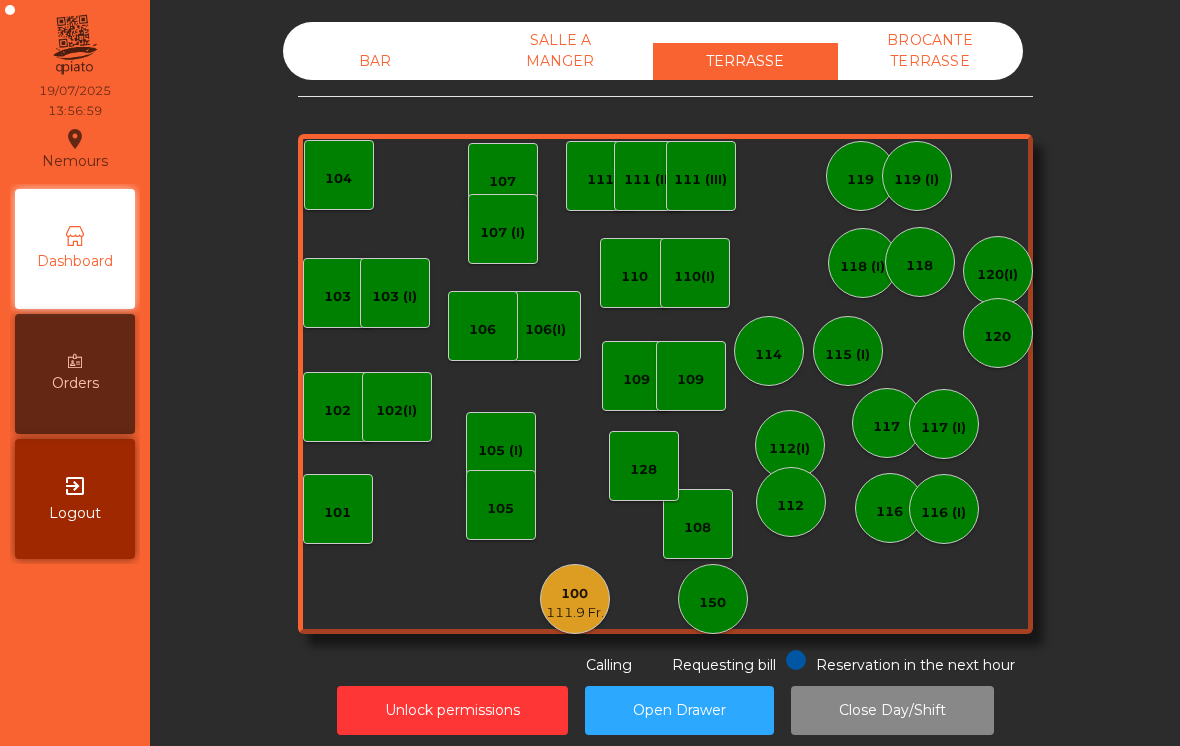 click on "100" 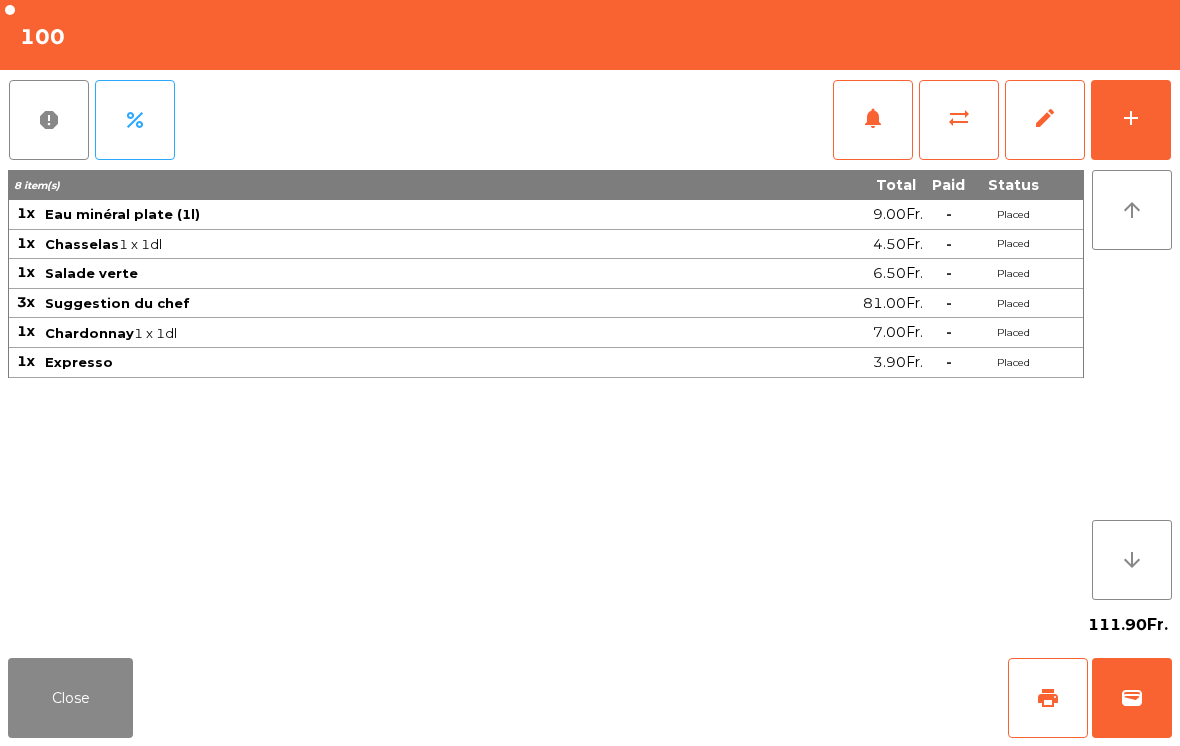click on "wallet" 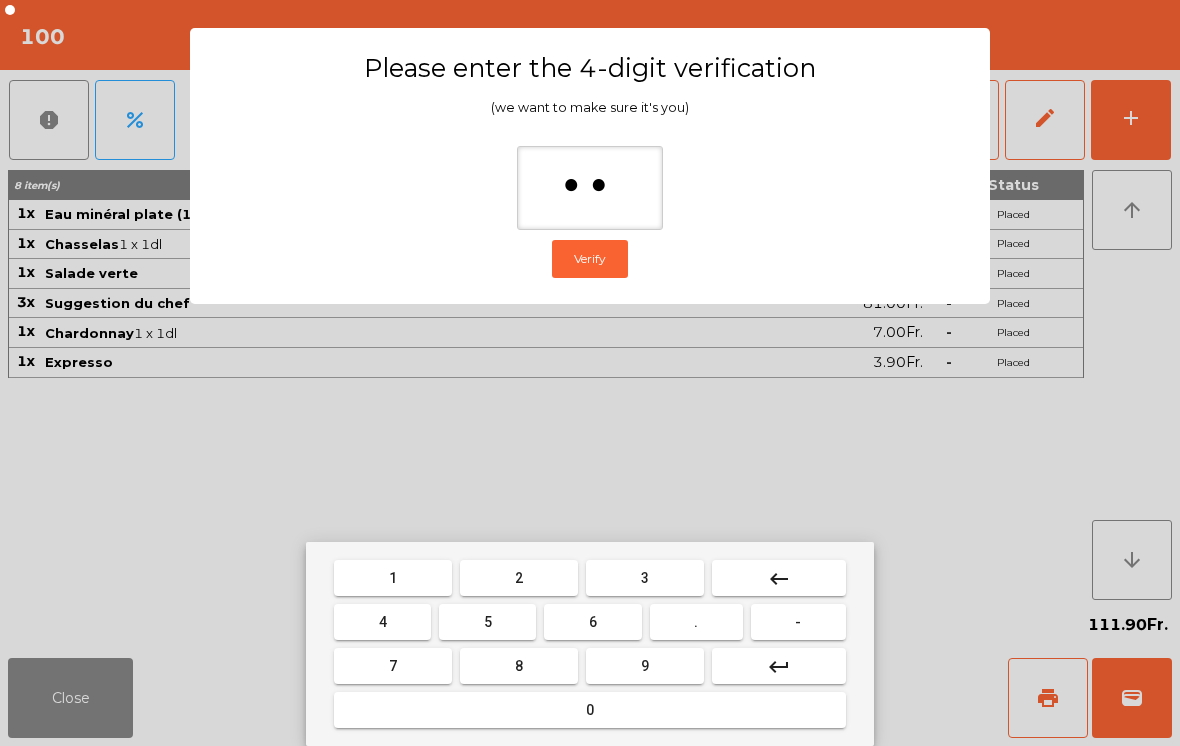 type on "***" 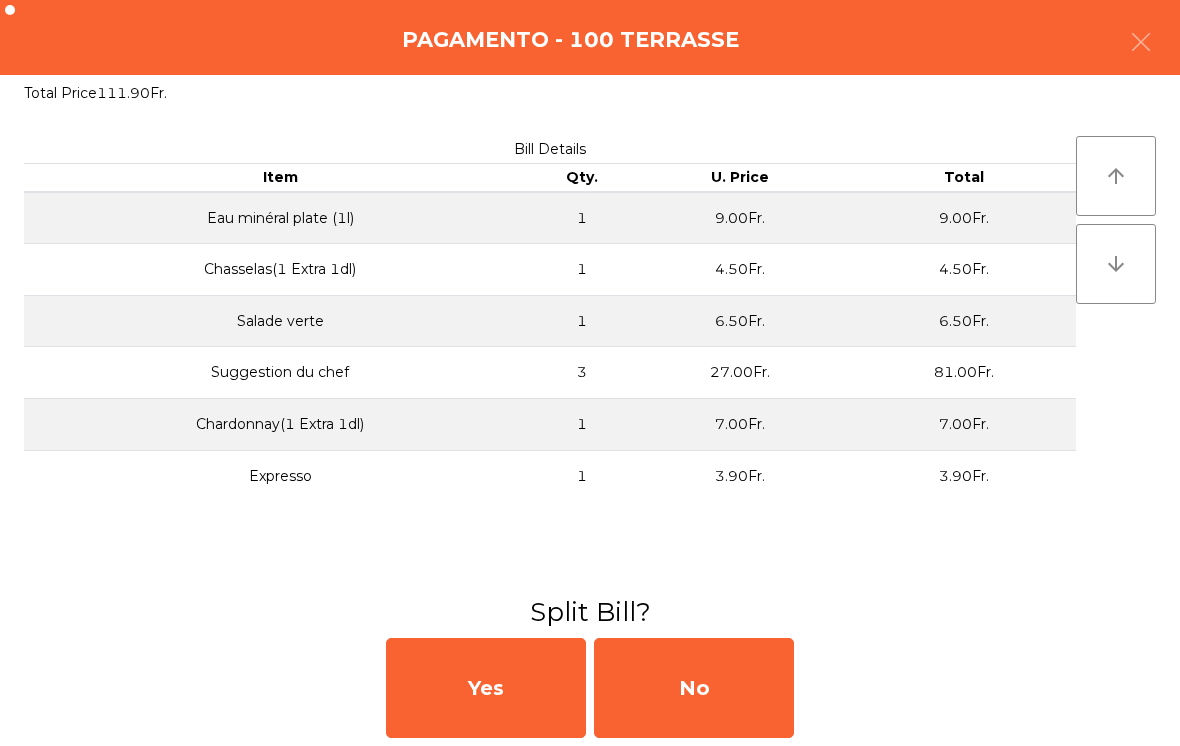 click on "No" 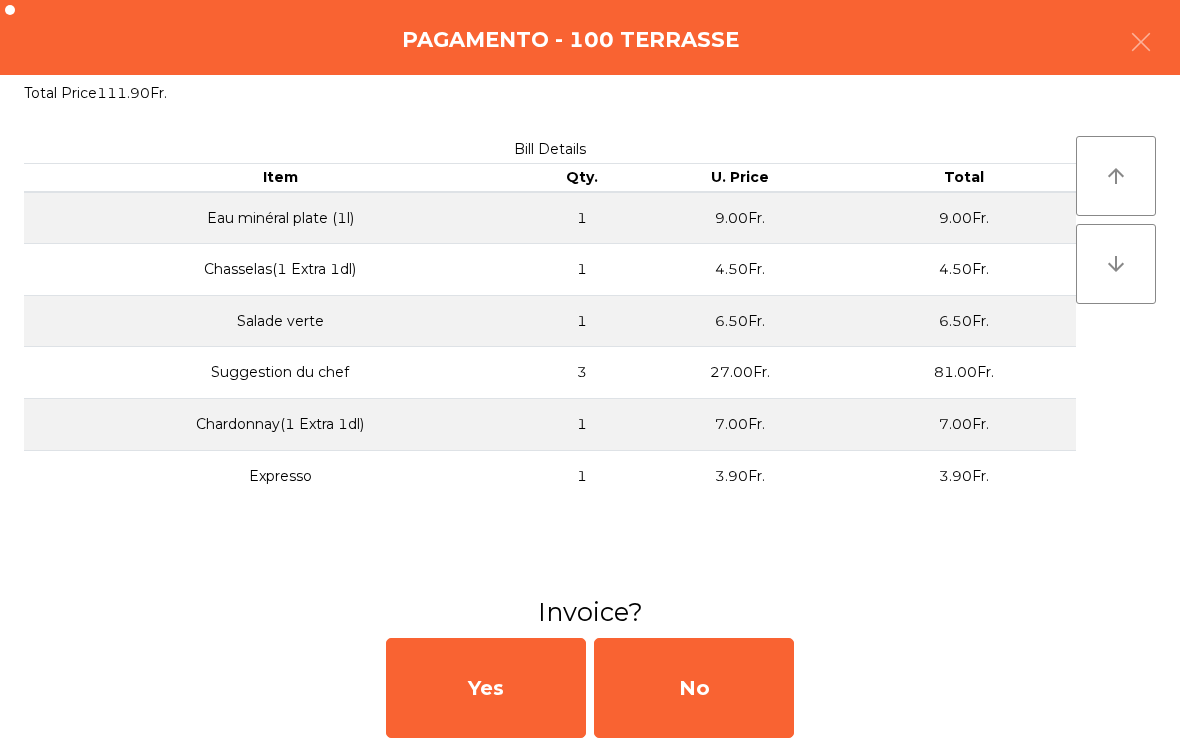 click on "No" 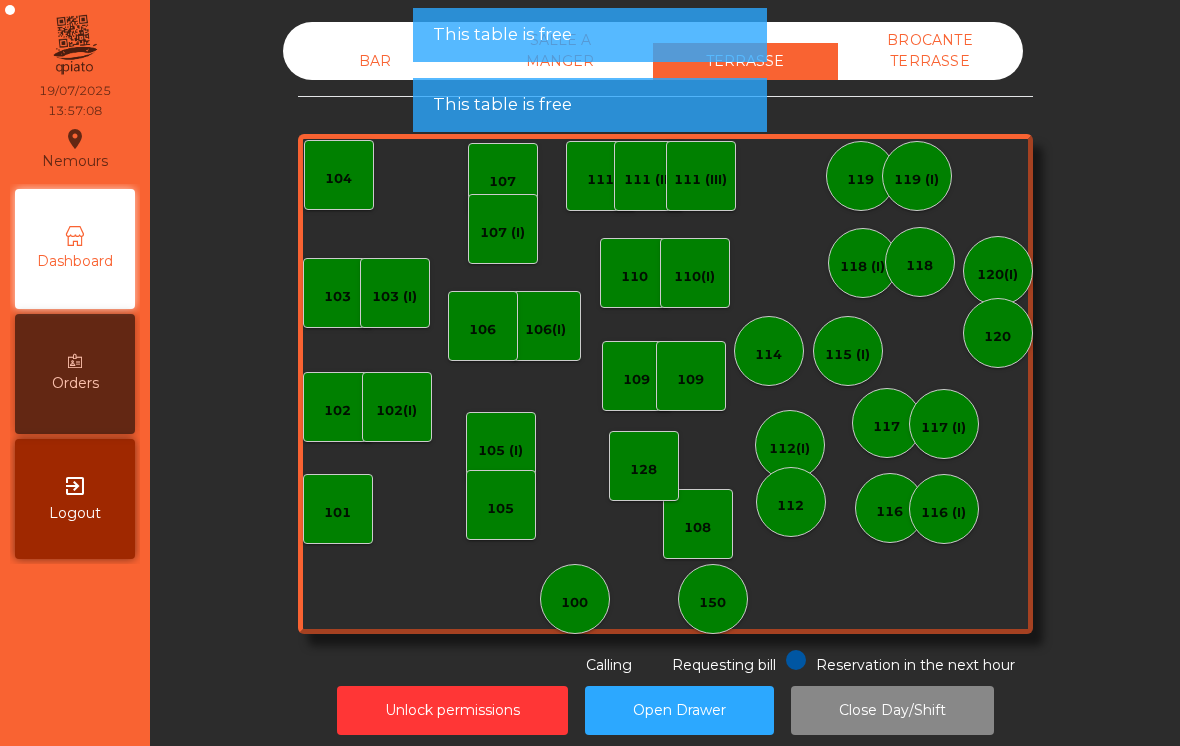 click on "BAR" 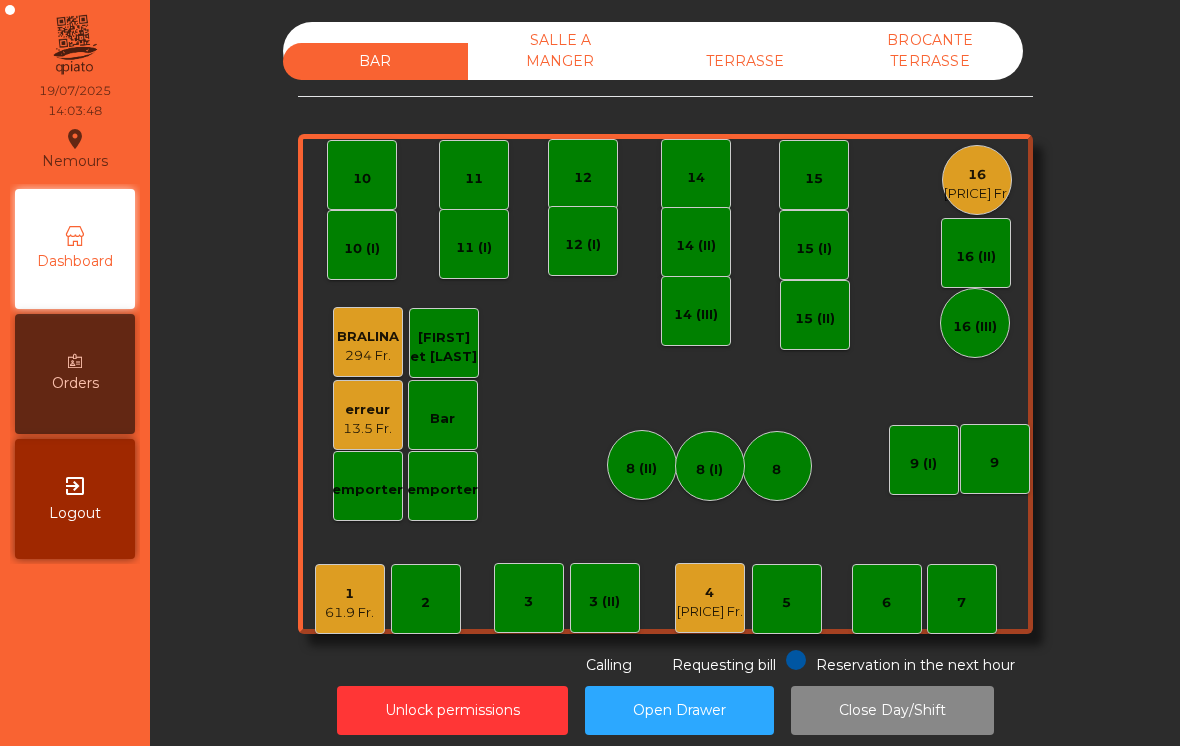 scroll, scrollTop: 0, scrollLeft: 0, axis: both 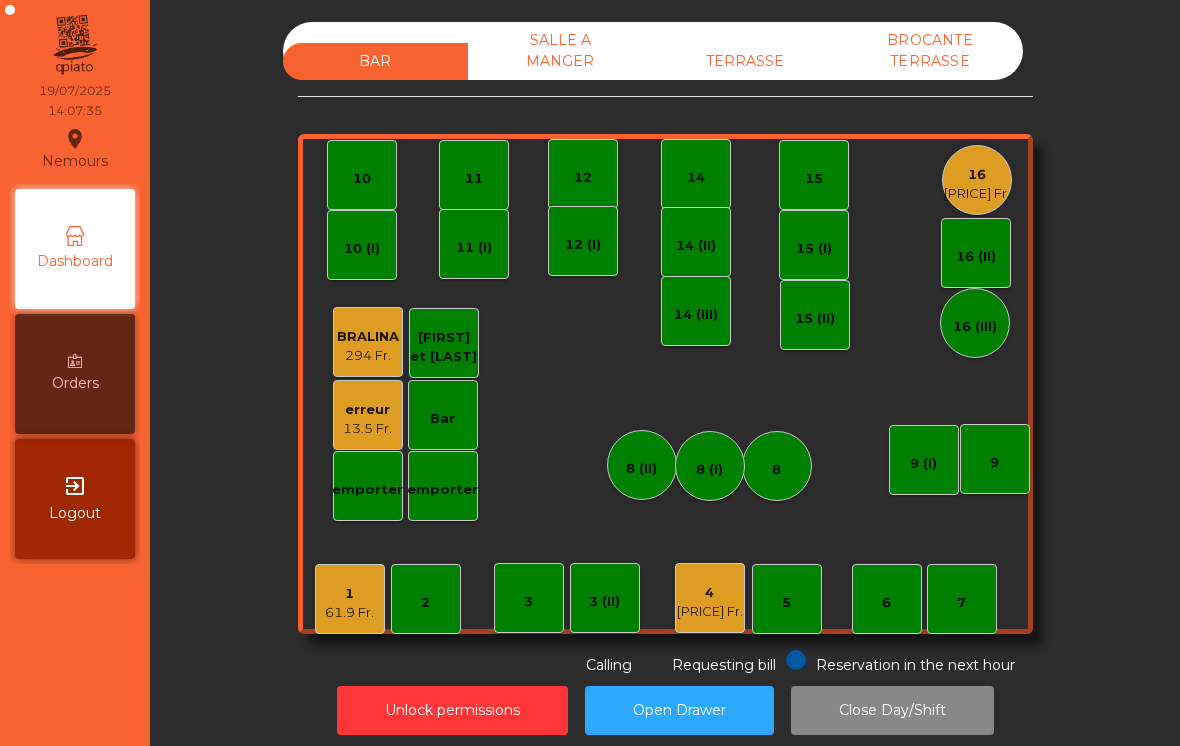 click on "1   [PRICE] Fr." 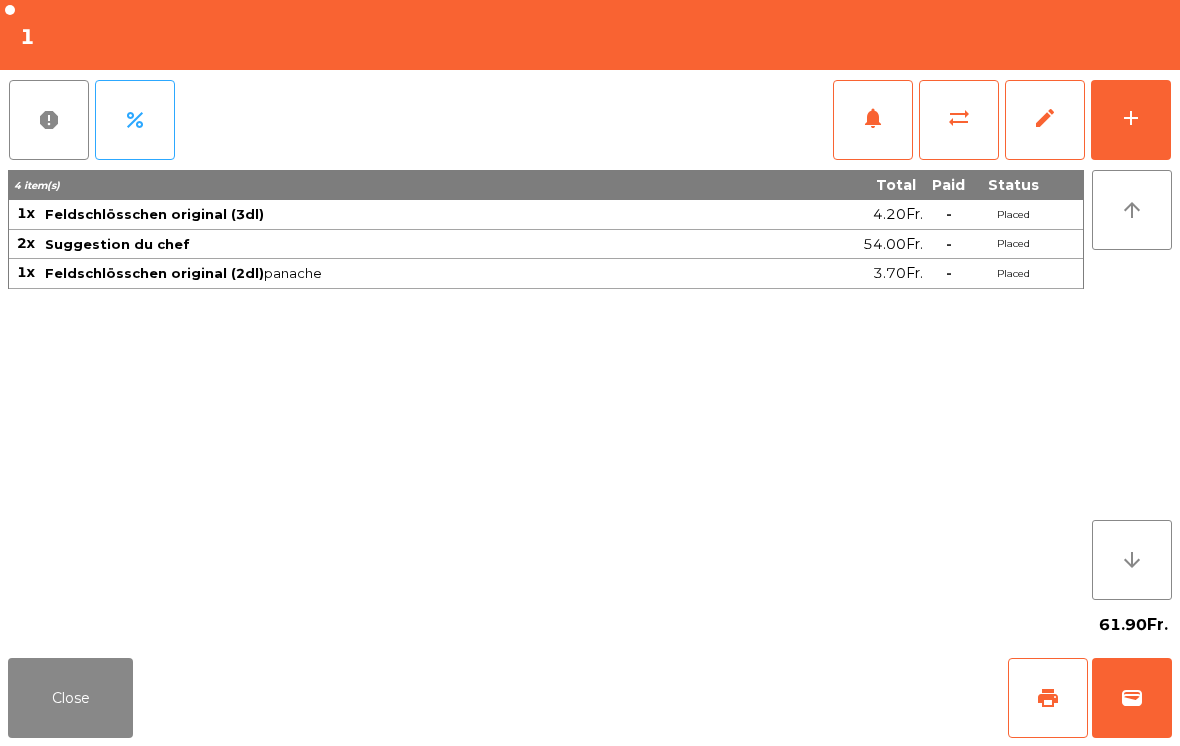 click on "add" 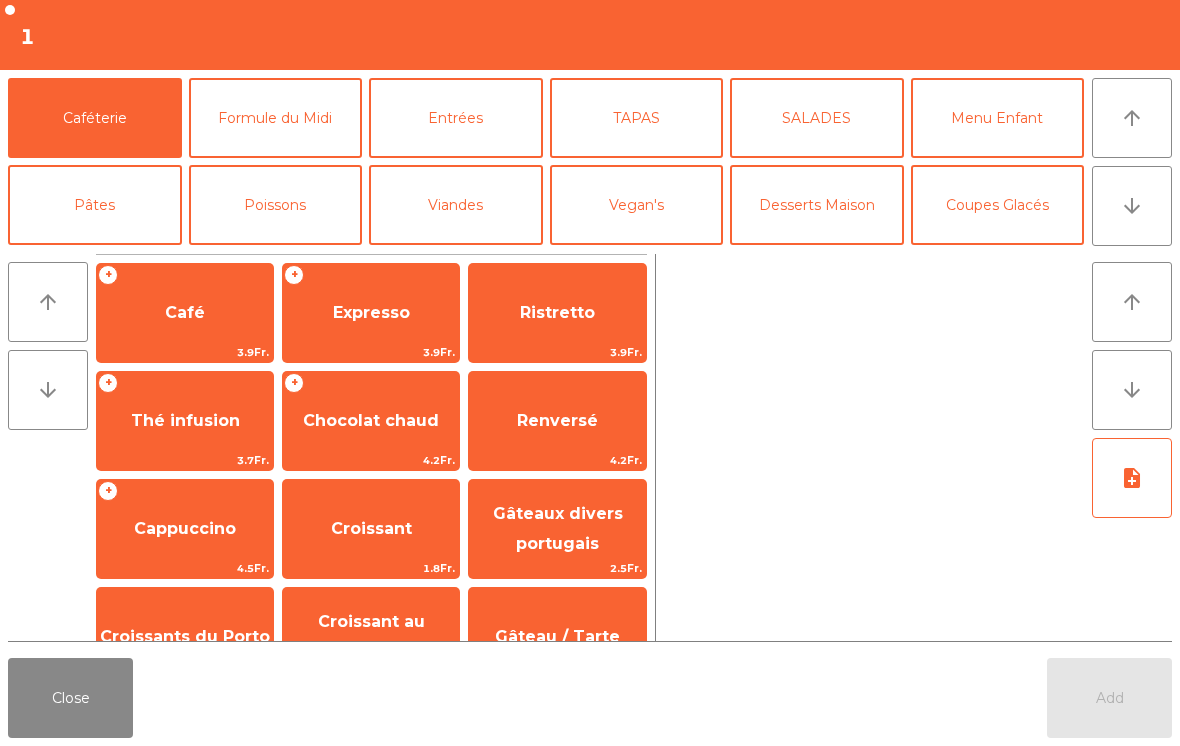 click on "Expresso" 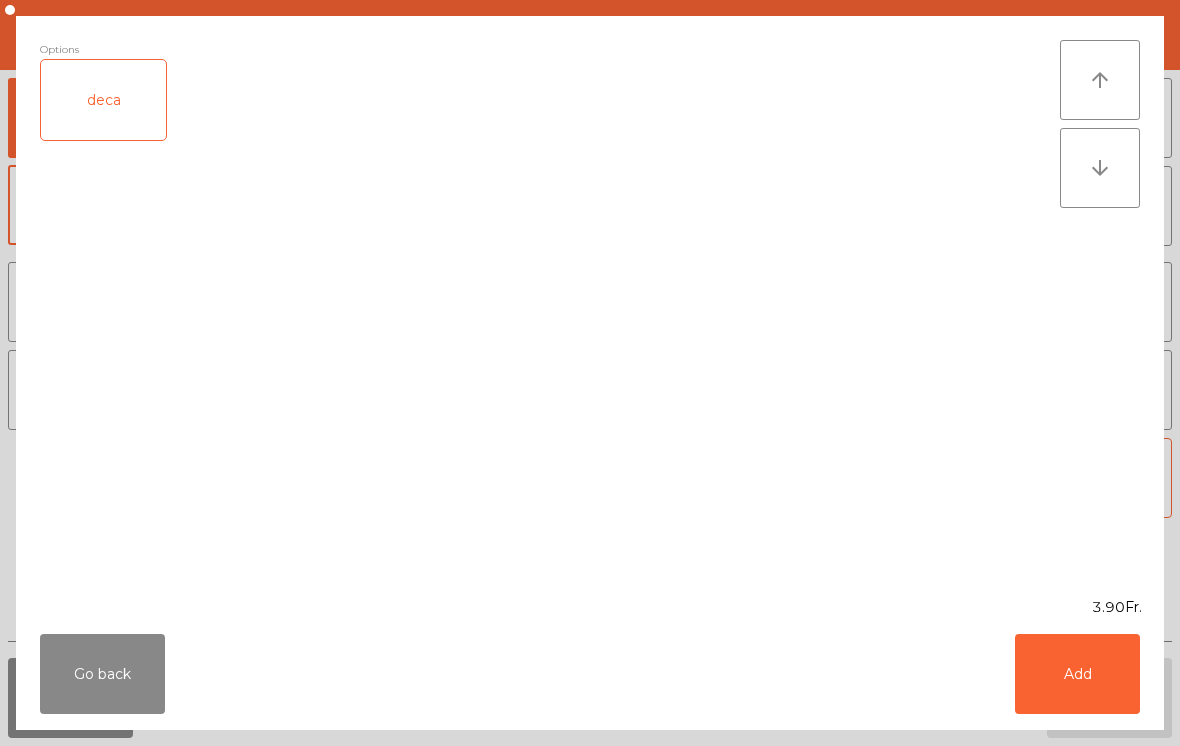 click on "Add" 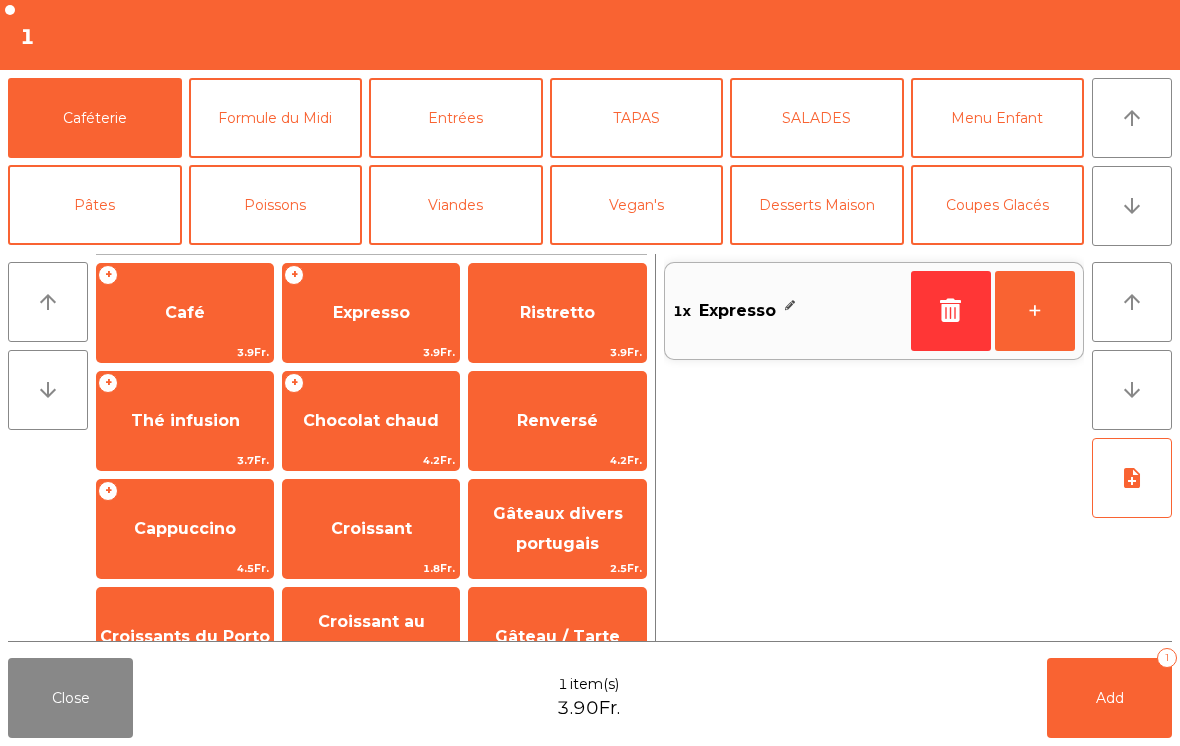 click on "+" 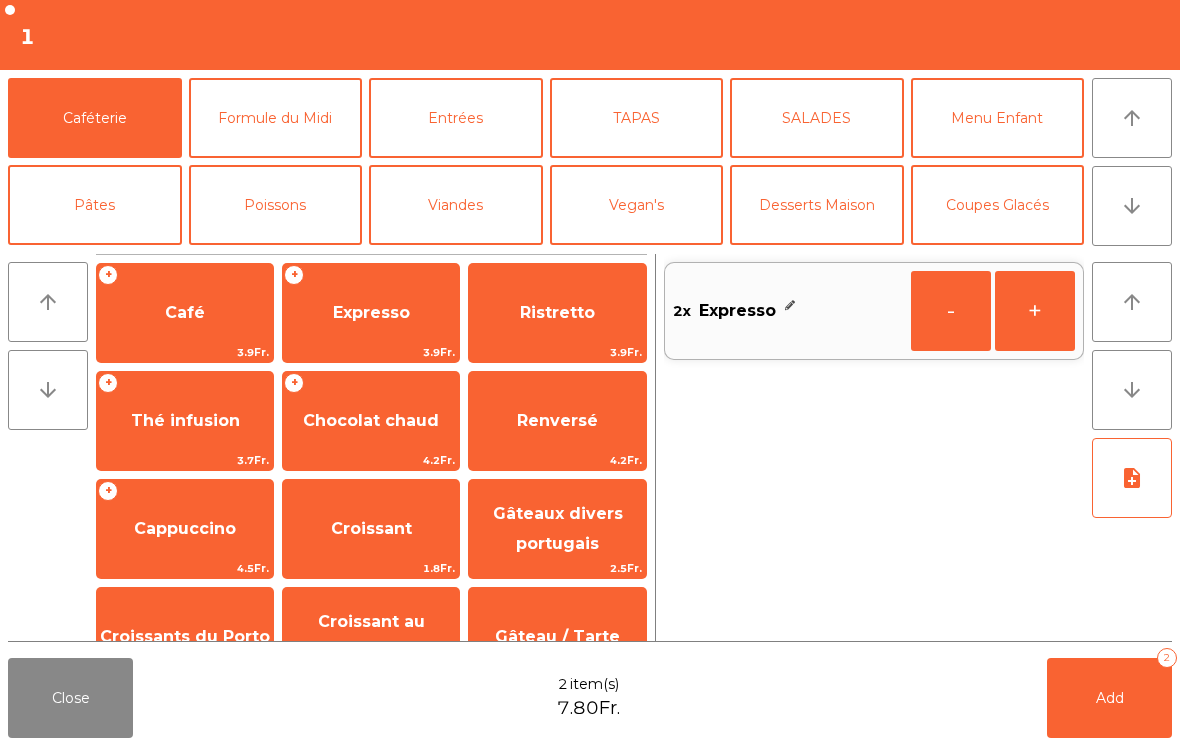 click on "Add" 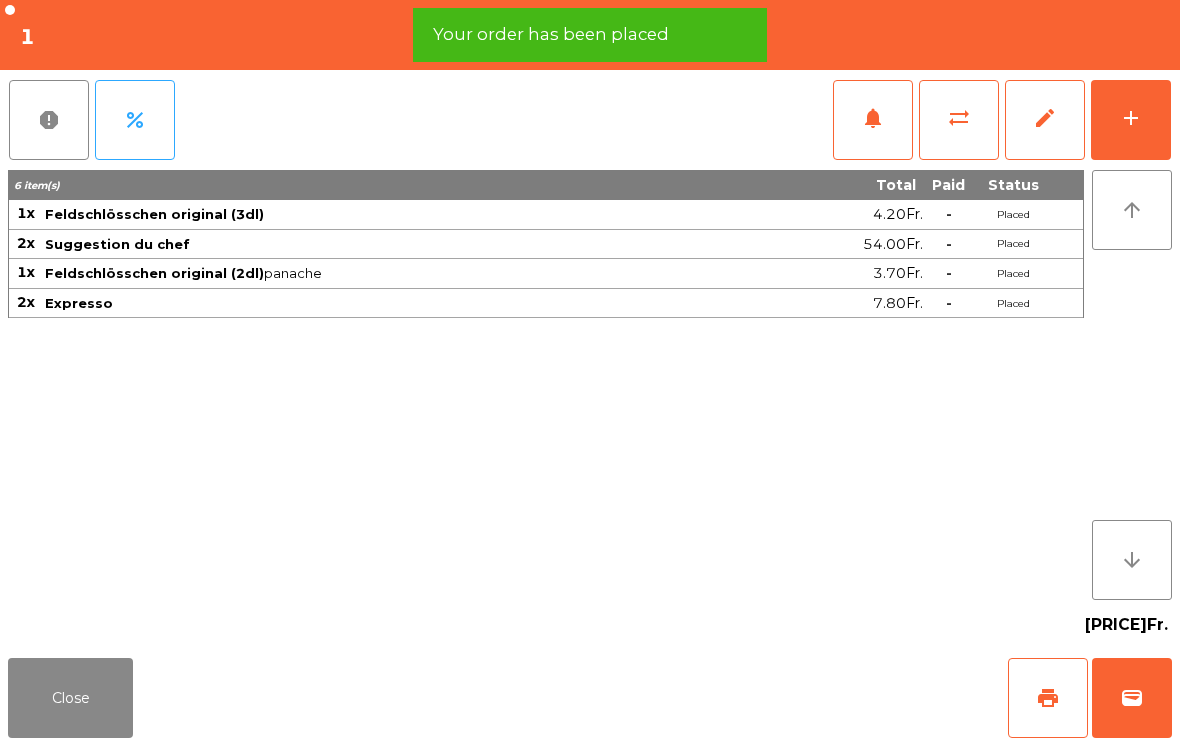 click on "Close" 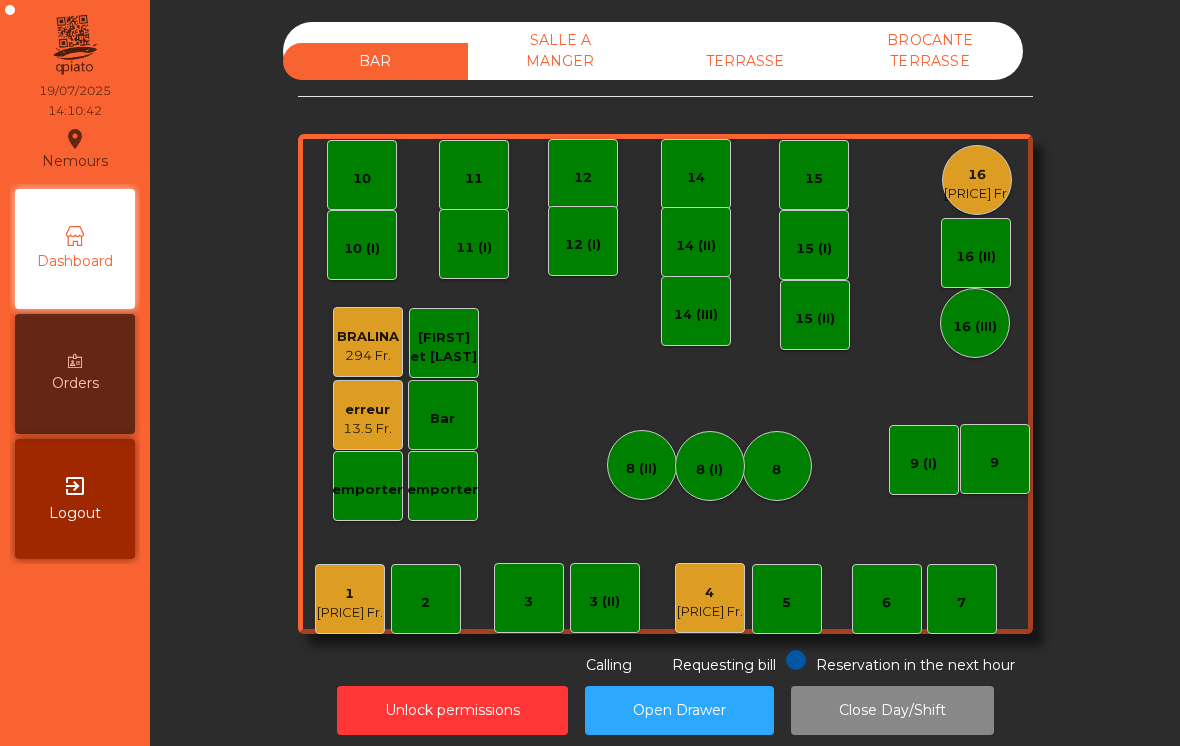 click on "11" 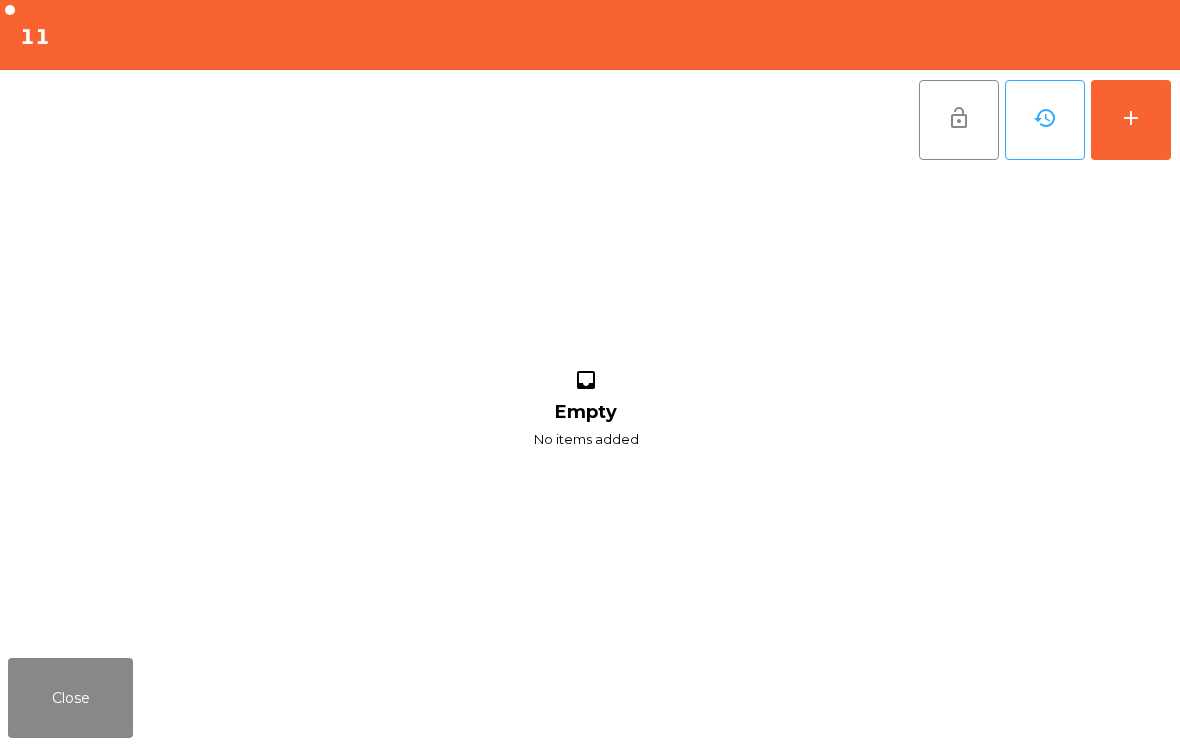click on "add" 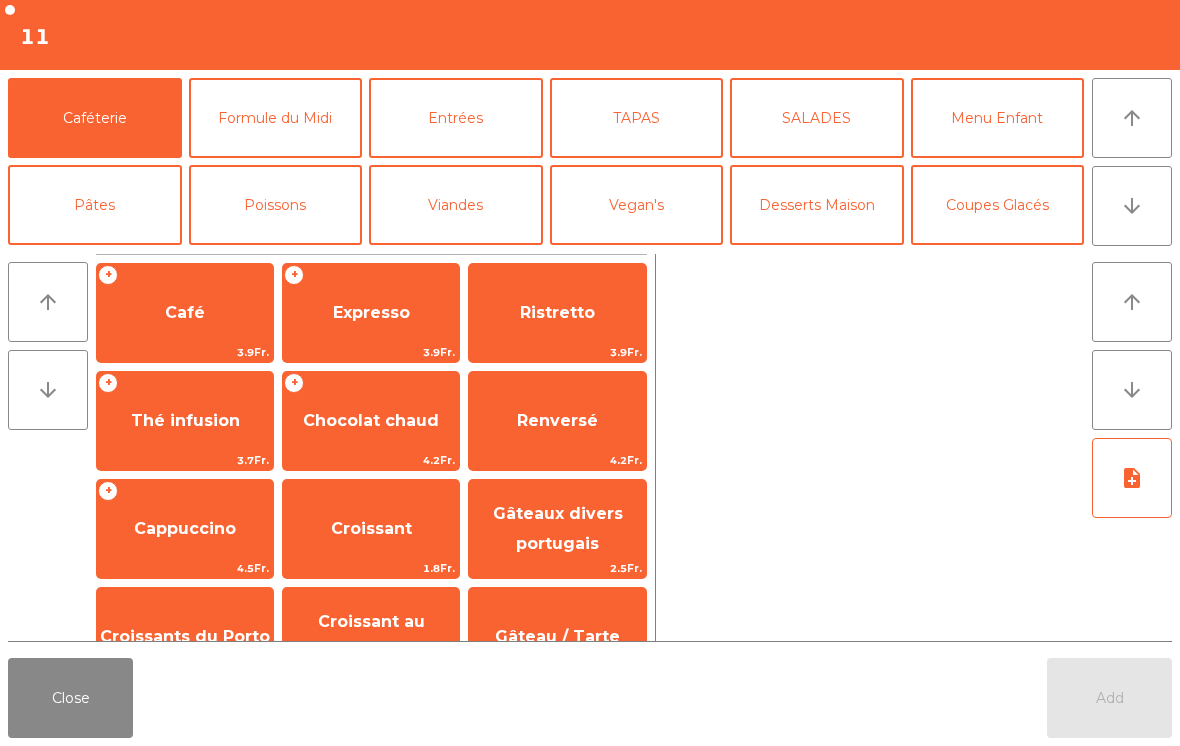 click on "arrow_downward" 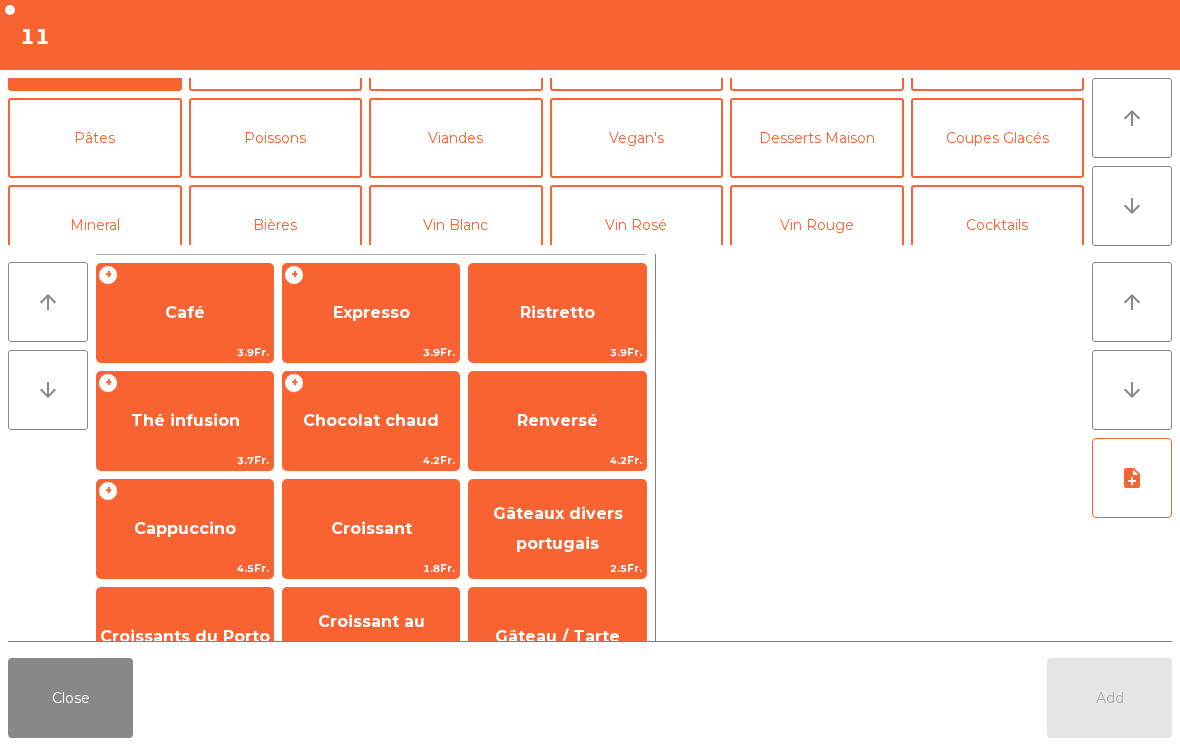 click on "Bières" 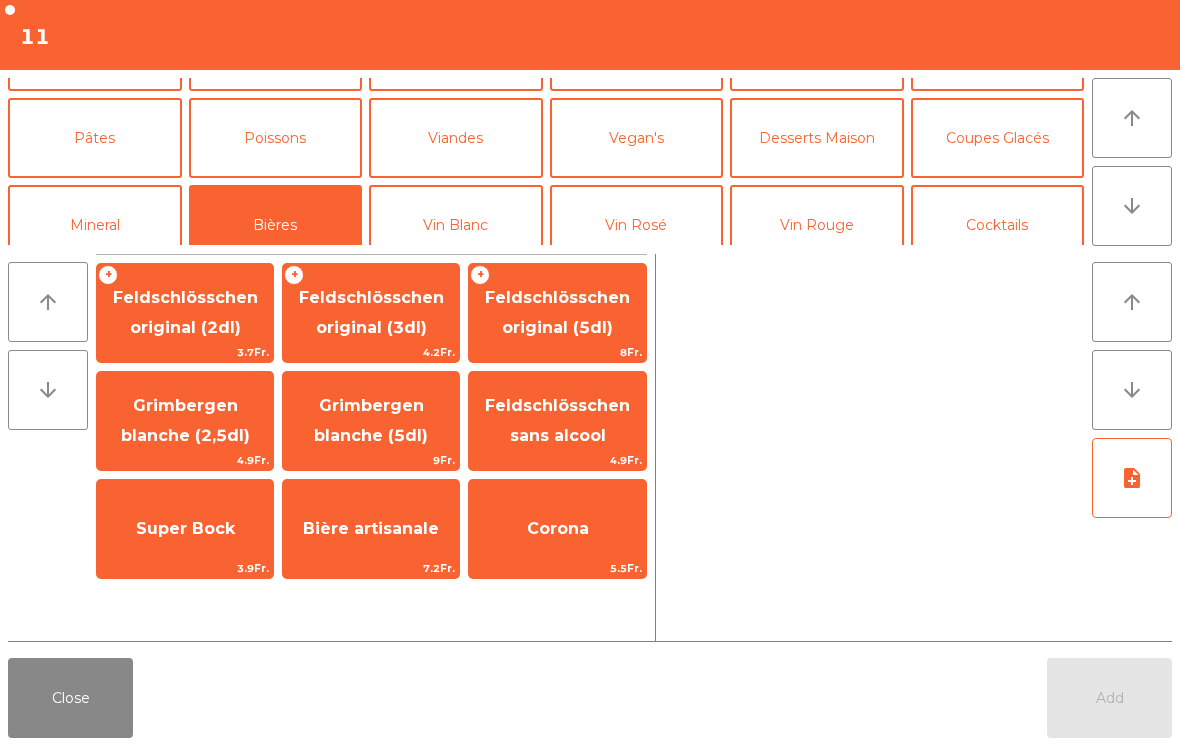 click on "Bière artisanale" 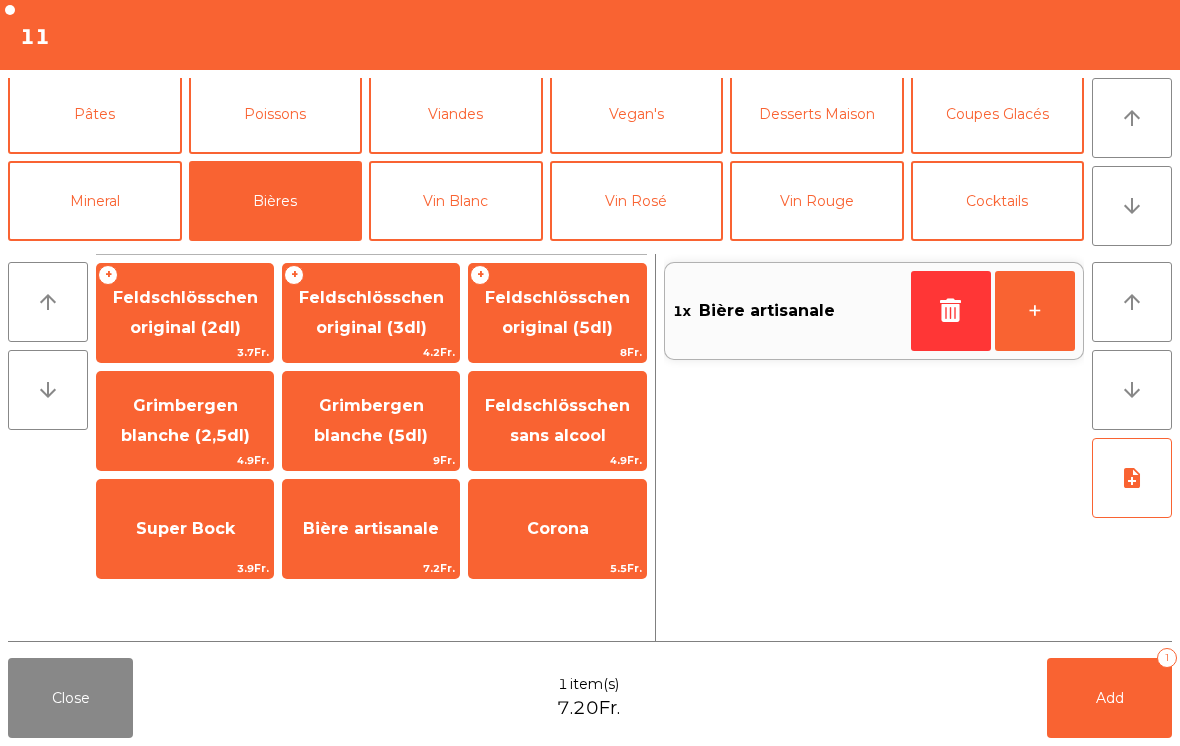 click on "Add" 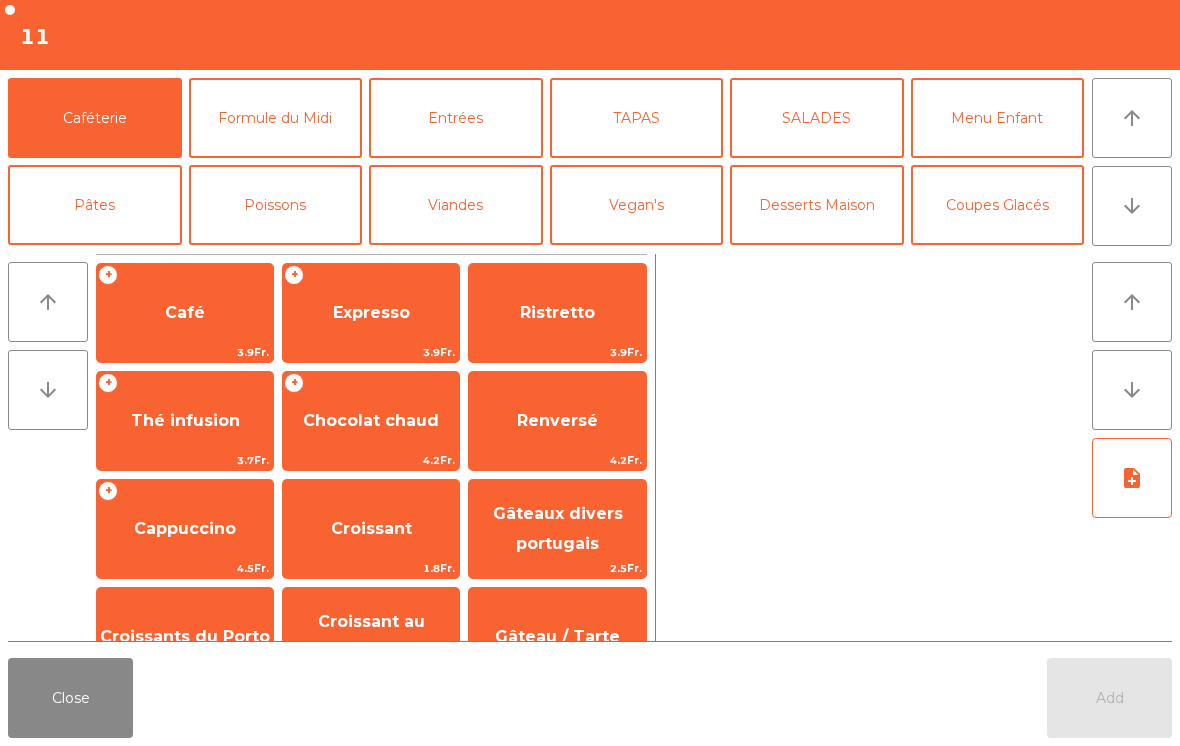 click on "Close" 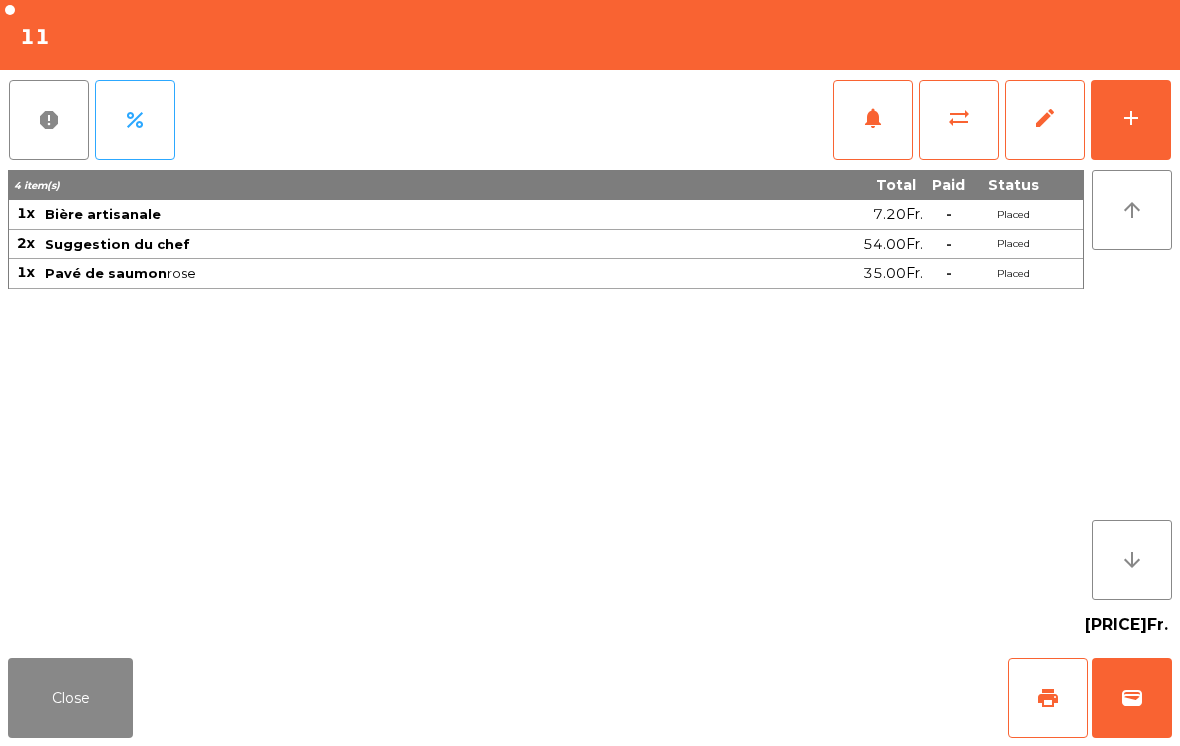 click on "Close" 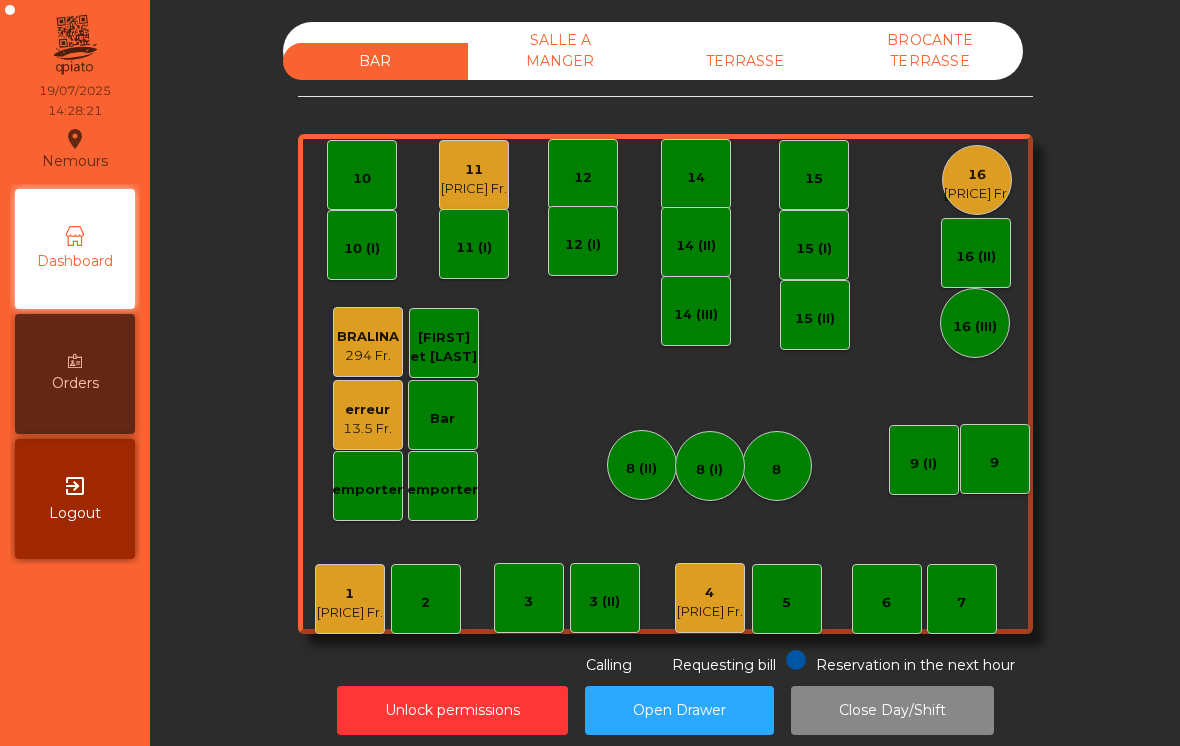 click on "[PRICE] Fr." 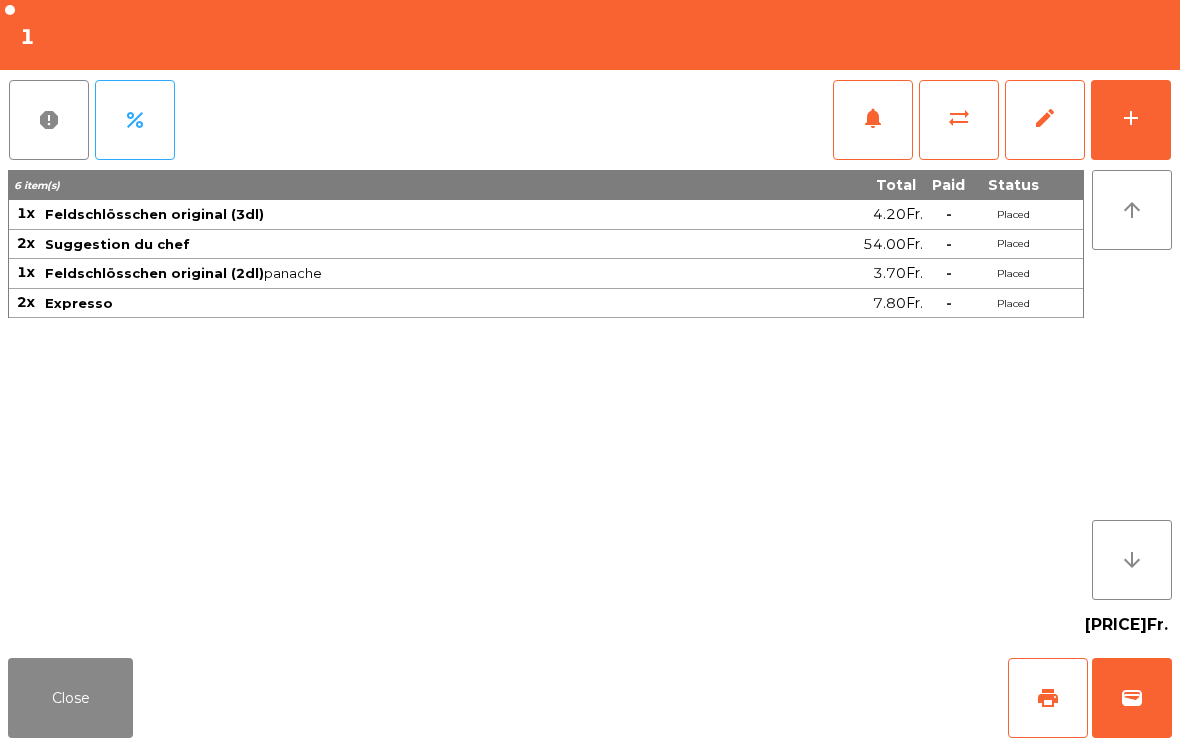 click on "wallet" 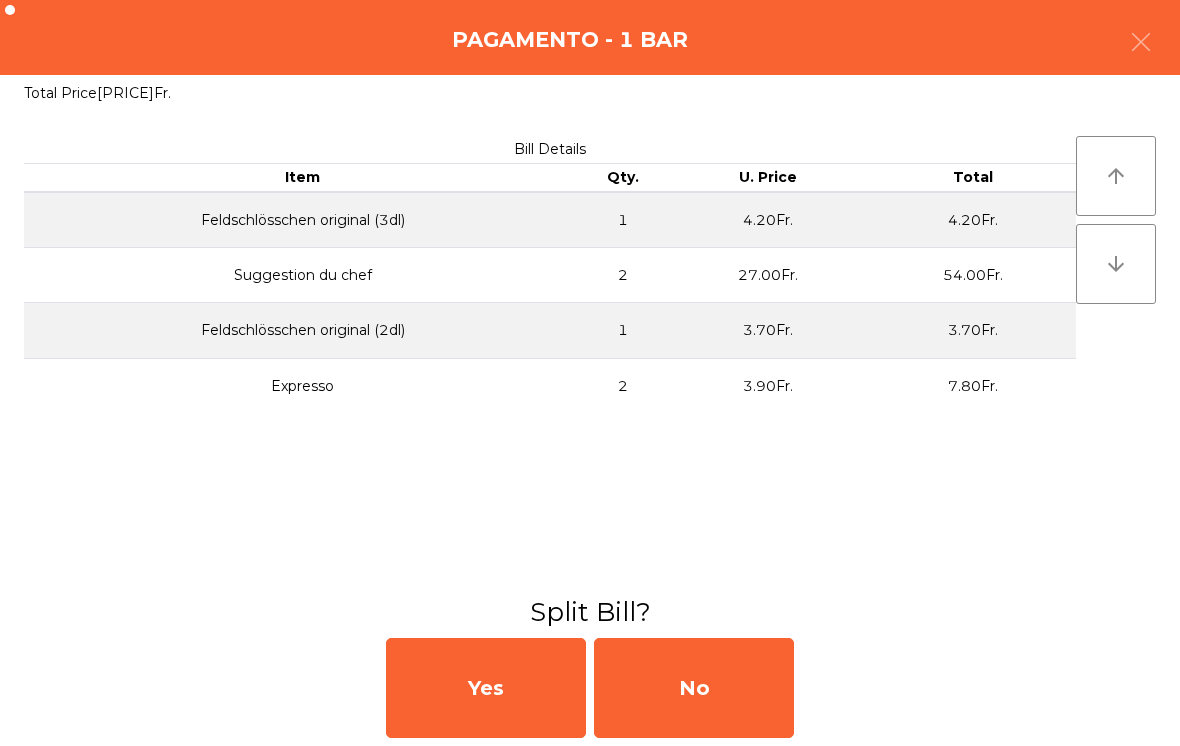 click on "No" 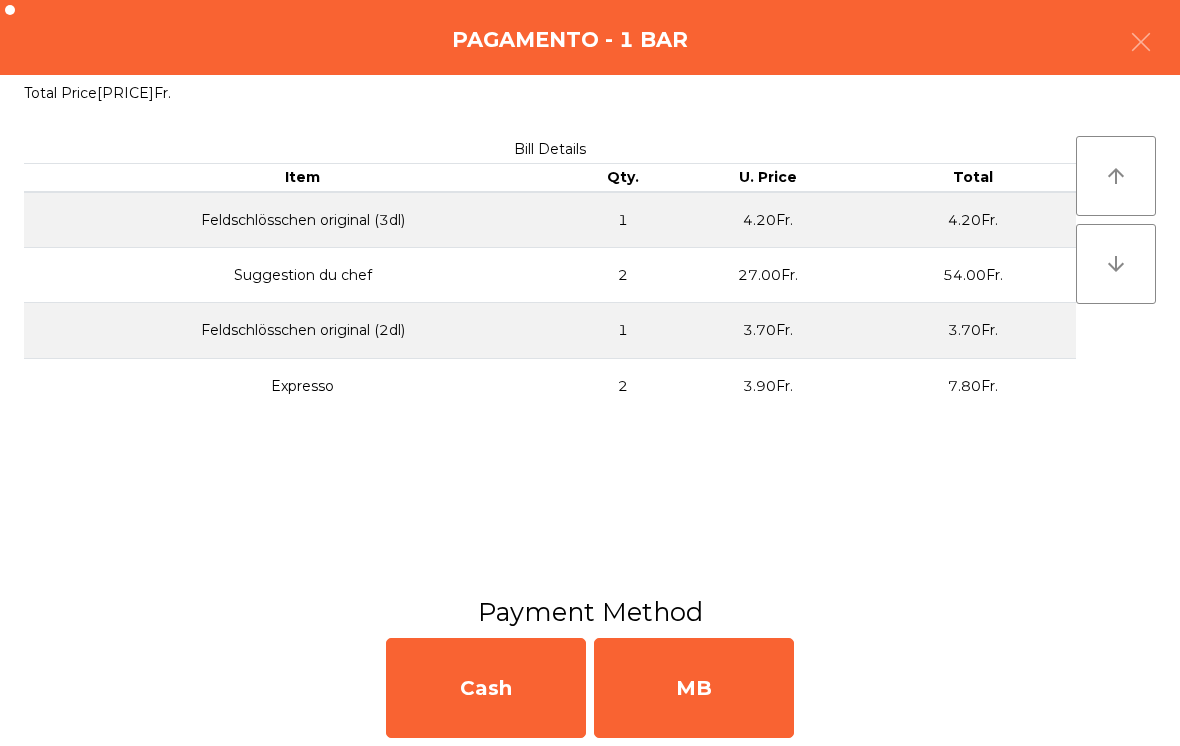 click on "MB" 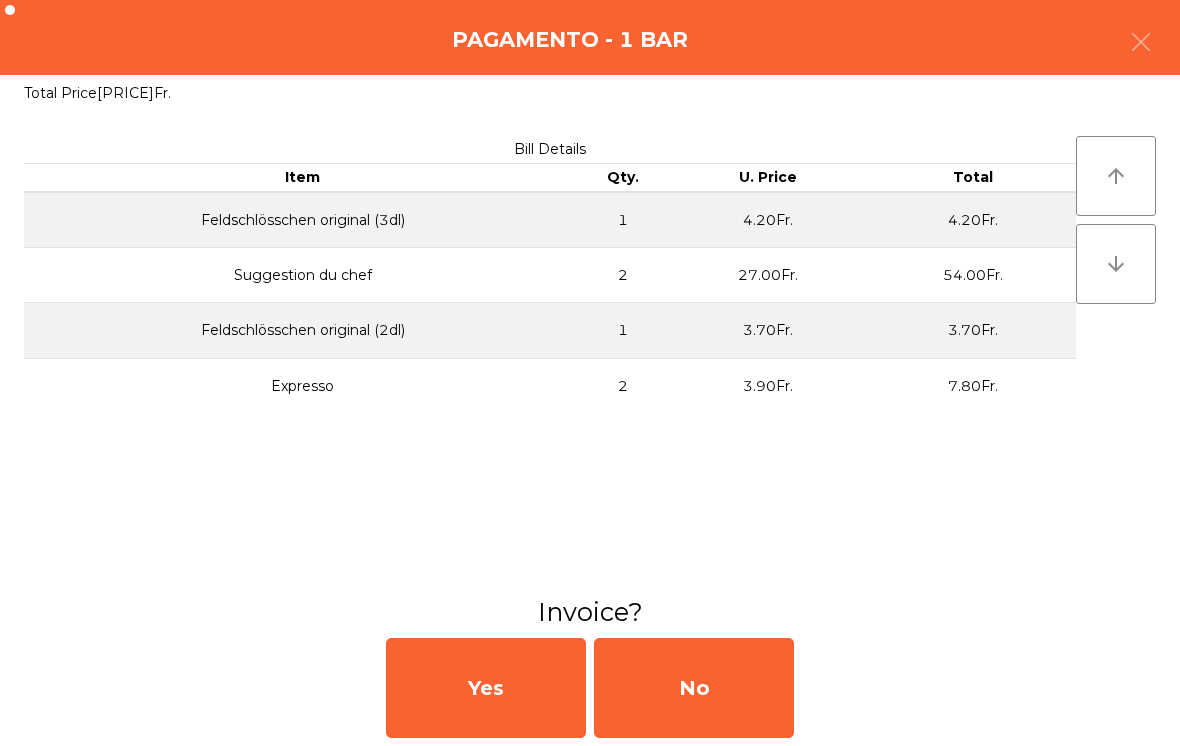 click on "No" 